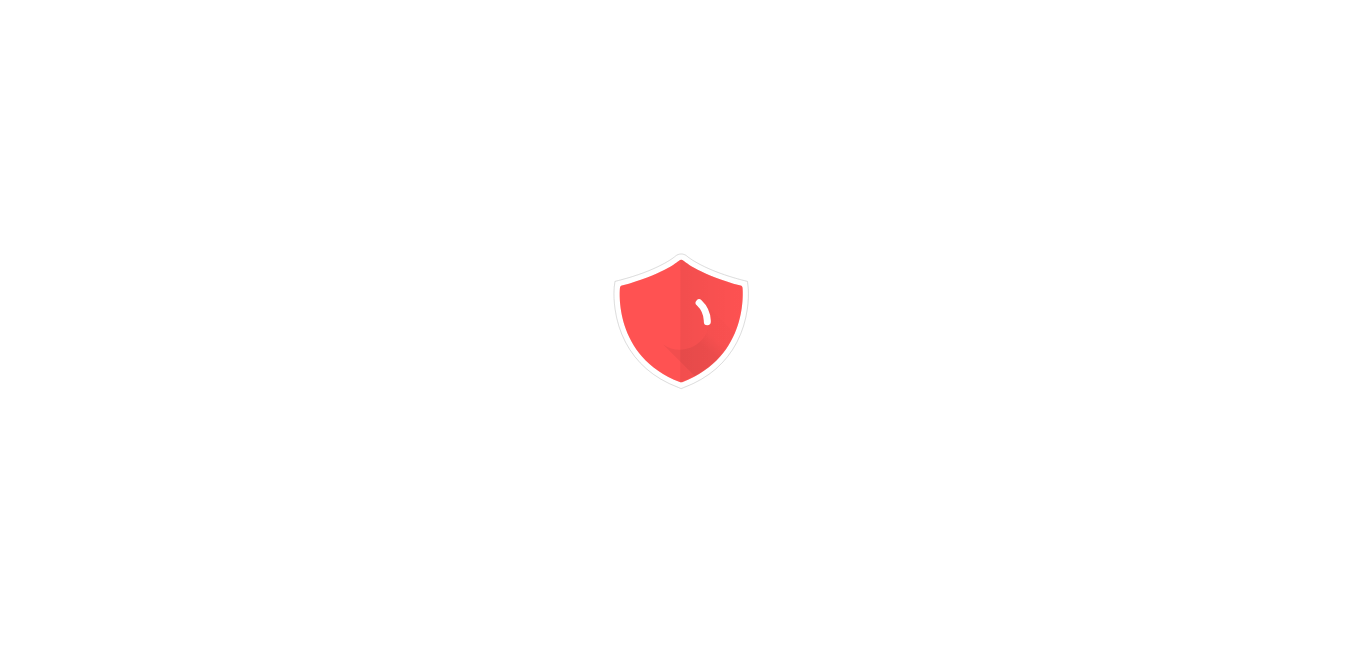 scroll, scrollTop: 0, scrollLeft: 0, axis: both 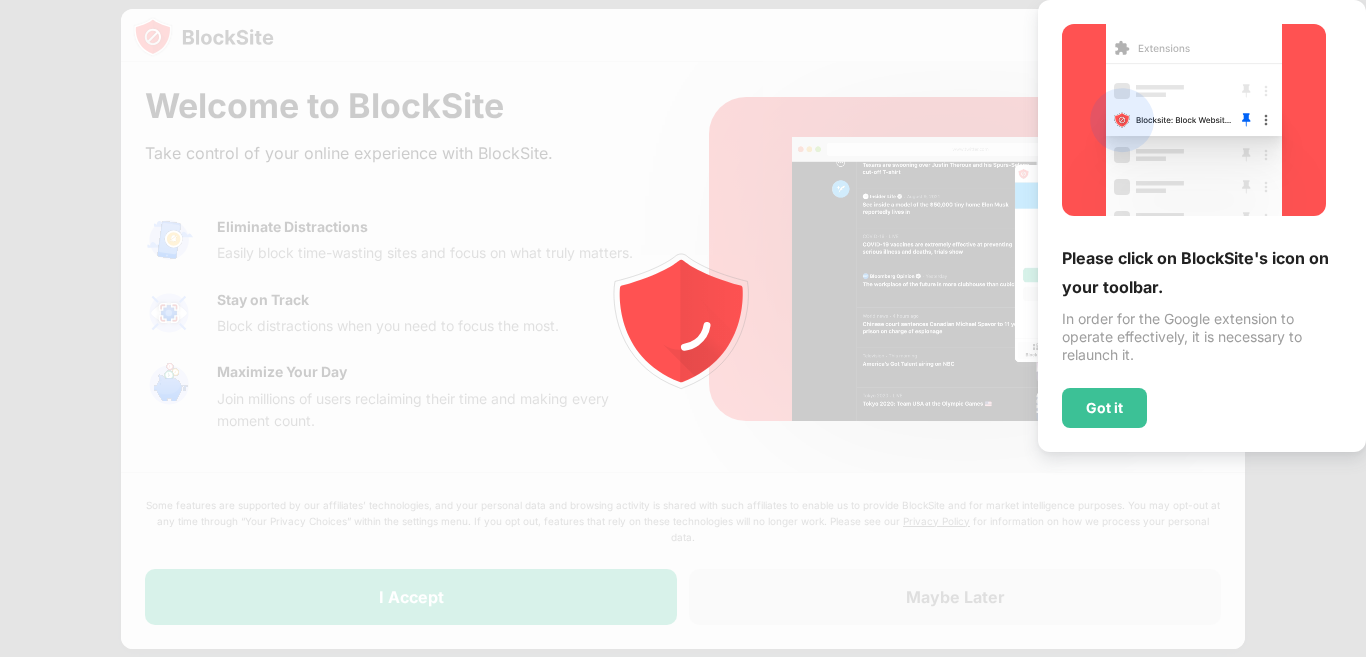 click on "Got it" at bounding box center (1104, 408) 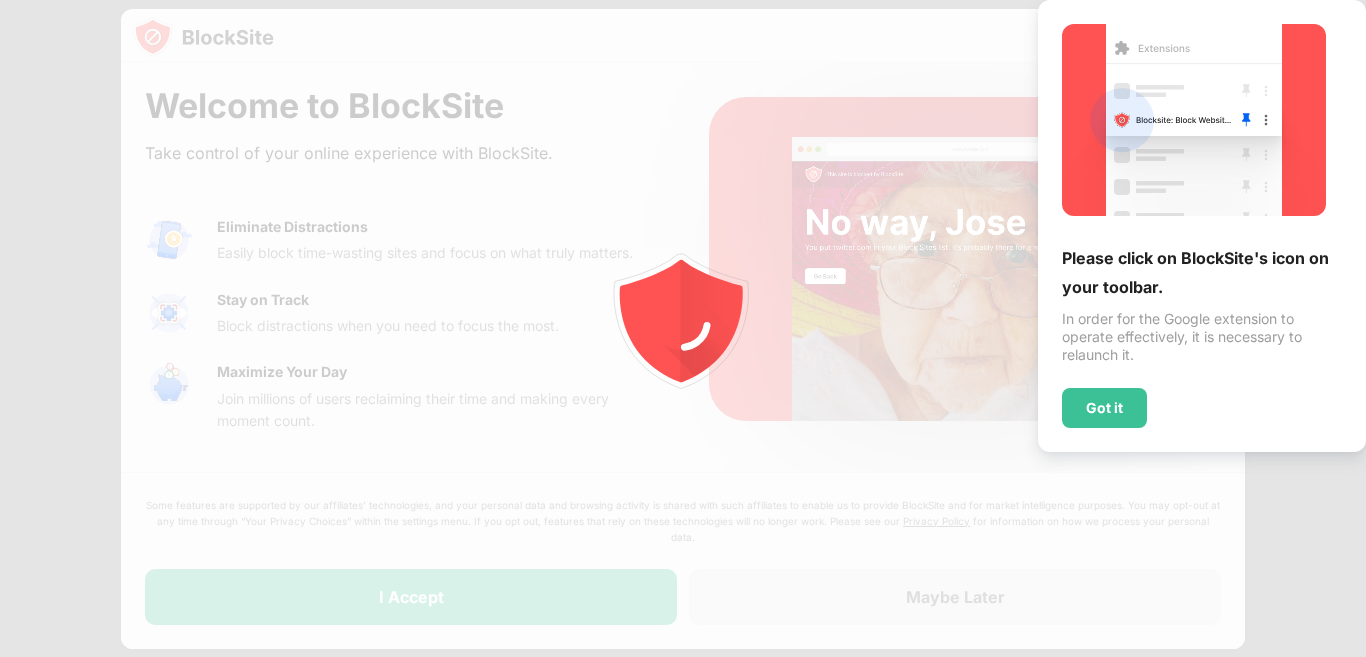 click on "Got it" at bounding box center (1104, 408) 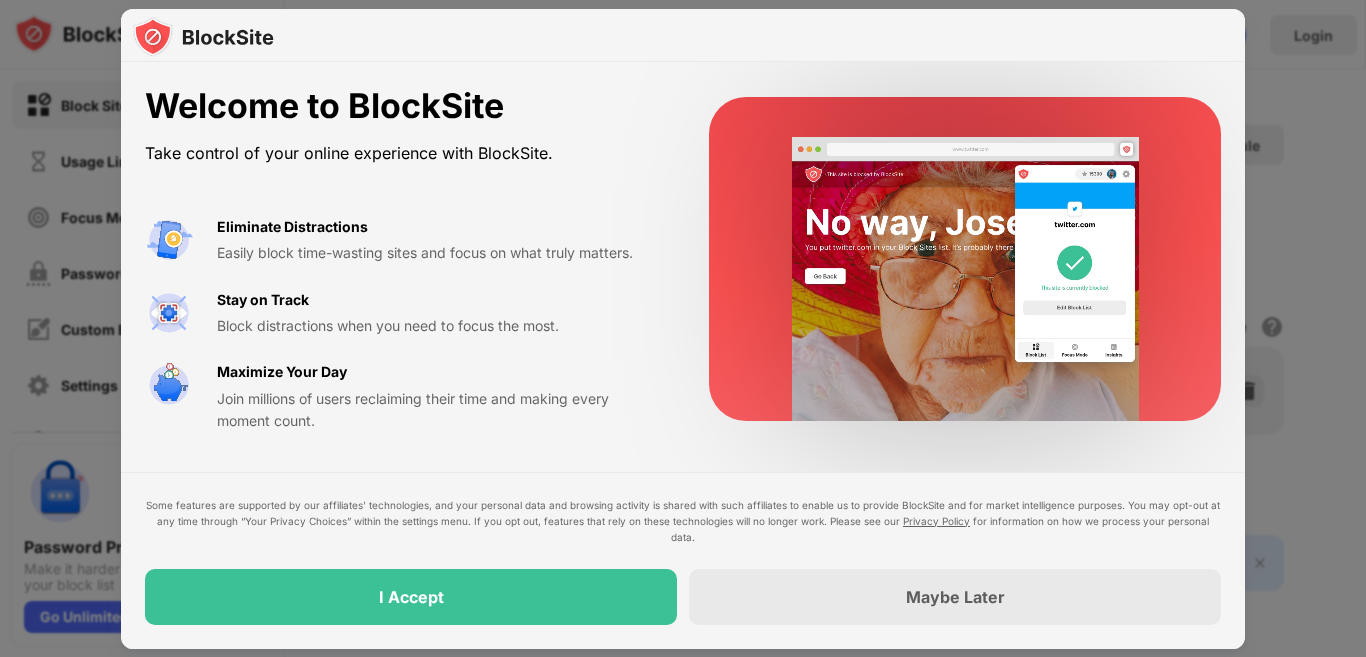 click on "I Accept" at bounding box center [411, 597] 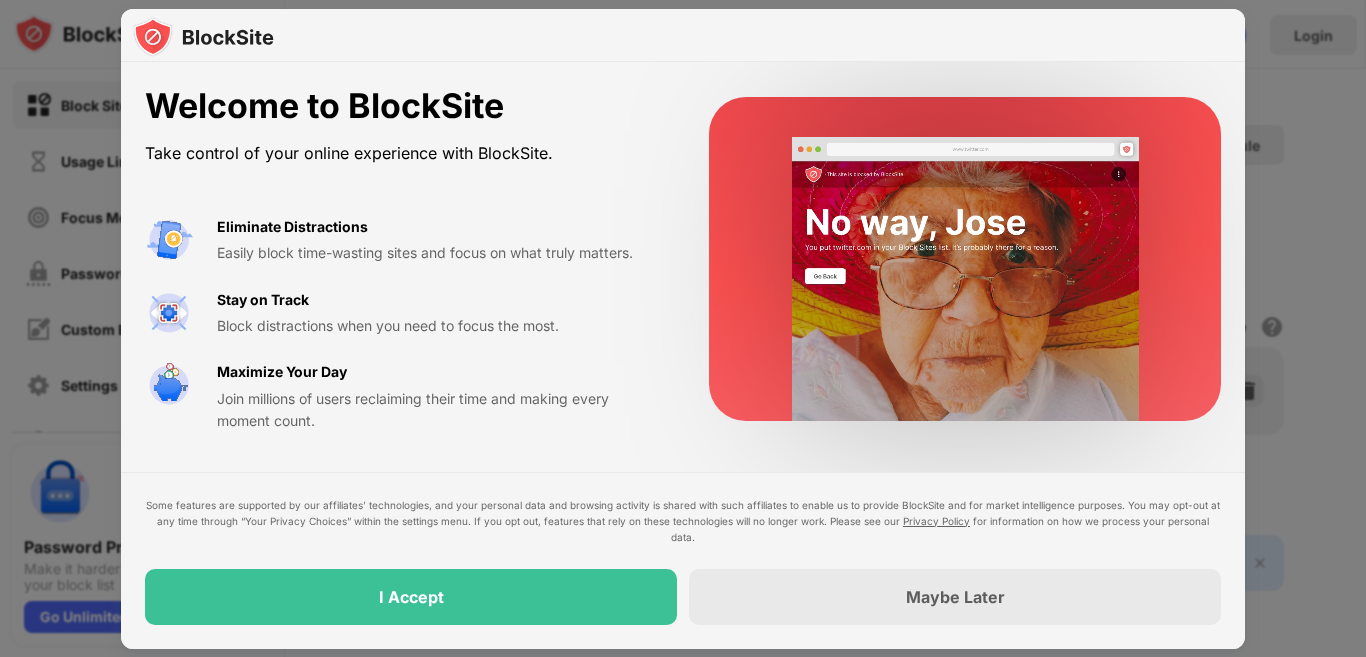 click on "Block Sites Usage Limit Focus Mode Password Protection Custom Block Page Settings About Blocking Sync with other devices Disabled Password Protection Make it harder to remove sites from your block list Go Unlimited Login Block List Block sites permanently or by schedule Redirect Choose a site to be redirected to when blocking is active Schedule Select which days and timeframes the block list will be active Add to Block List Blocked Items Whitelist mode Block all websites except for those in your whitelist. Whitelist Mode only works with URLs and won't include categories or keywords. 🔞 Adult Category Export Export Files (for websites items only) Import Import Files (for websites items only) 2 sites left to add to your block list. Click here to upgrade and enjoy an unlimited block list. Go Unlimited Welcome to BlockSite Take control of your online experience with BlockSite. Eliminate Distractions Easily block time-wasting sites and focus on what truly matters. Stay on Track Maximize Your Day   Privacy Policy" at bounding box center [683, 328] 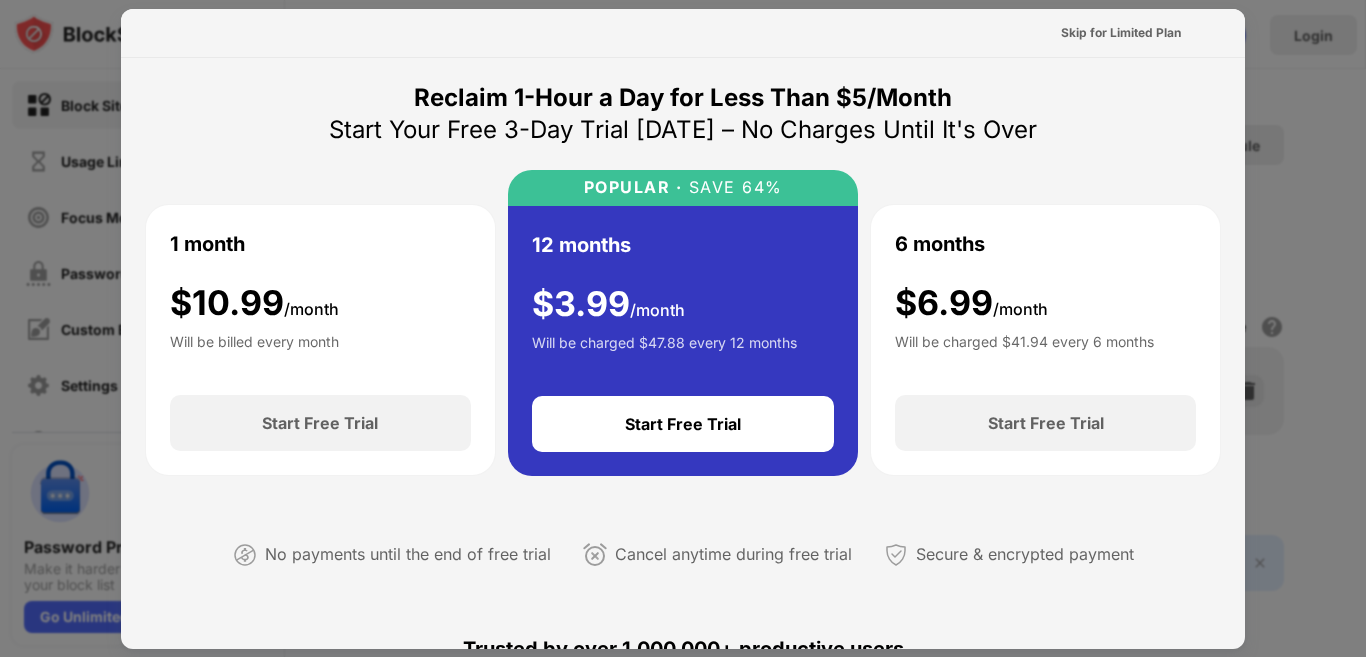 click at bounding box center (683, 328) 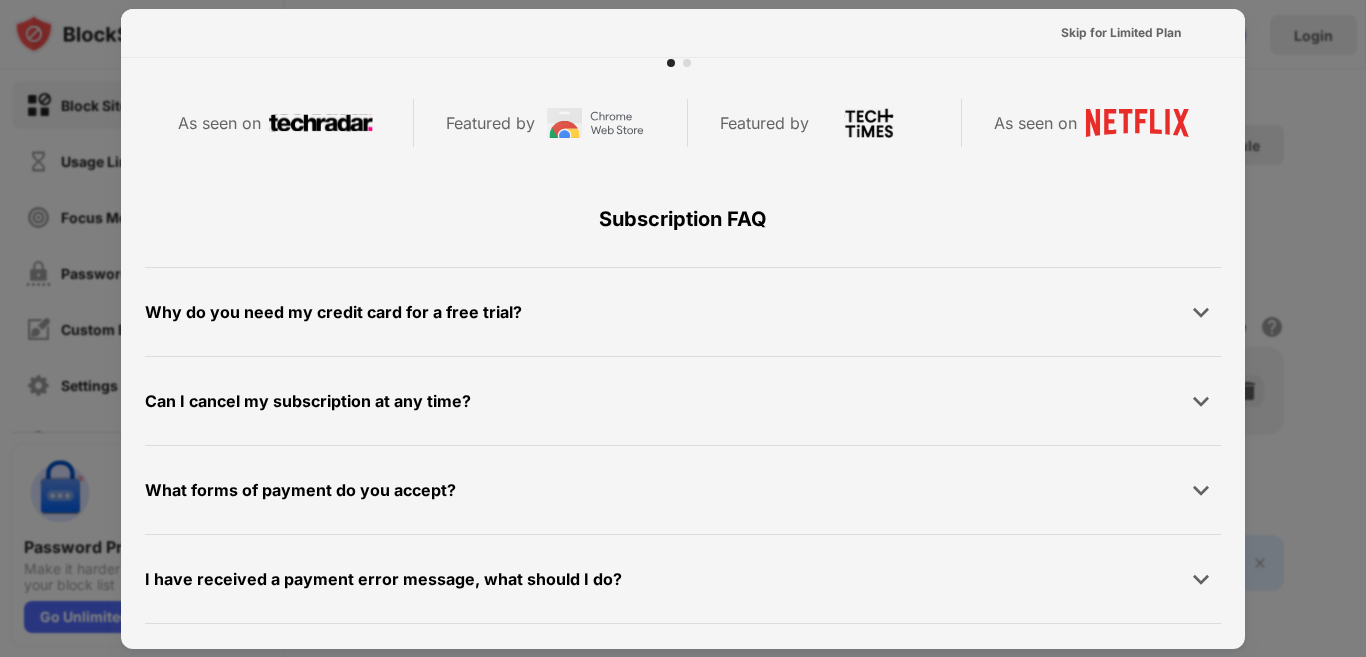 scroll, scrollTop: 975, scrollLeft: 0, axis: vertical 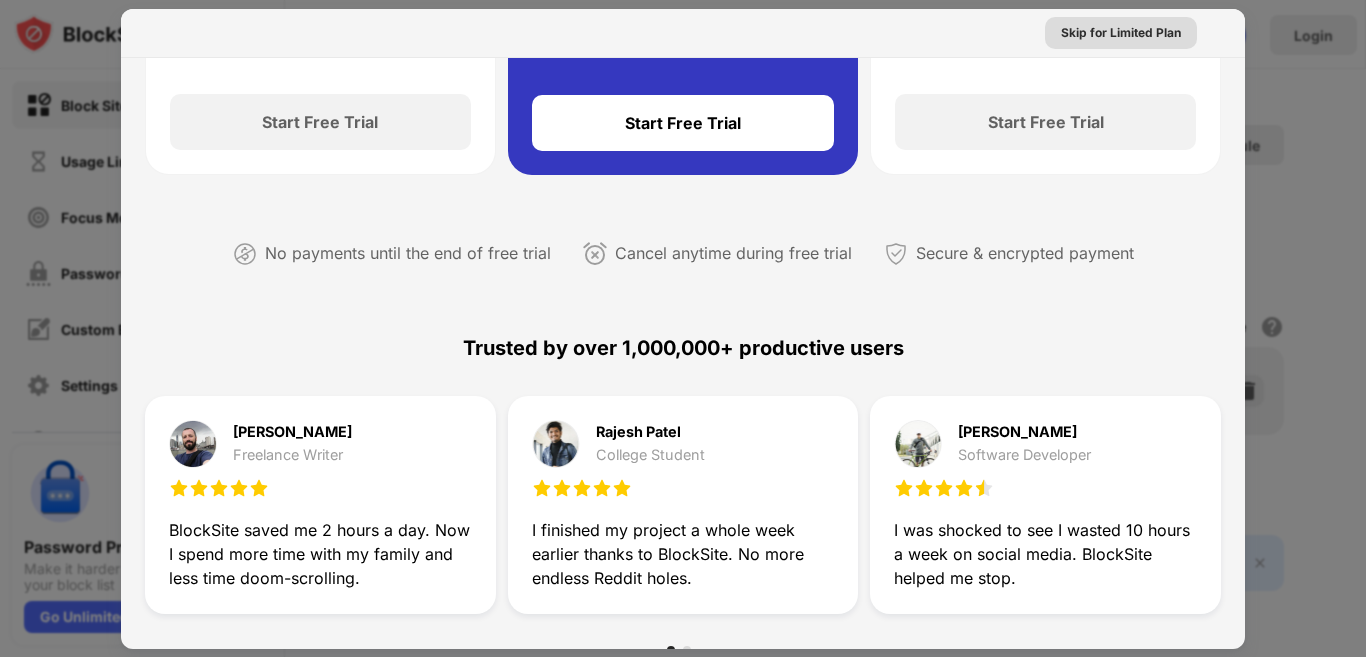 click on "Skip for Limited Plan" at bounding box center (1121, 33) 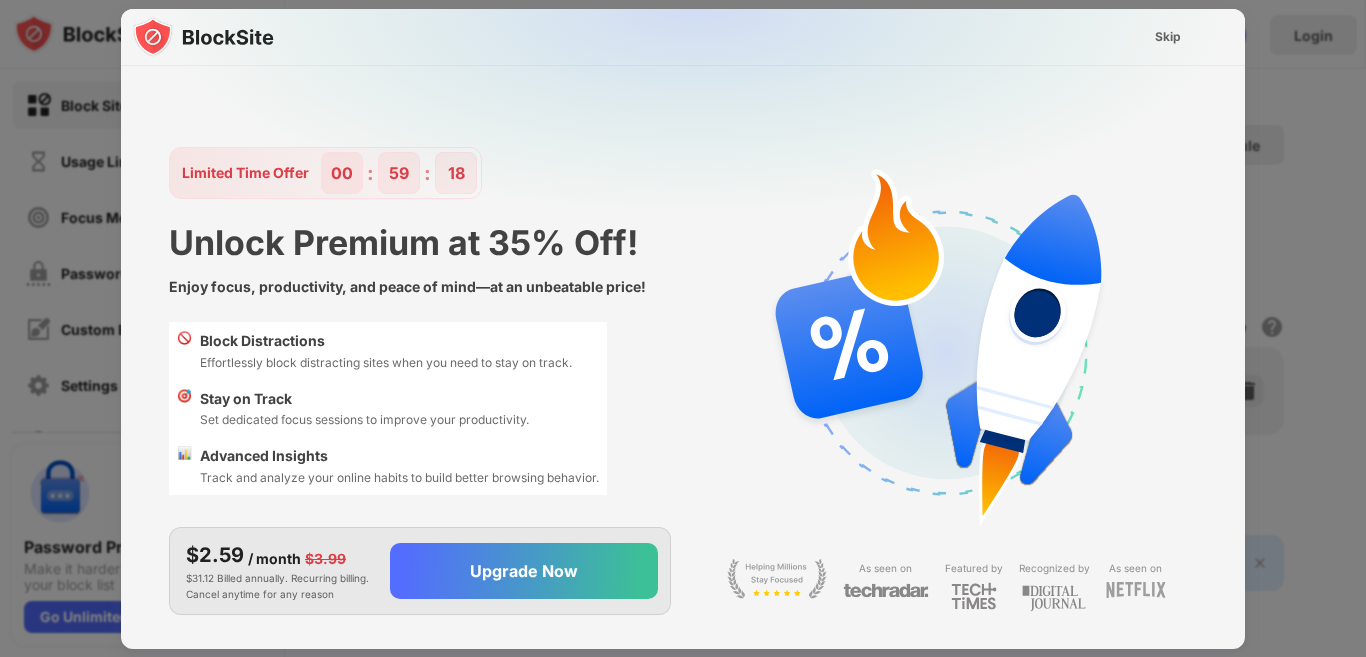 scroll, scrollTop: 19, scrollLeft: 0, axis: vertical 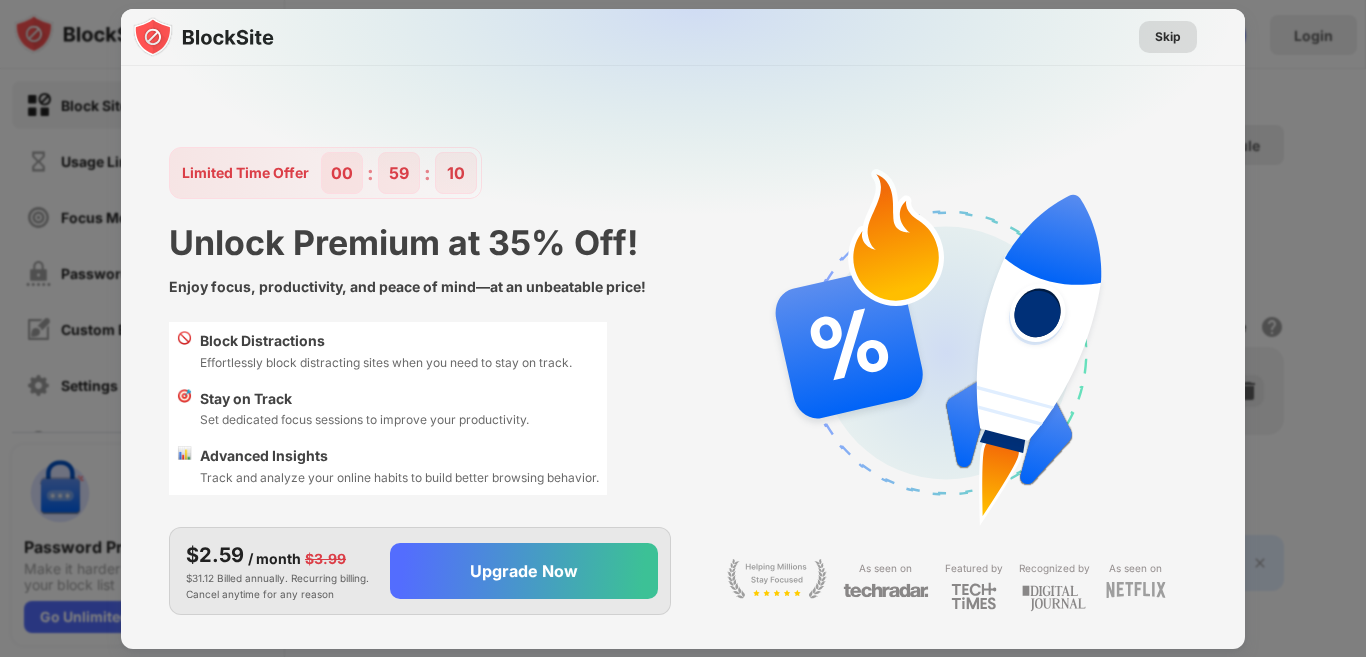 click on "Skip" at bounding box center [1168, 37] 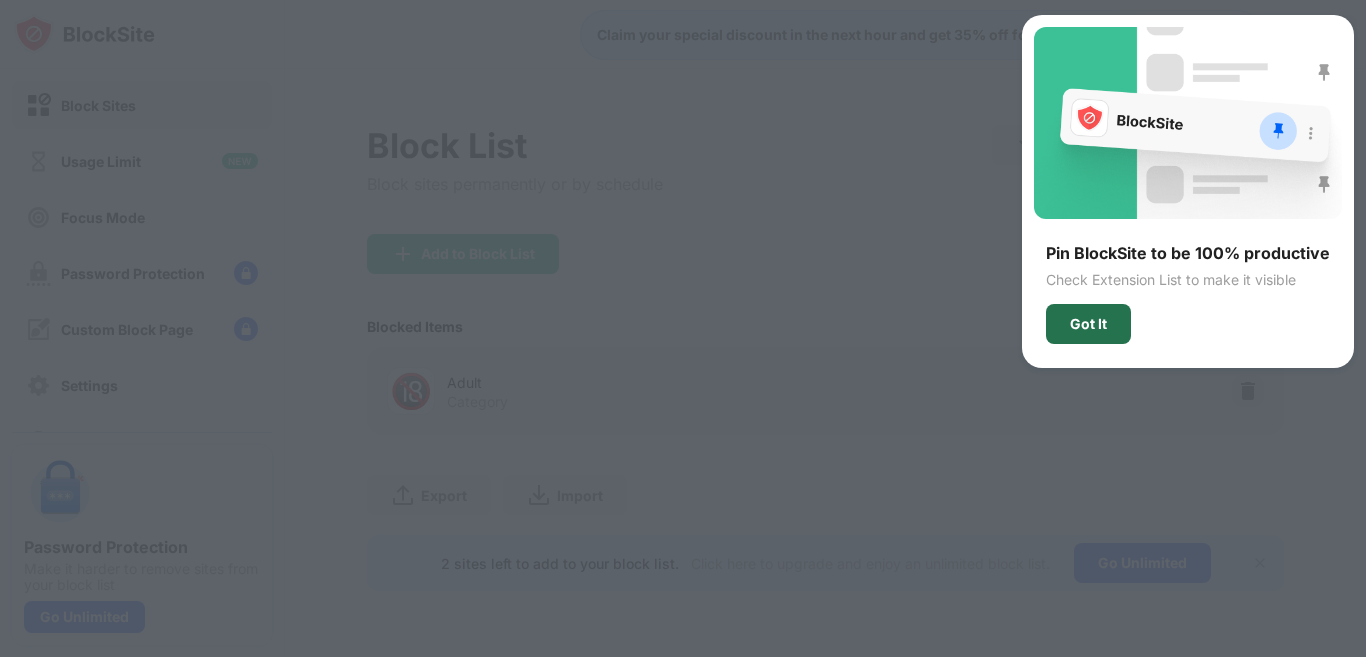 click on "Got It" at bounding box center (1088, 324) 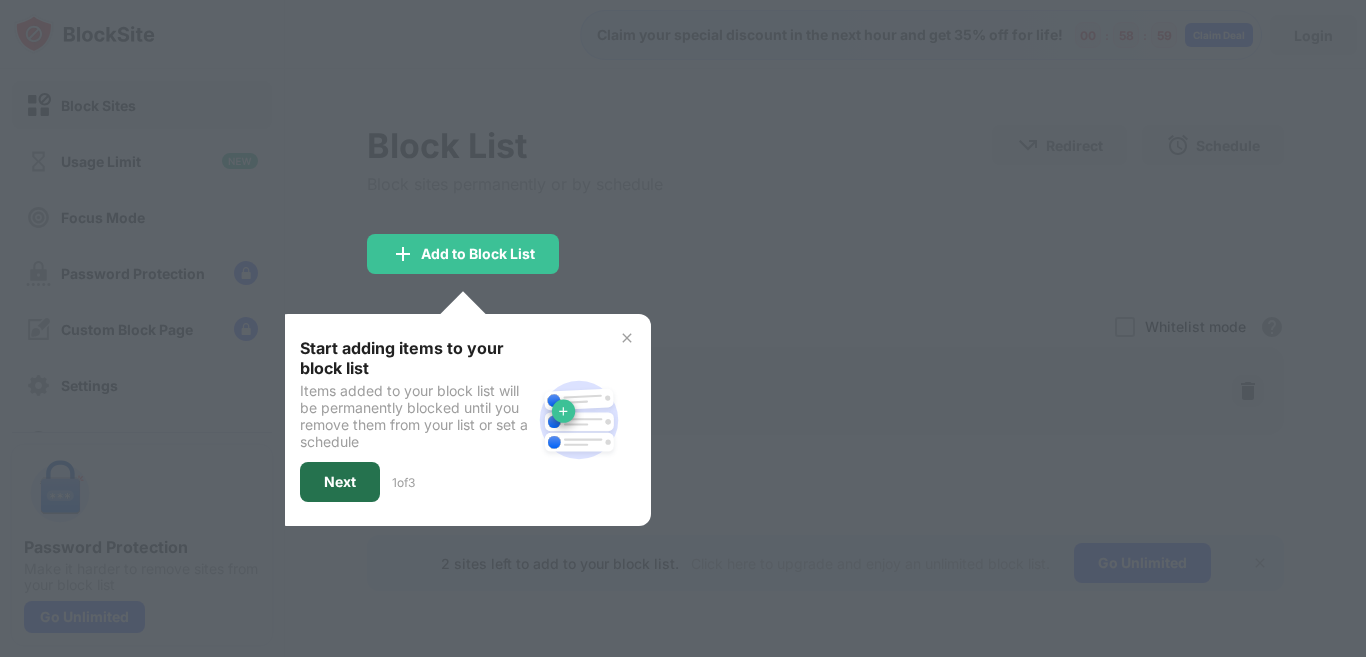 click on "Next" at bounding box center (340, 482) 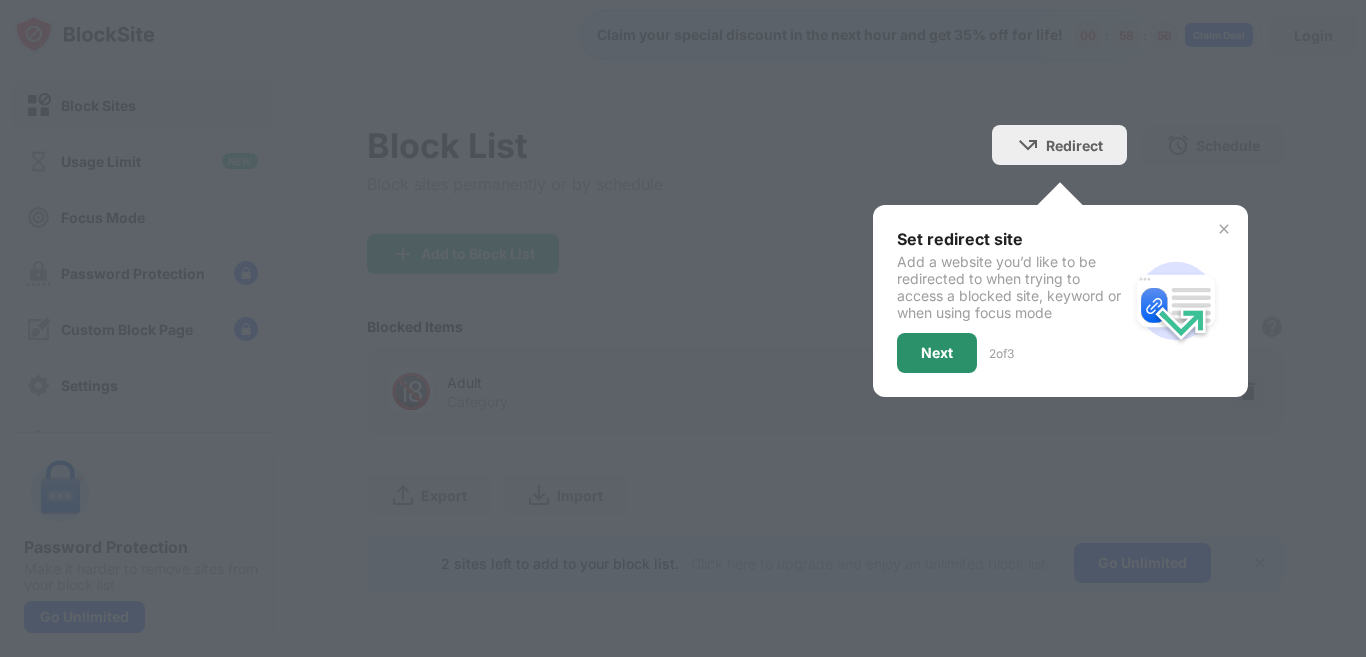 click on "Next" at bounding box center (937, 353) 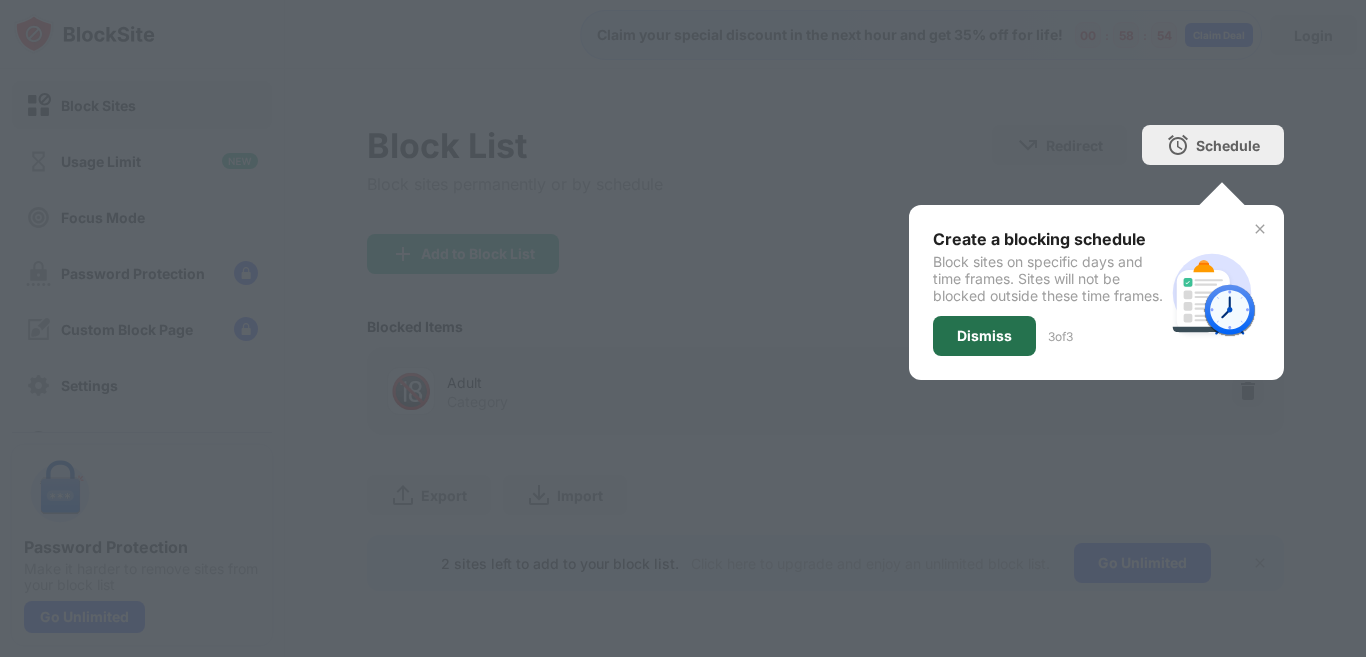 click on "Dismiss" at bounding box center [984, 336] 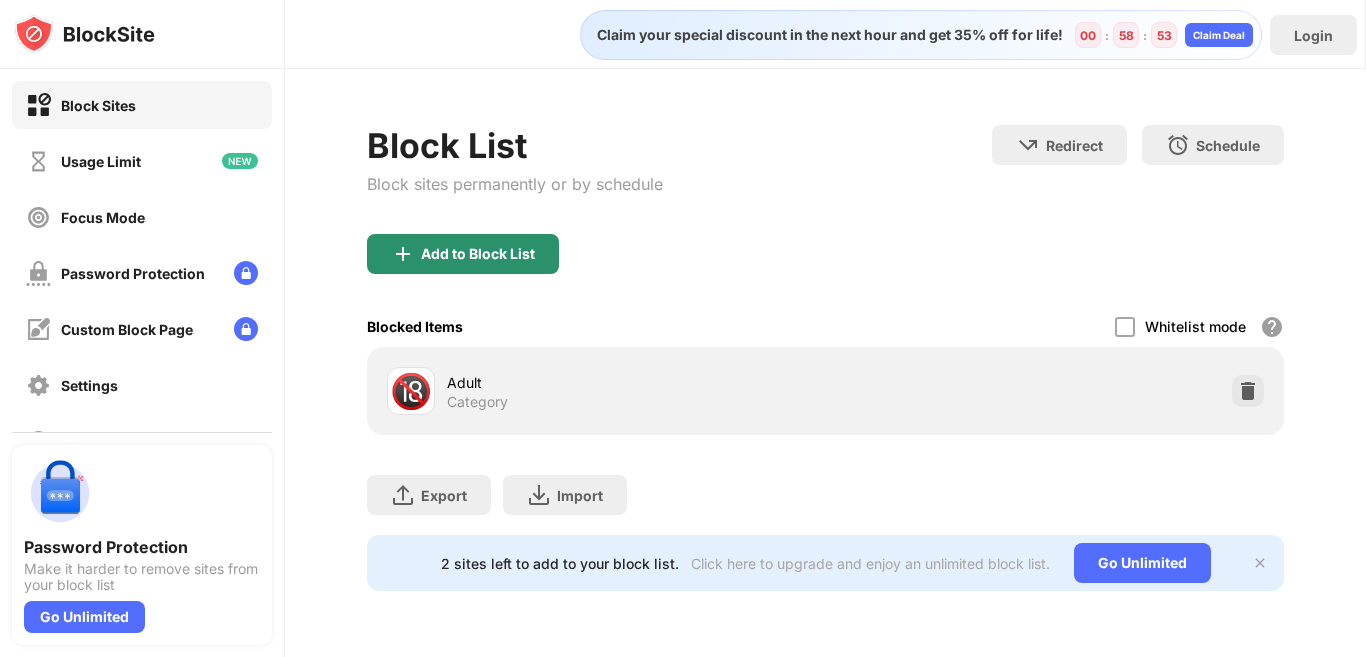 click on "Add to Block List" at bounding box center [463, 254] 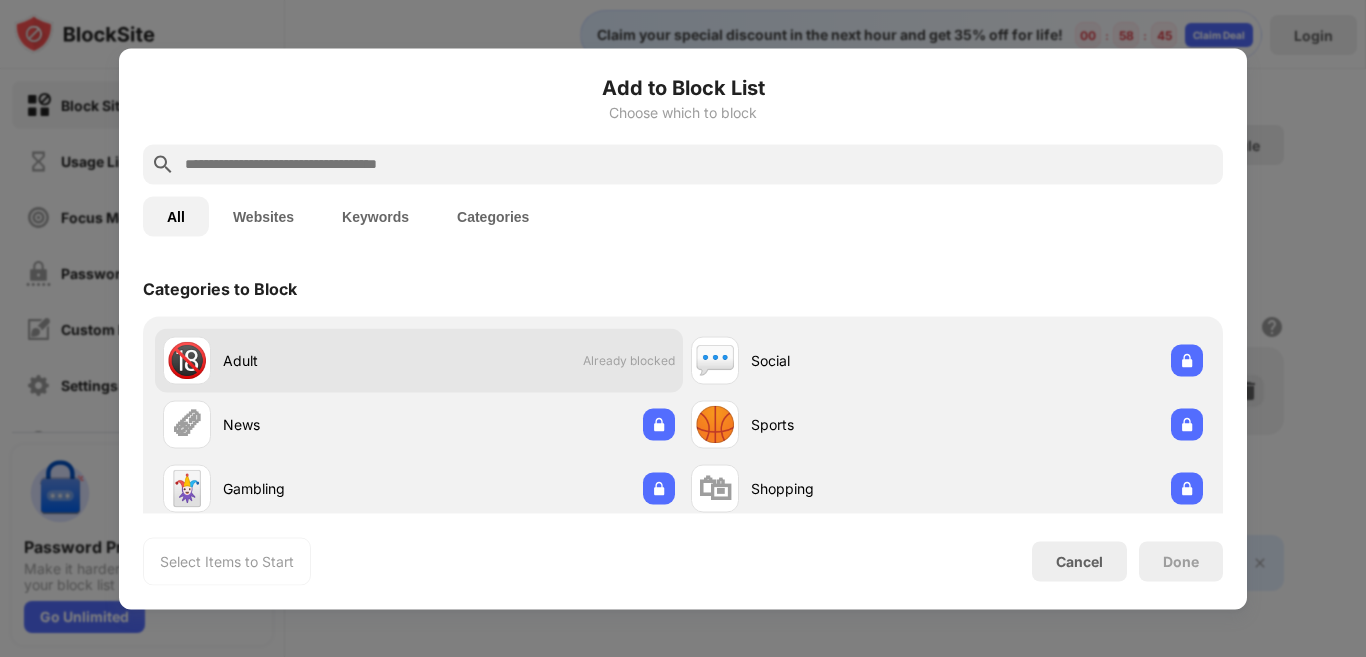 click on "🔞 Adult" at bounding box center [291, 360] 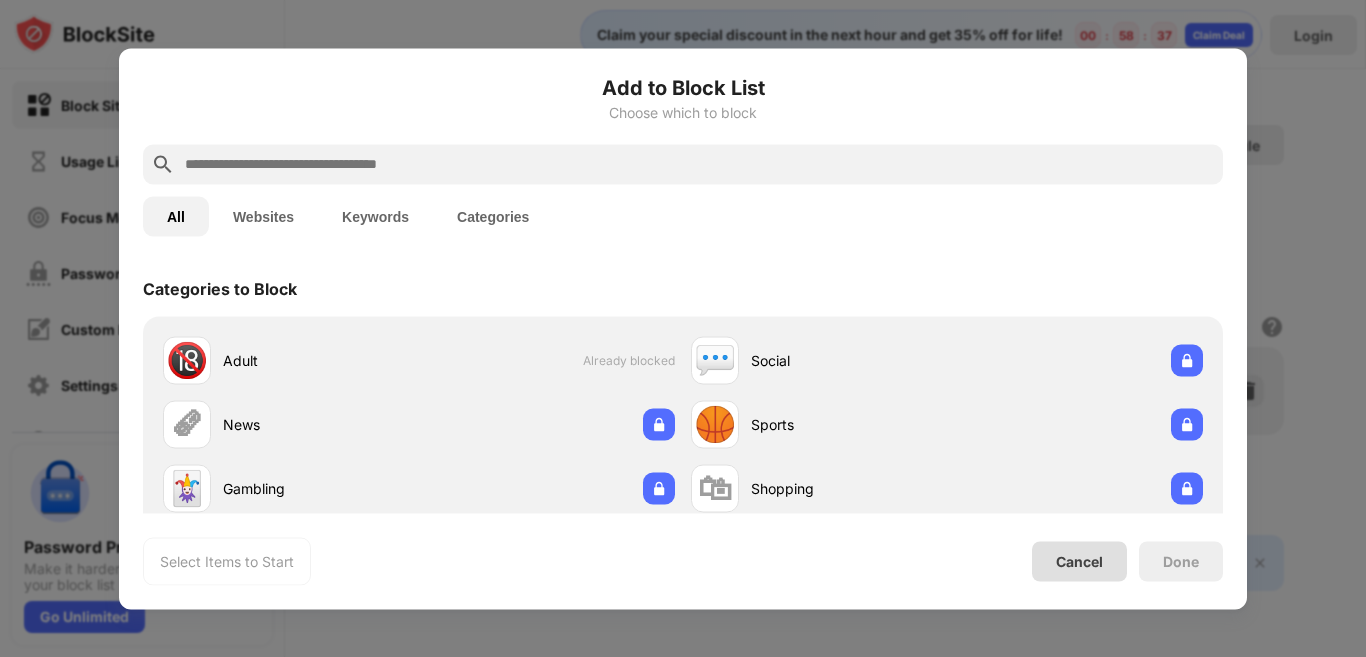 drag, startPoint x: 1103, startPoint y: 236, endPoint x: 1083, endPoint y: 601, distance: 365.54755 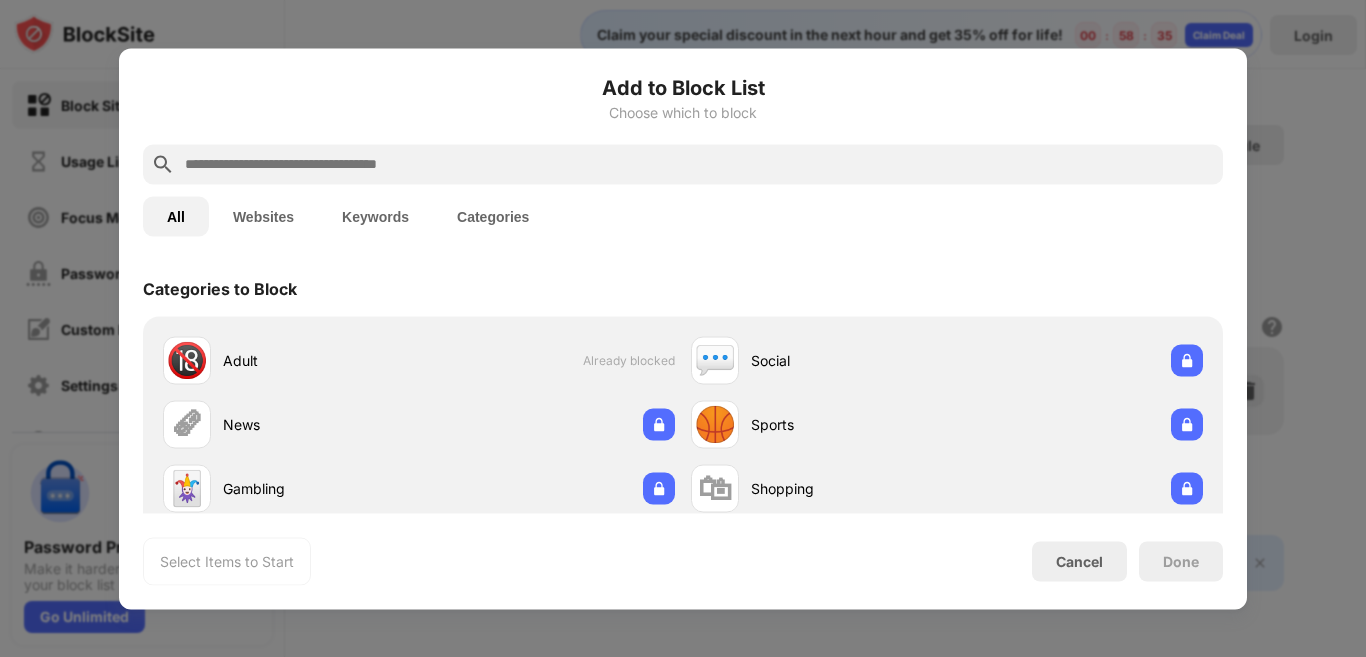 click on "Websites" at bounding box center (263, 216) 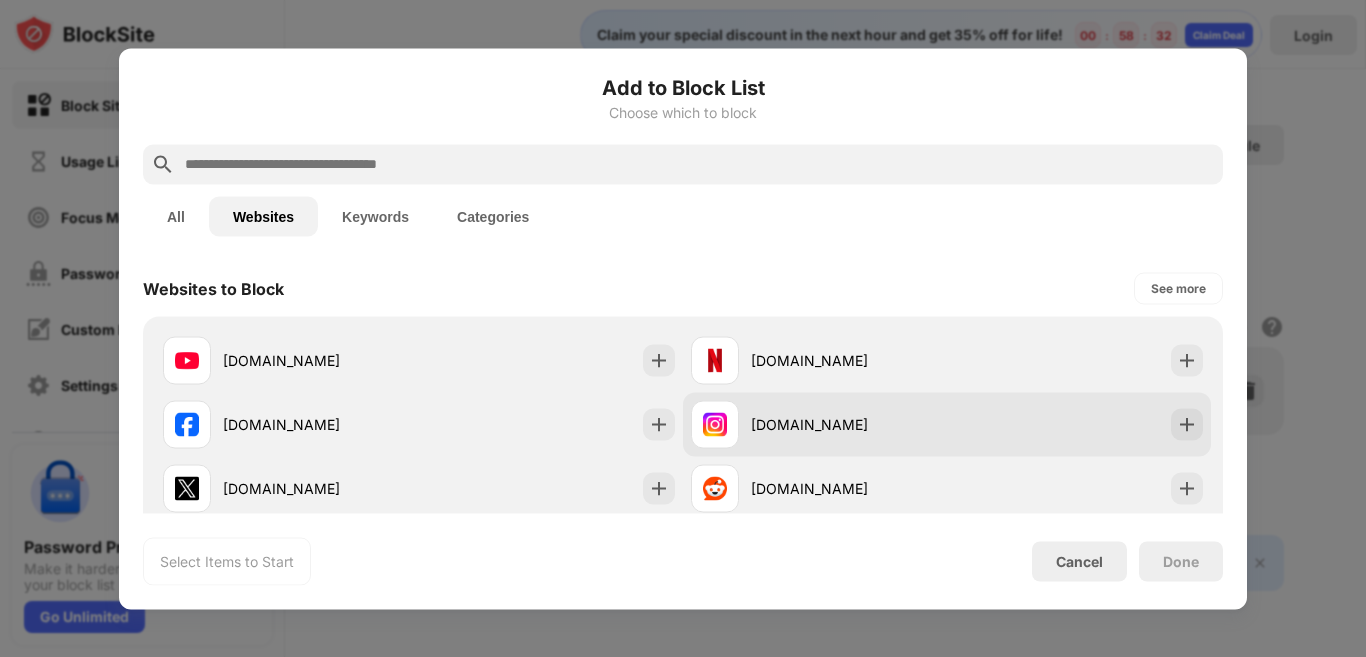 click at bounding box center (1187, 424) 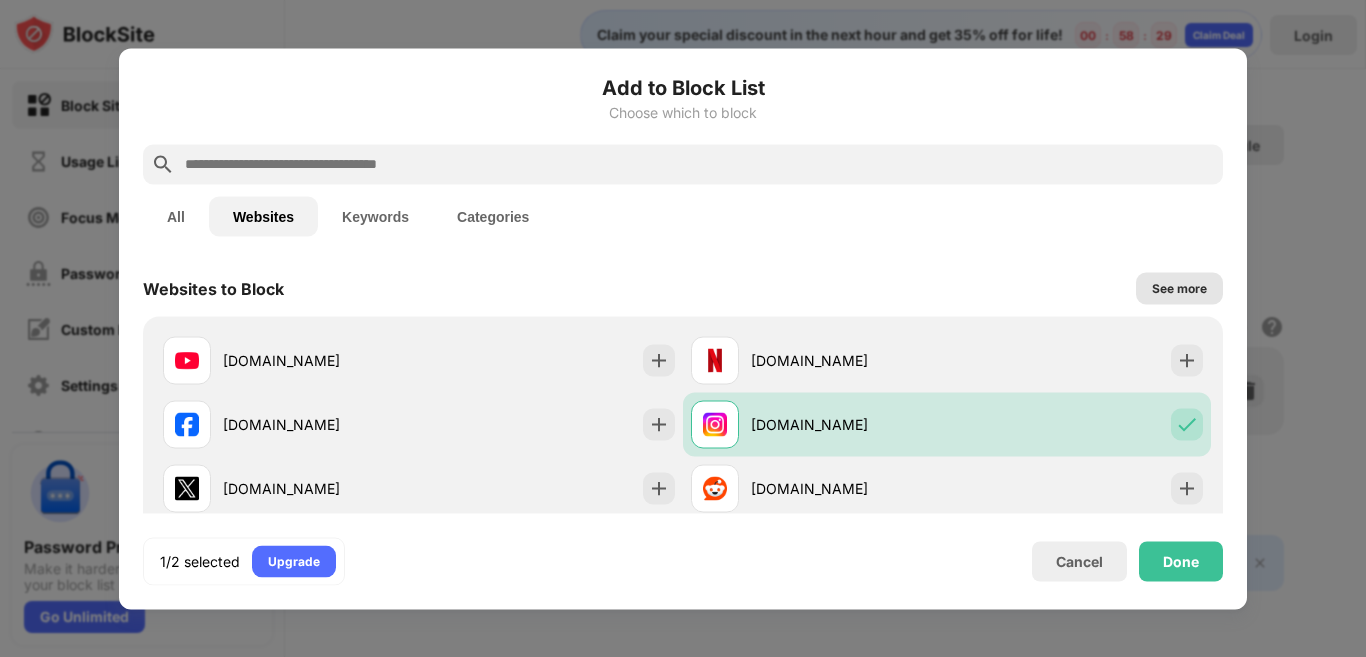 click on "See more" at bounding box center [1179, 288] 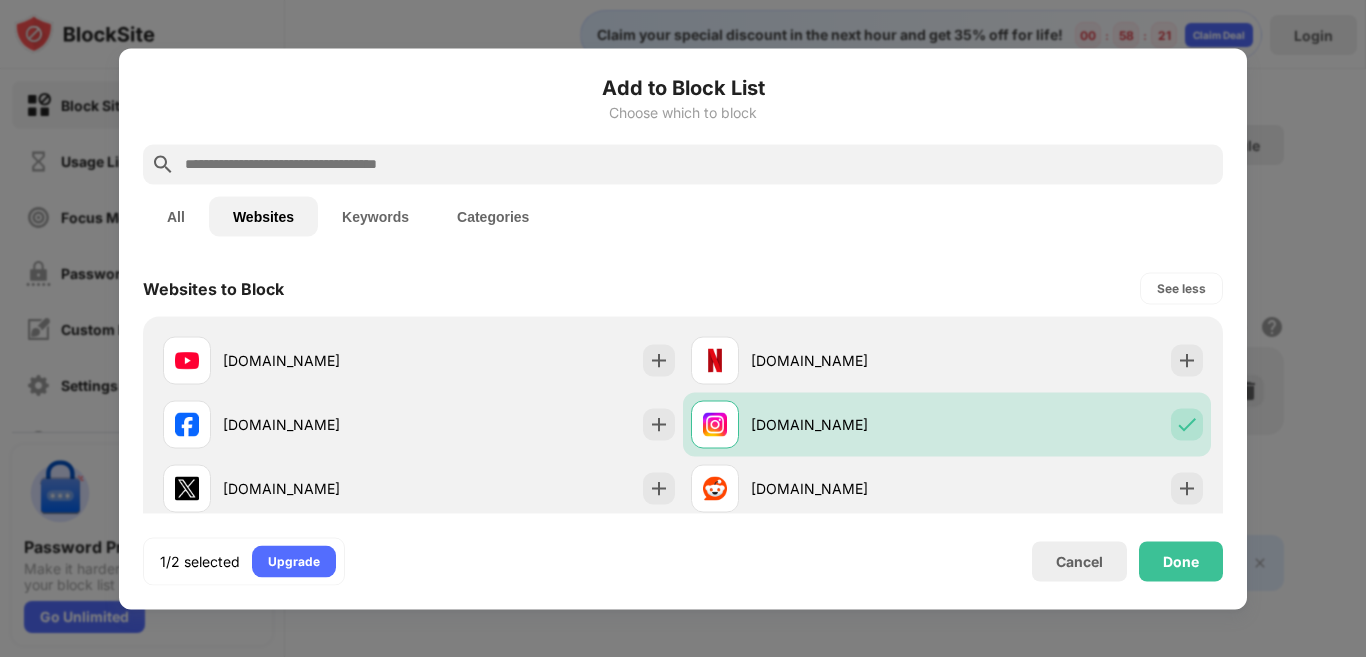 drag, startPoint x: 1234, startPoint y: 322, endPoint x: 1204, endPoint y: 604, distance: 283.59125 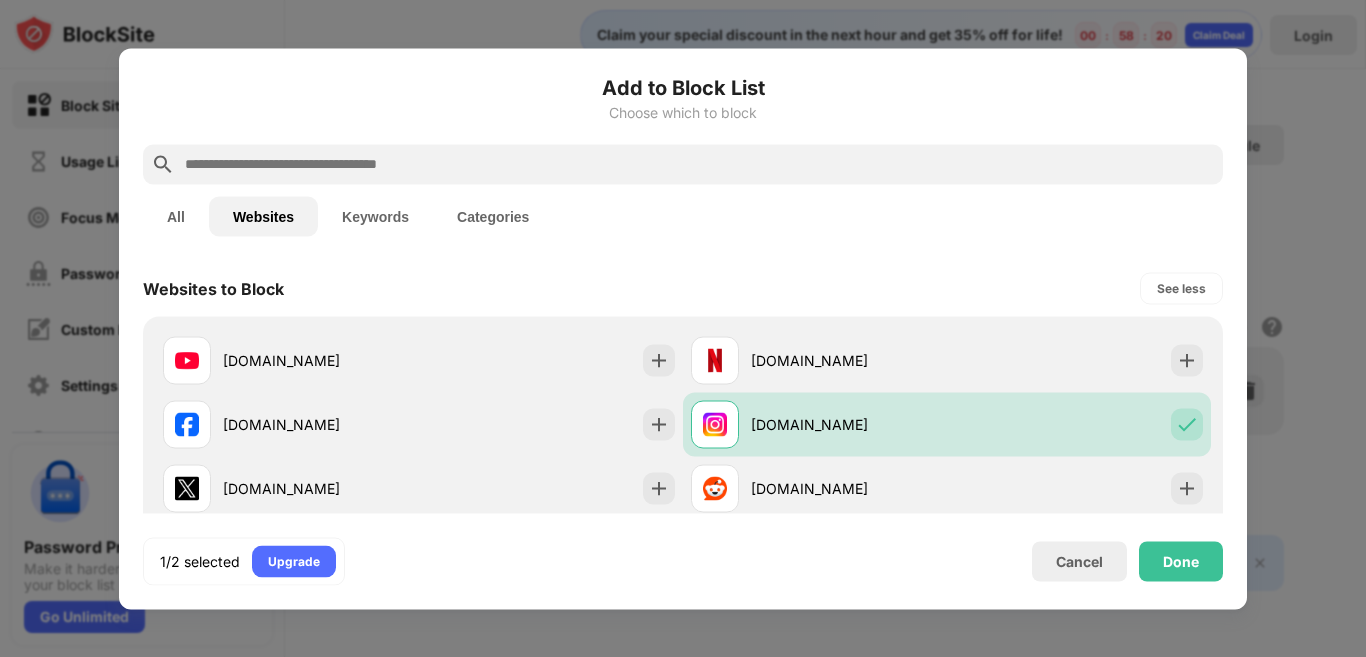 click on "Keywords" at bounding box center (375, 216) 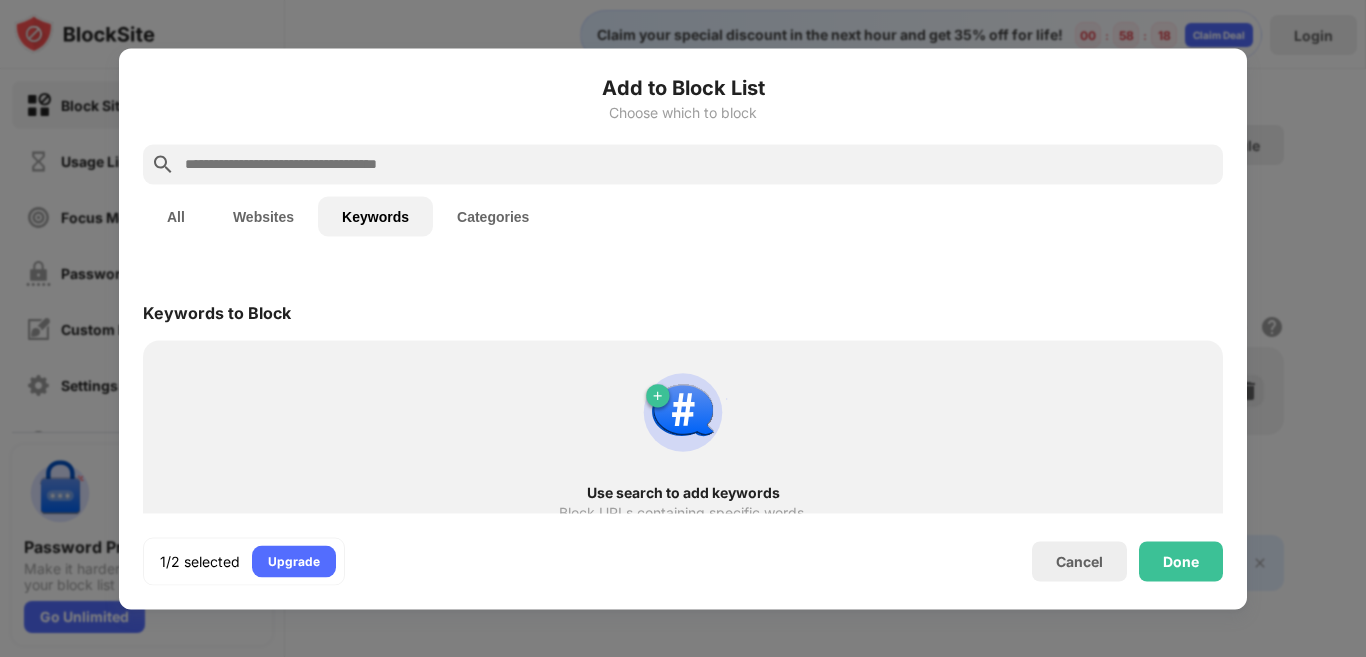 click on "Categories" at bounding box center (493, 216) 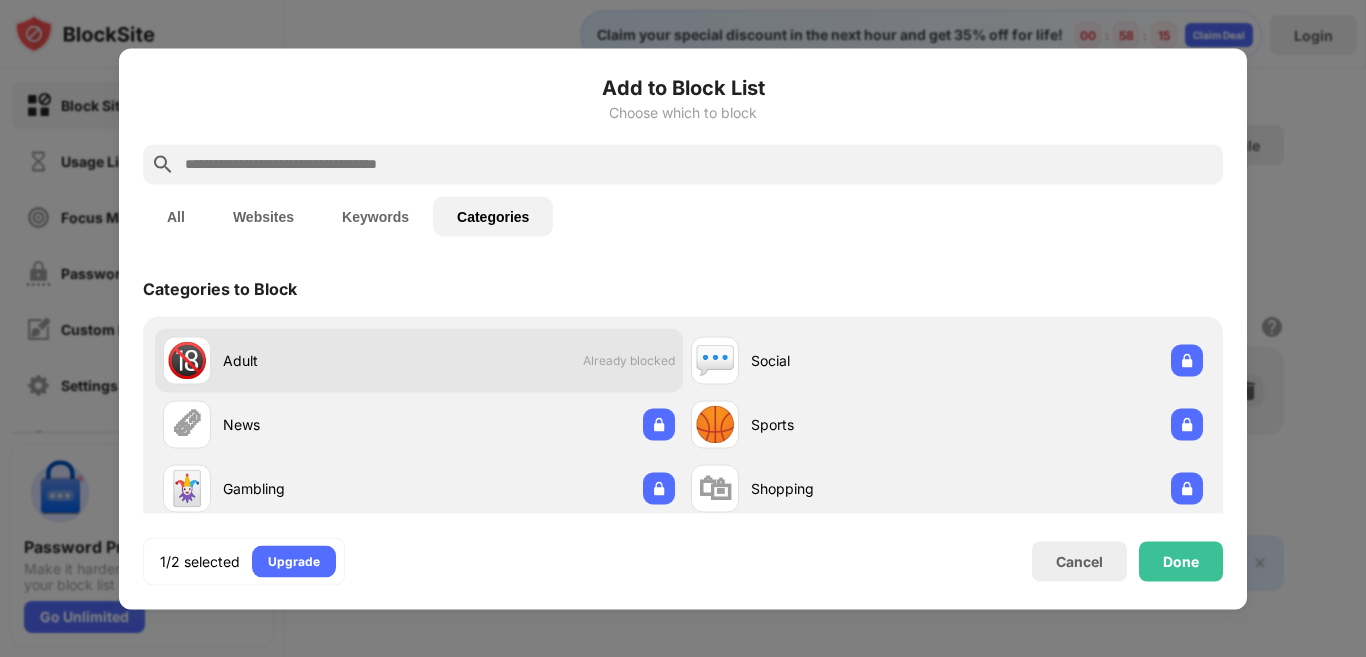click on "🔞" at bounding box center [187, 360] 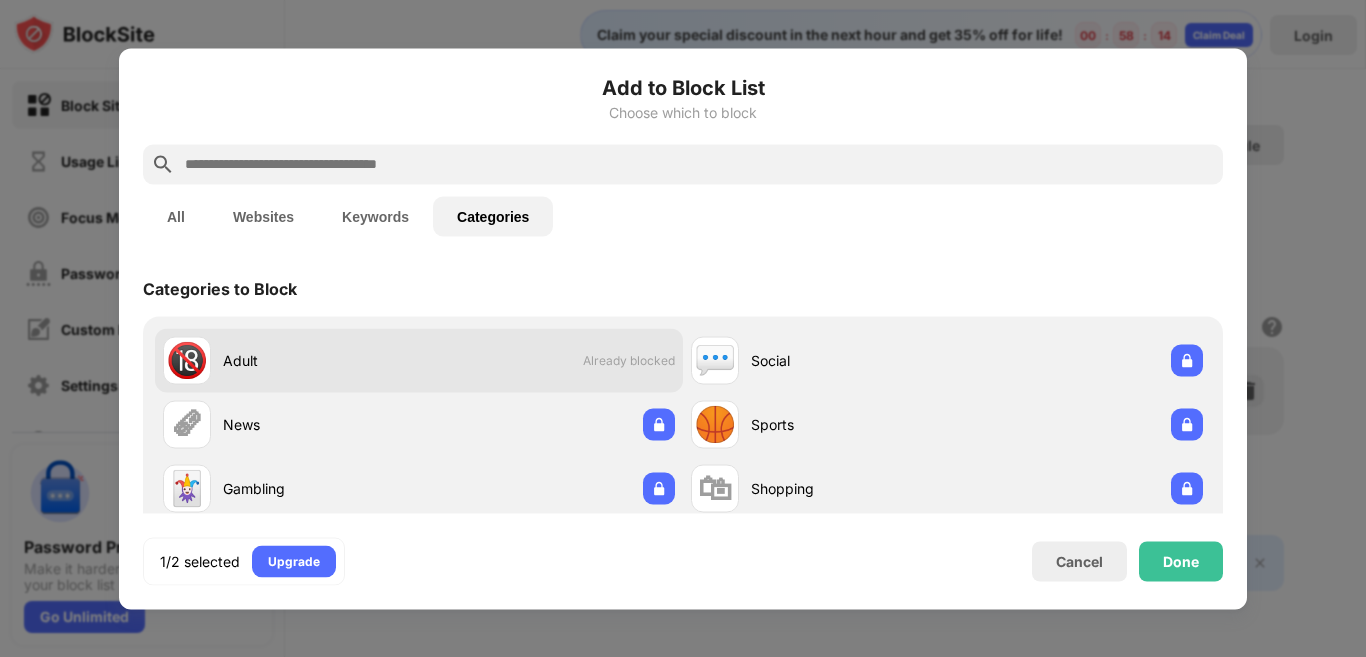 click on "🔞 Adult Already blocked" at bounding box center (419, 360) 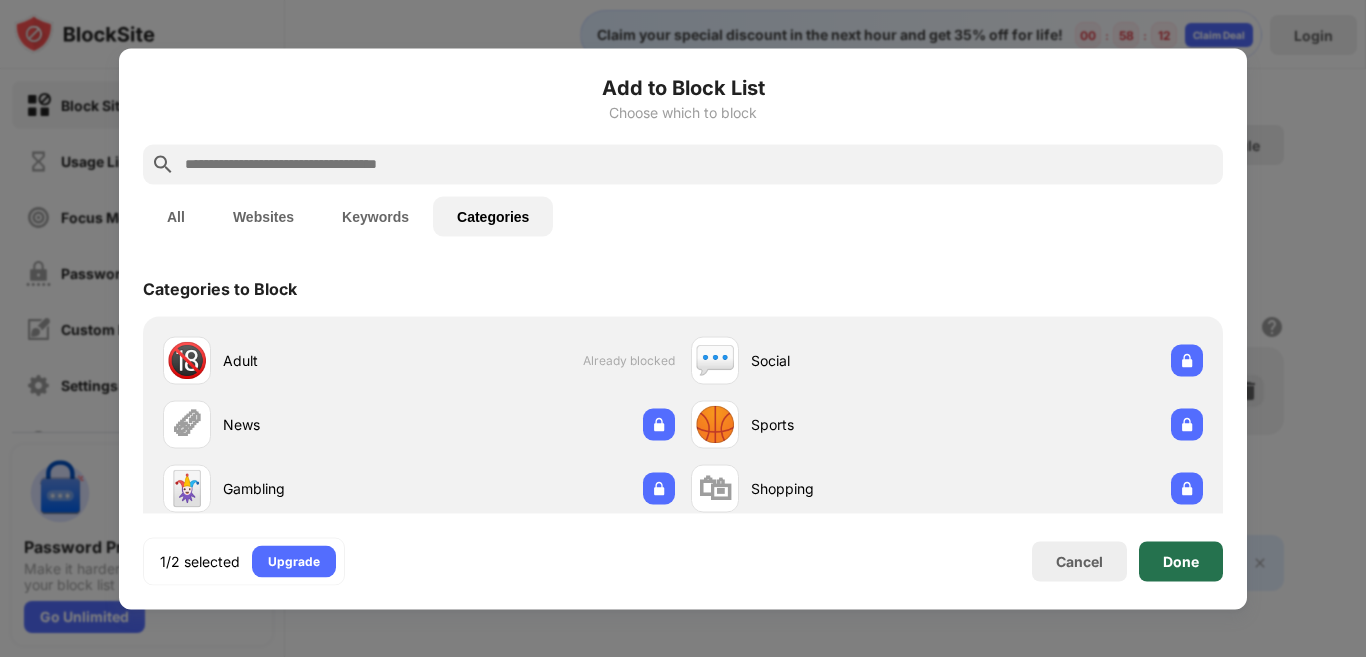 click on "Done" at bounding box center [1181, 561] 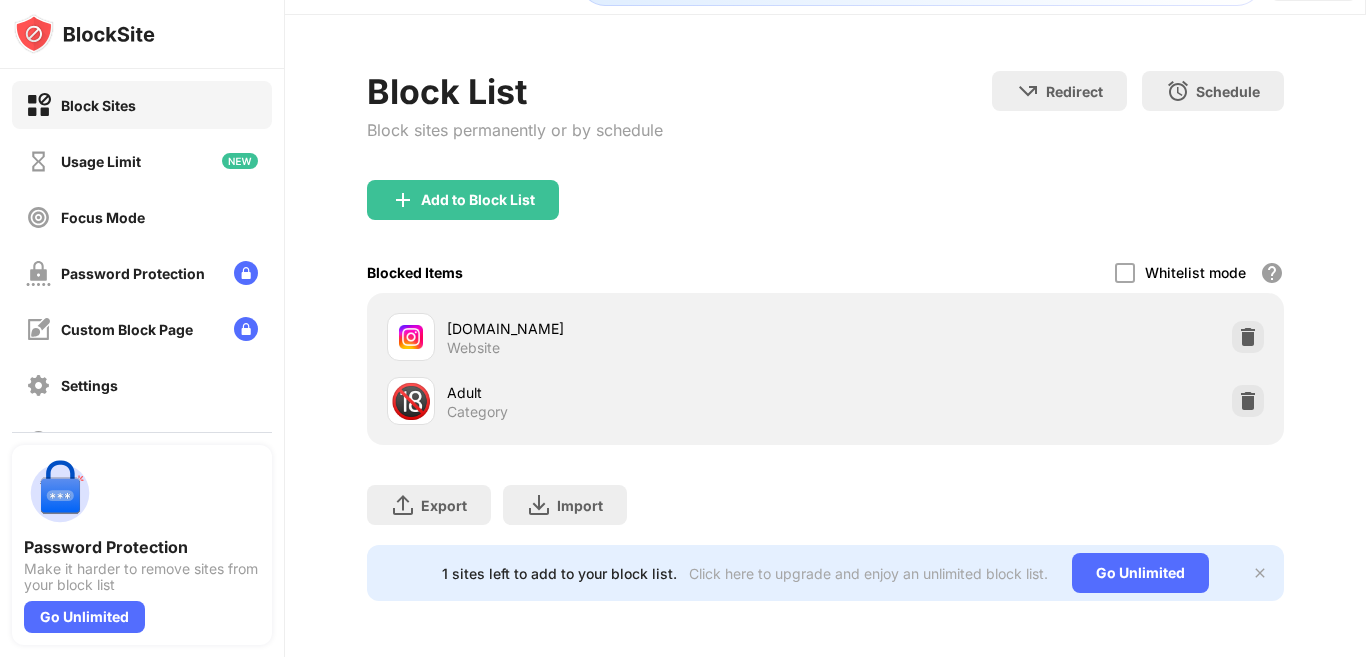 scroll, scrollTop: 71, scrollLeft: 0, axis: vertical 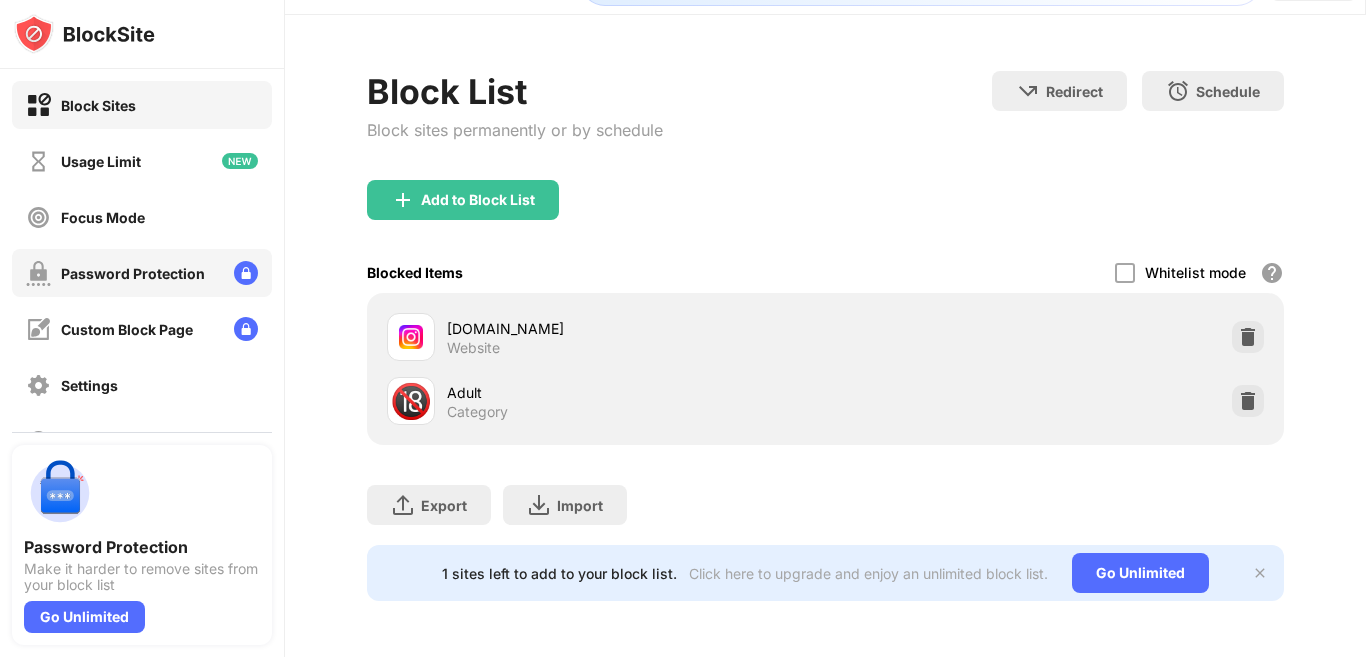 click on "Password Protection" at bounding box center [142, 273] 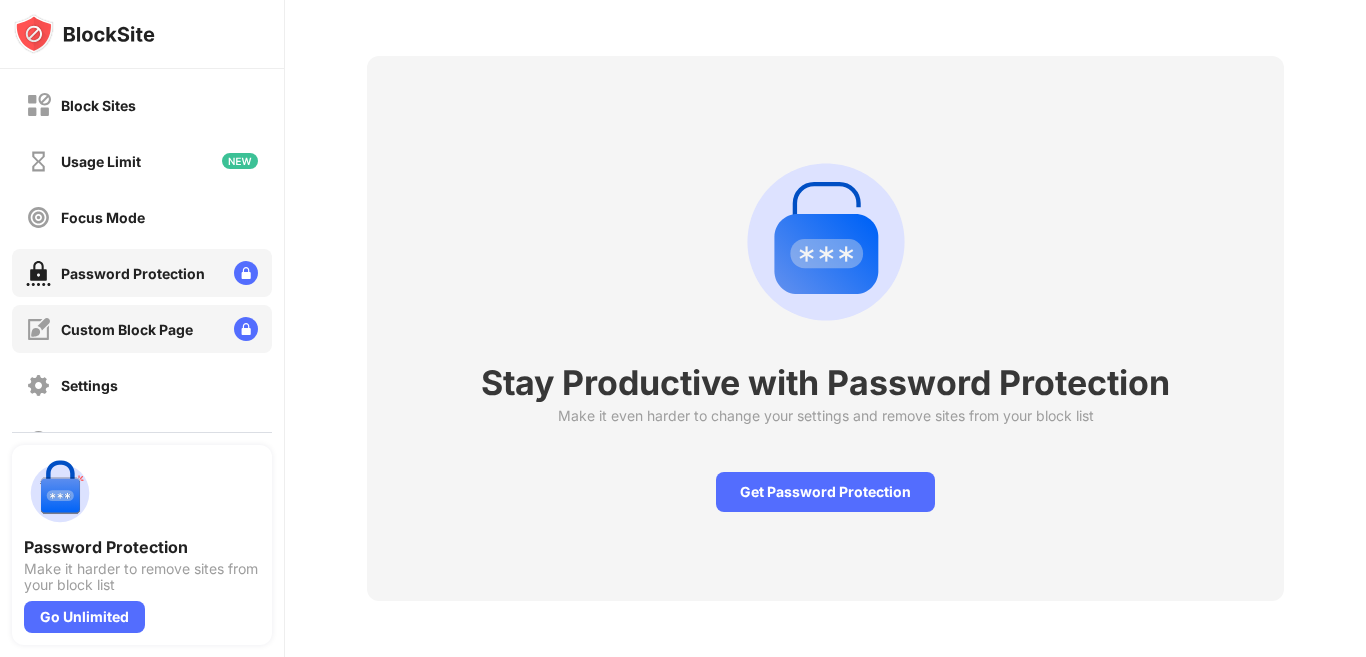 click on "Custom Block Page" at bounding box center (142, 329) 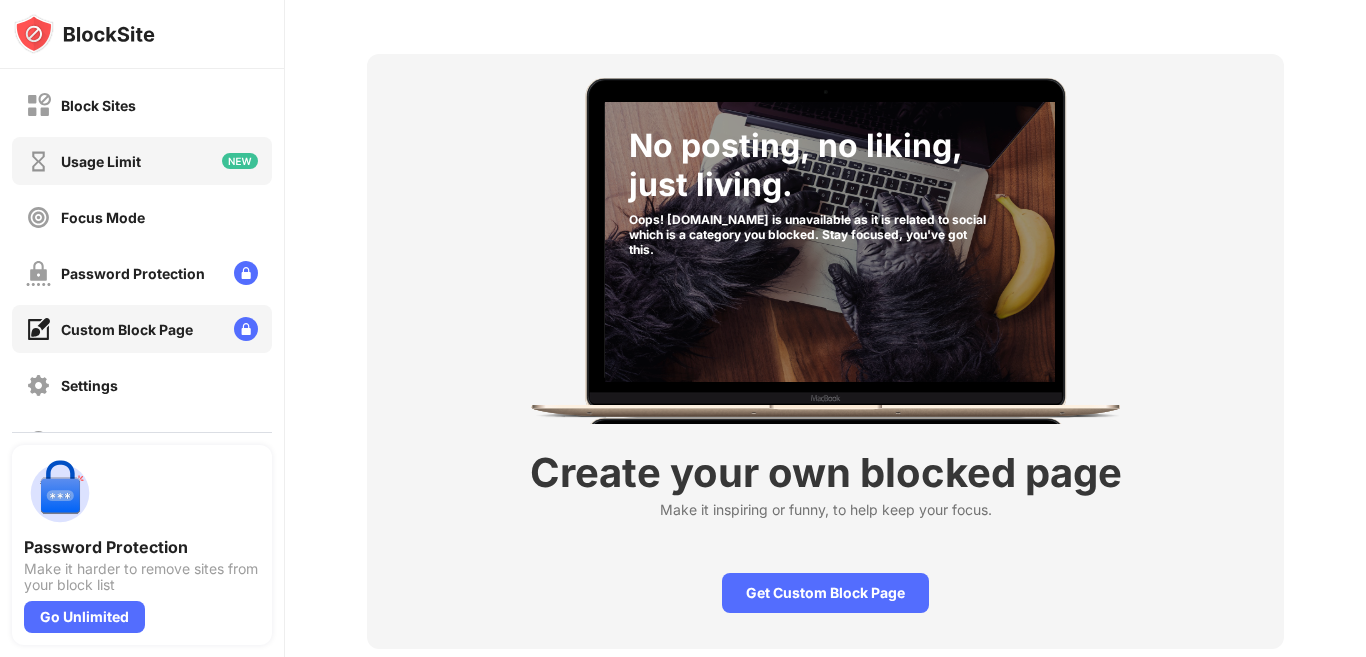 click on "Usage Limit" at bounding box center (142, 161) 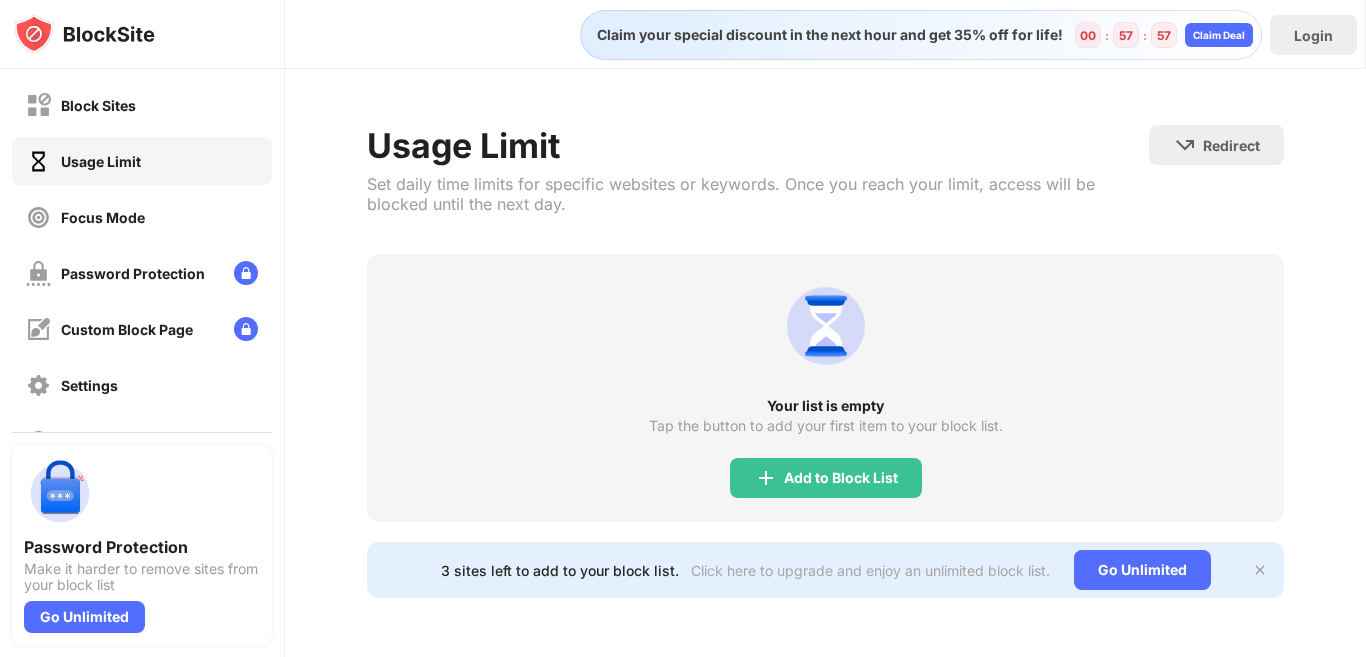 scroll, scrollTop: 14, scrollLeft: 0, axis: vertical 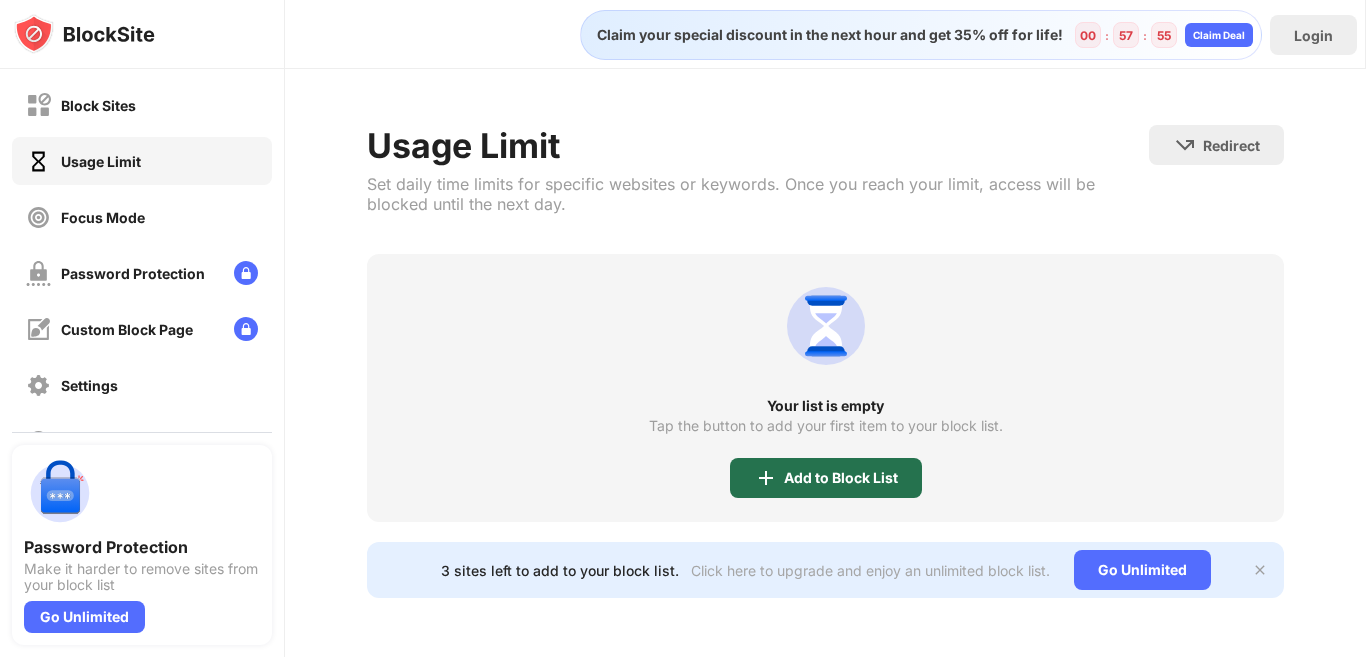 click on "Add to Block List" at bounding box center [826, 478] 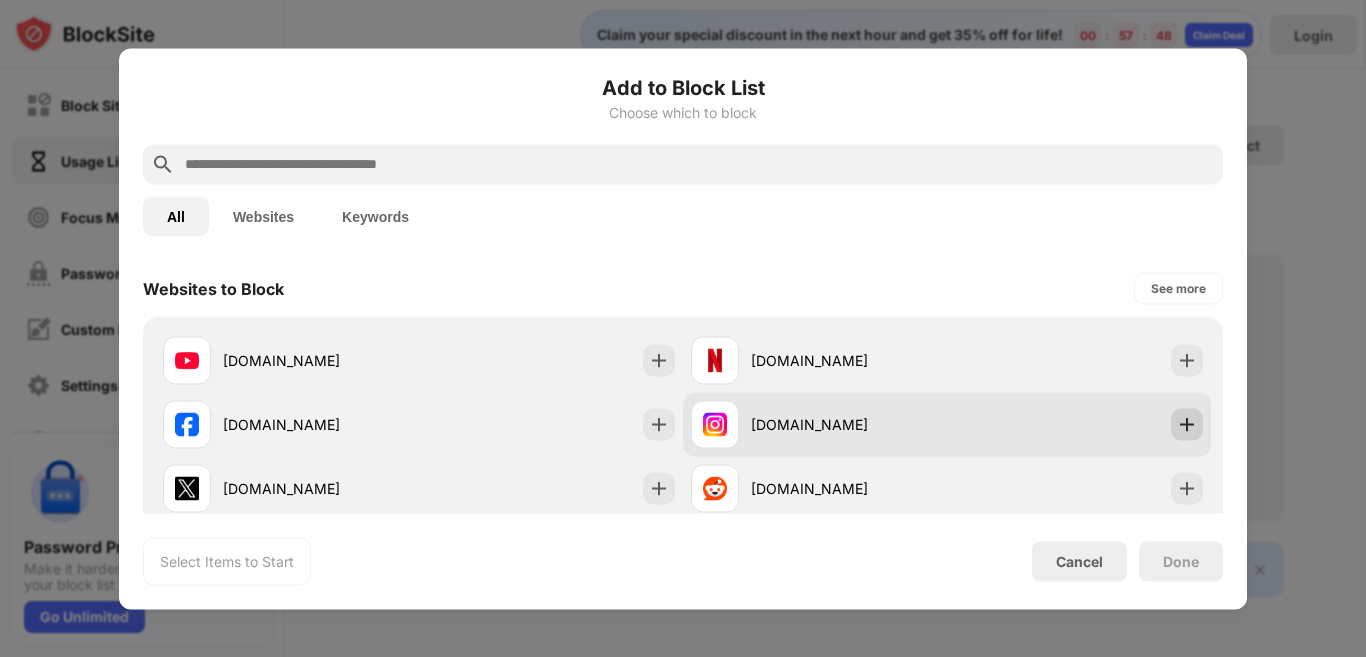 click at bounding box center (1187, 424) 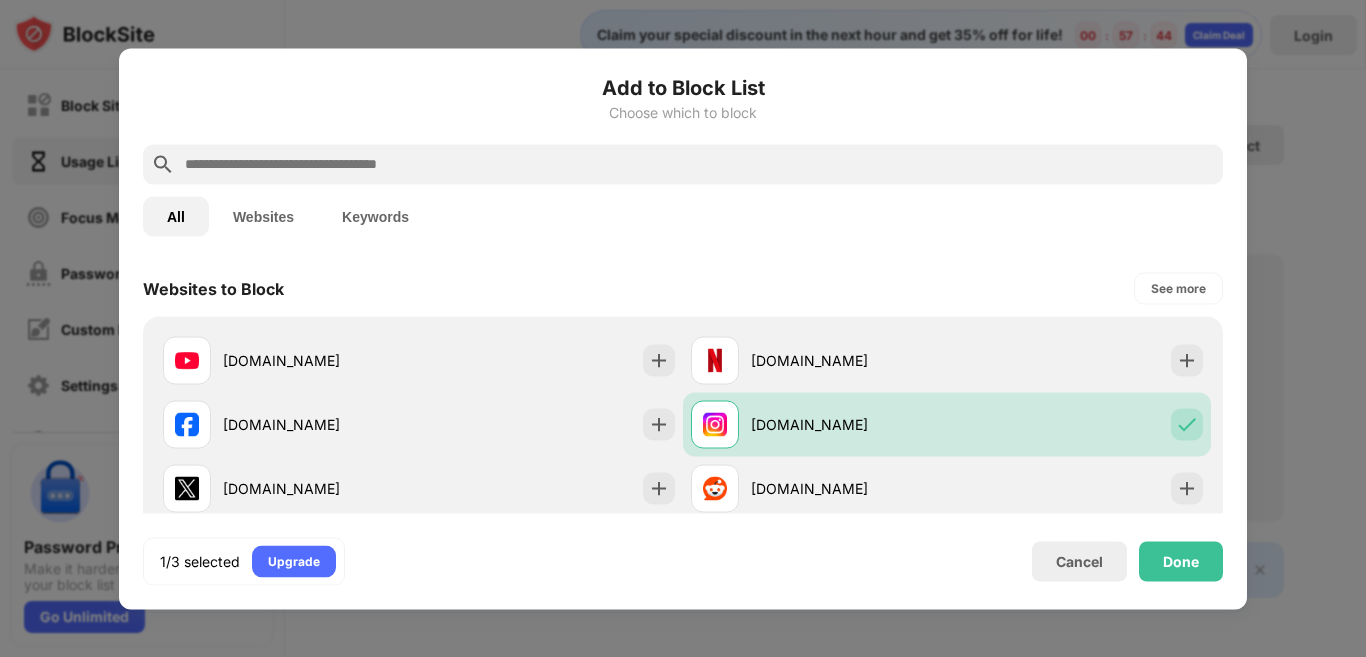 click on "Websites" at bounding box center (263, 216) 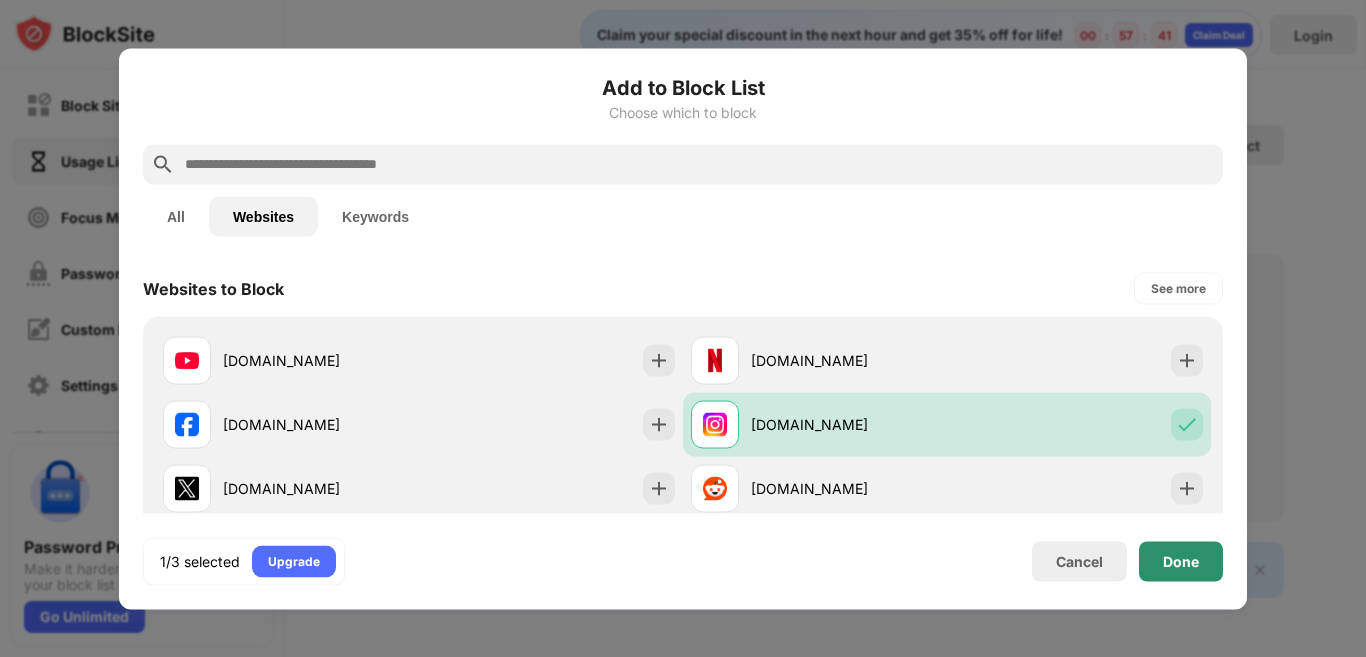 click on "Done" at bounding box center (1181, 561) 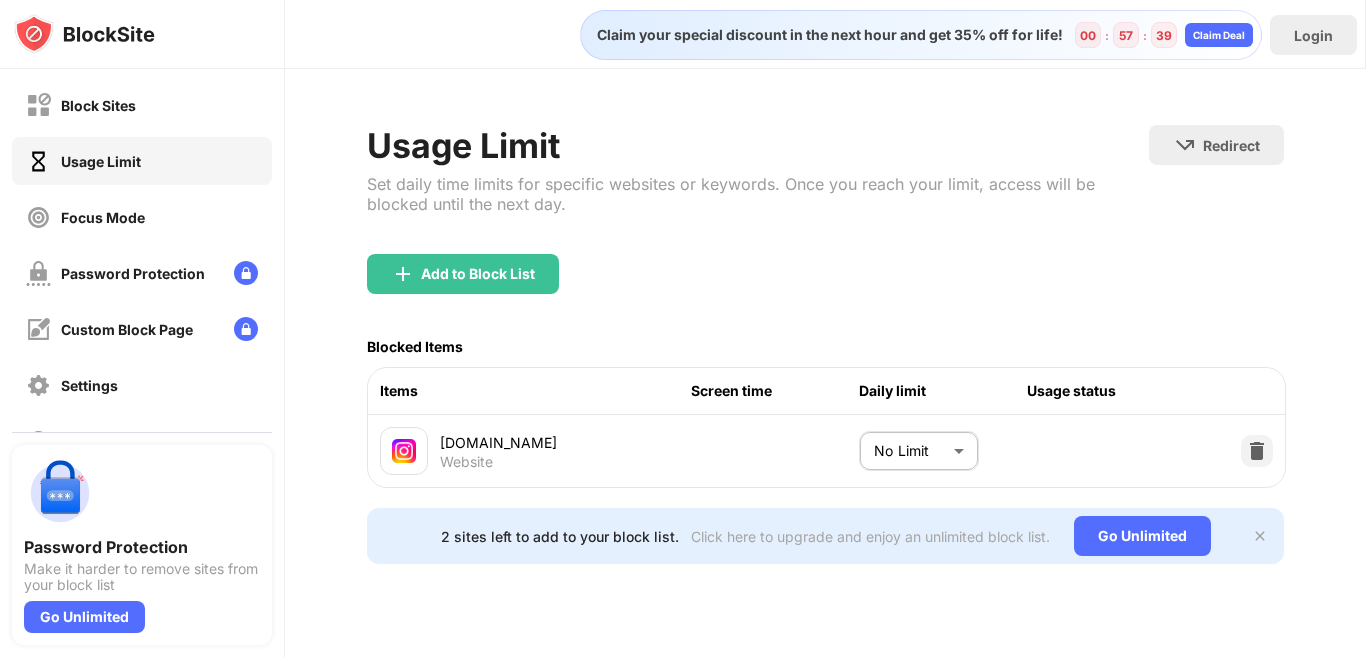 scroll, scrollTop: 0, scrollLeft: 0, axis: both 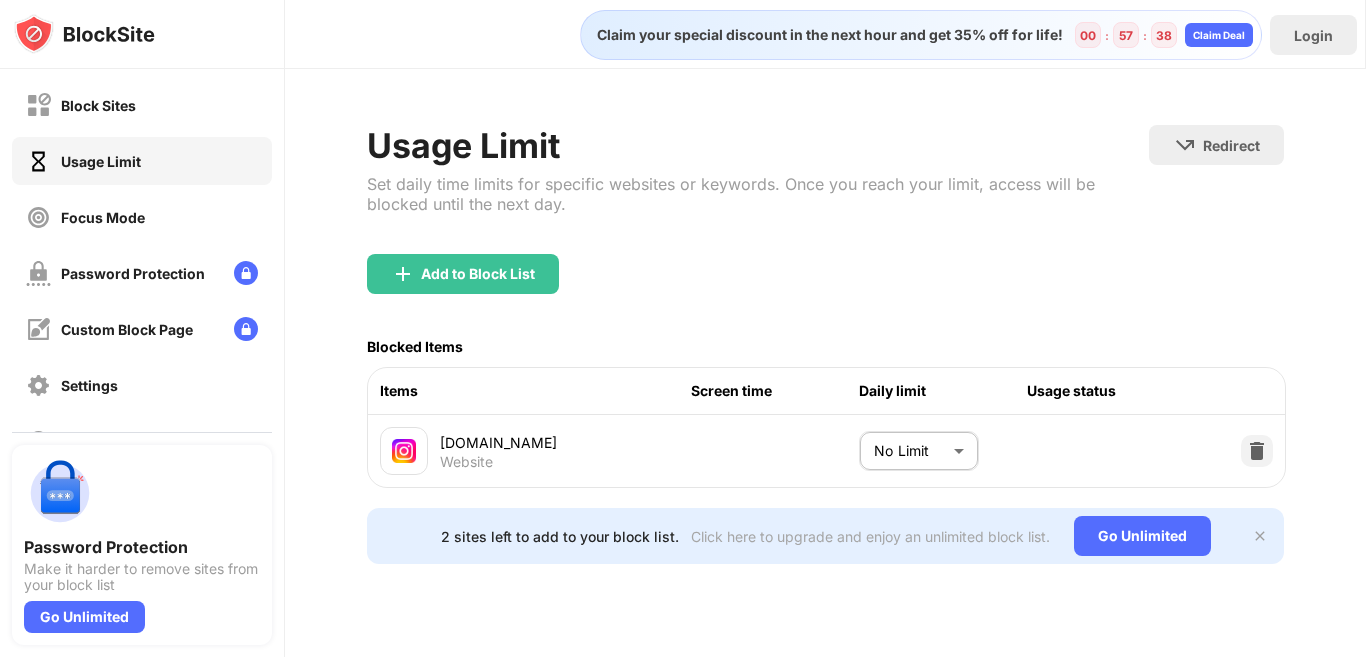 click on "Block Sites Usage Limit Focus Mode Password Protection Custom Block Page Settings About Blocking Sync with other devices Disabled Password Protection Make it harder to remove sites from your block list Go Unlimited Claim your special discount in the next hour and get 35% off for life! 00 : 57 : 38 Claim Deal Login Usage Limit Set daily time limits for specific websites or keywords. Once you reach your limit, access will be blocked until the next day. Redirect Choose a site to be redirected to when blocking is active Add to Block List Blocked Items Items Screen time Daily limit Usage status [DOMAIN_NAME] Website No Limit ******** ​ 2 sites left to add to your block list. Click here to upgrade and enjoy an unlimited block list. Go Unlimited" at bounding box center [683, 328] 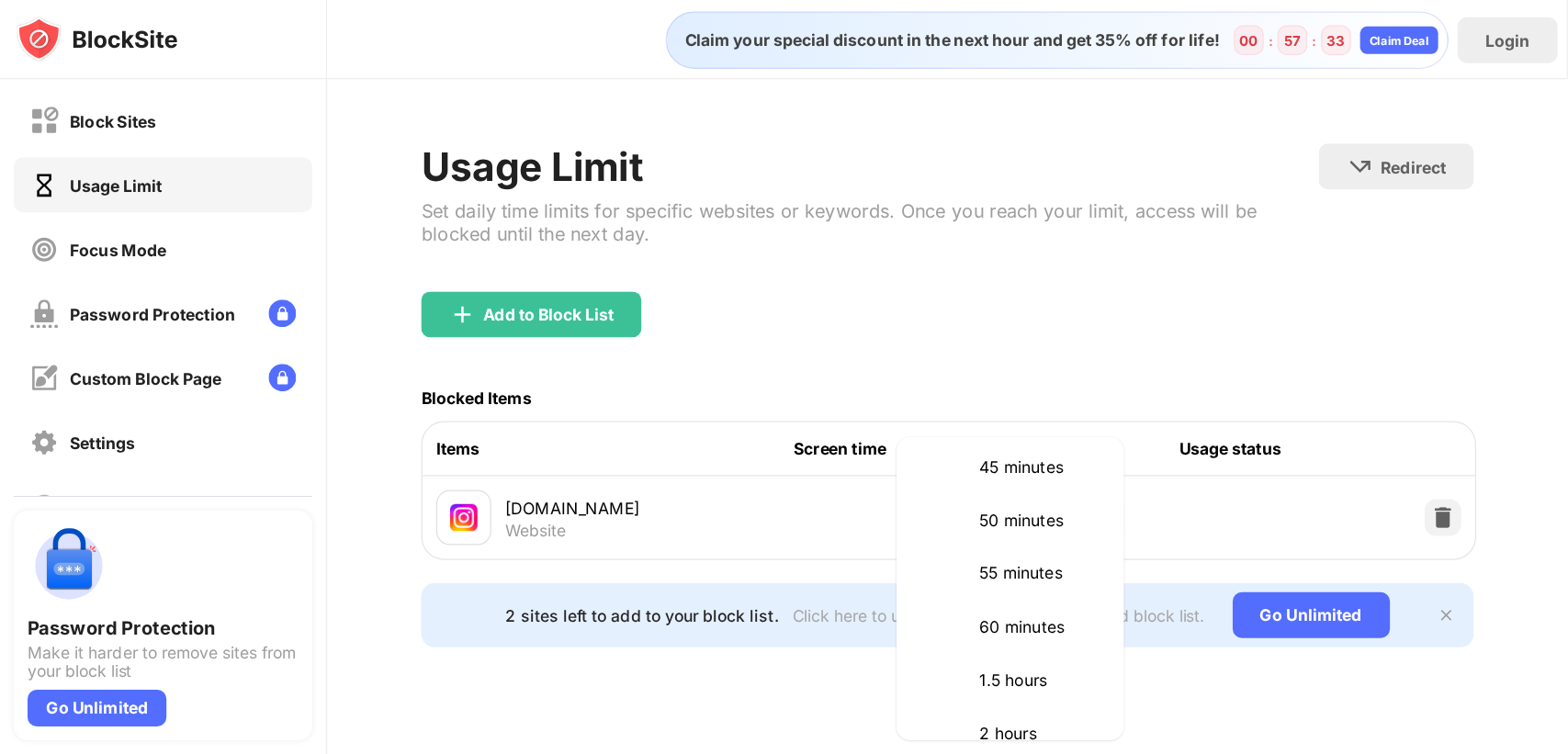 scroll, scrollTop: 422, scrollLeft: 0, axis: vertical 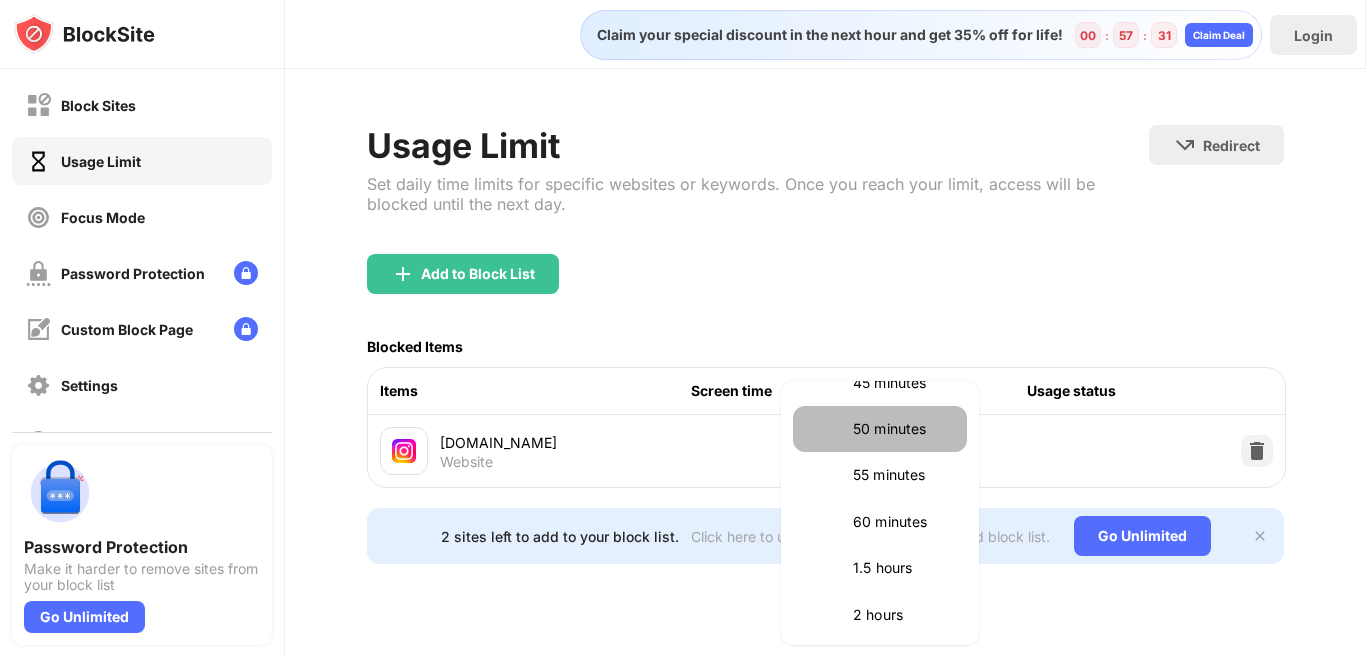 click on "50 minutes" at bounding box center (904, 429) 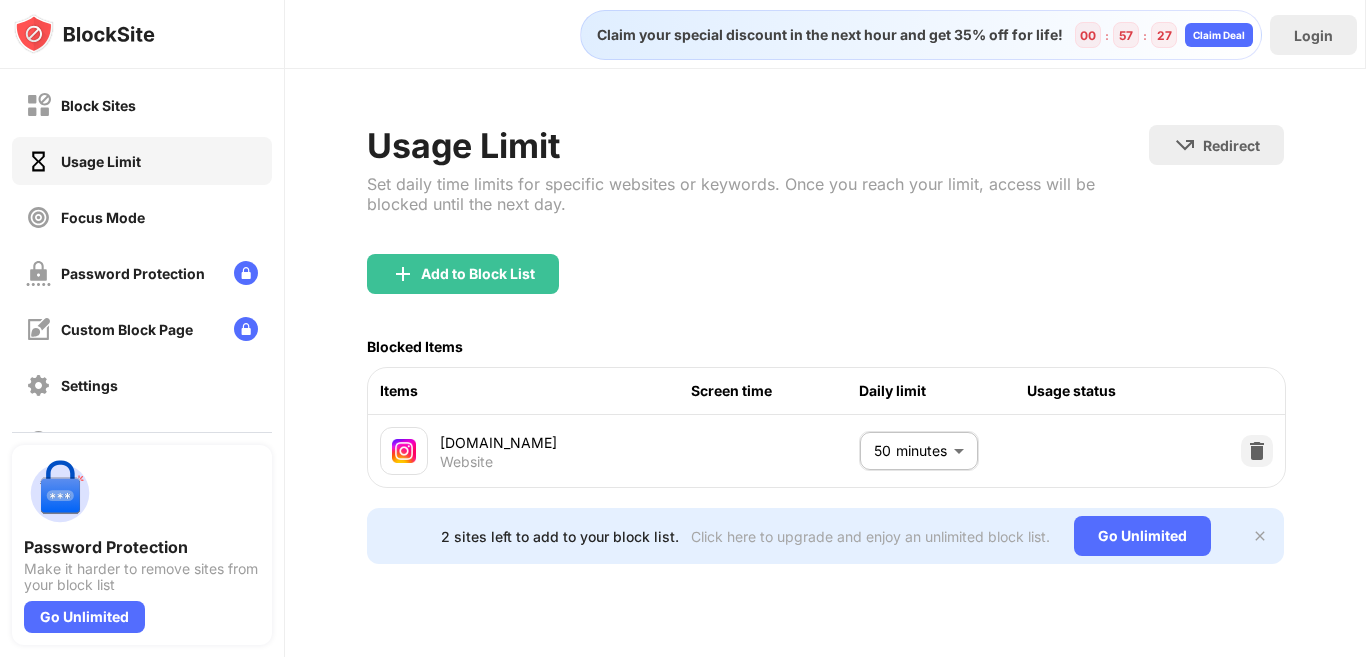 drag, startPoint x: 1365, startPoint y: 520, endPoint x: 1365, endPoint y: 669, distance: 149 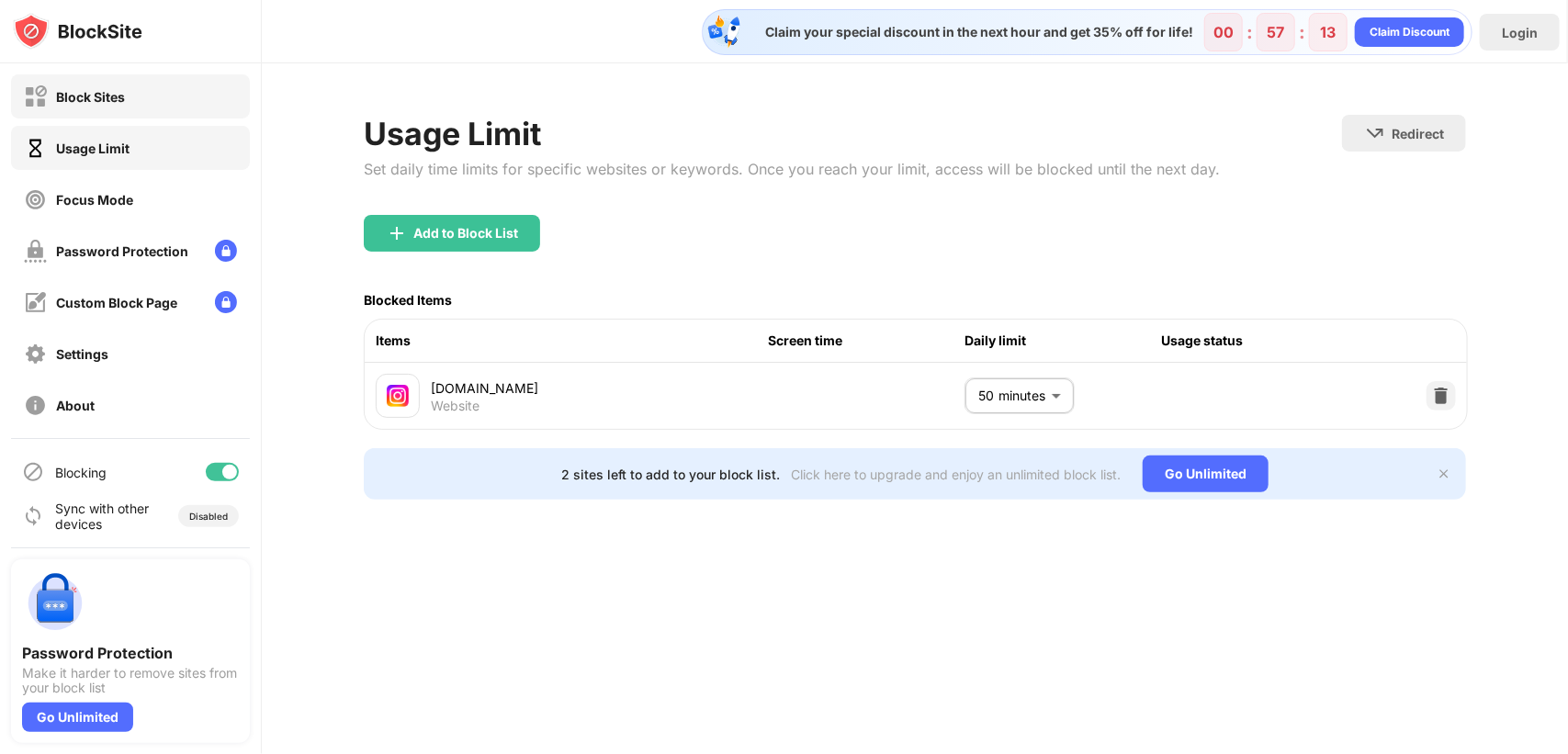 click on "Block Sites" at bounding box center (90, 96) 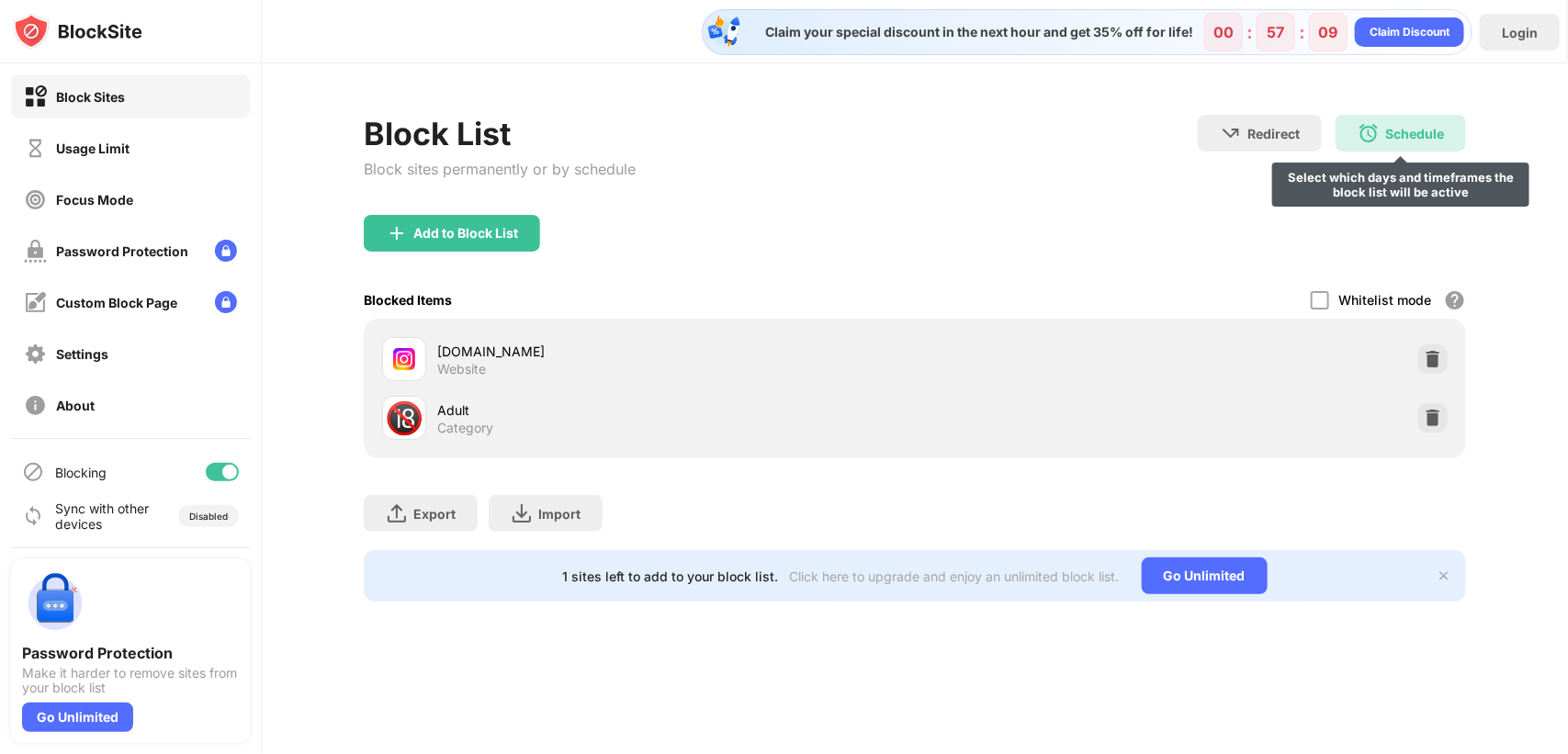 click on "Schedule" at bounding box center (1415, 133) 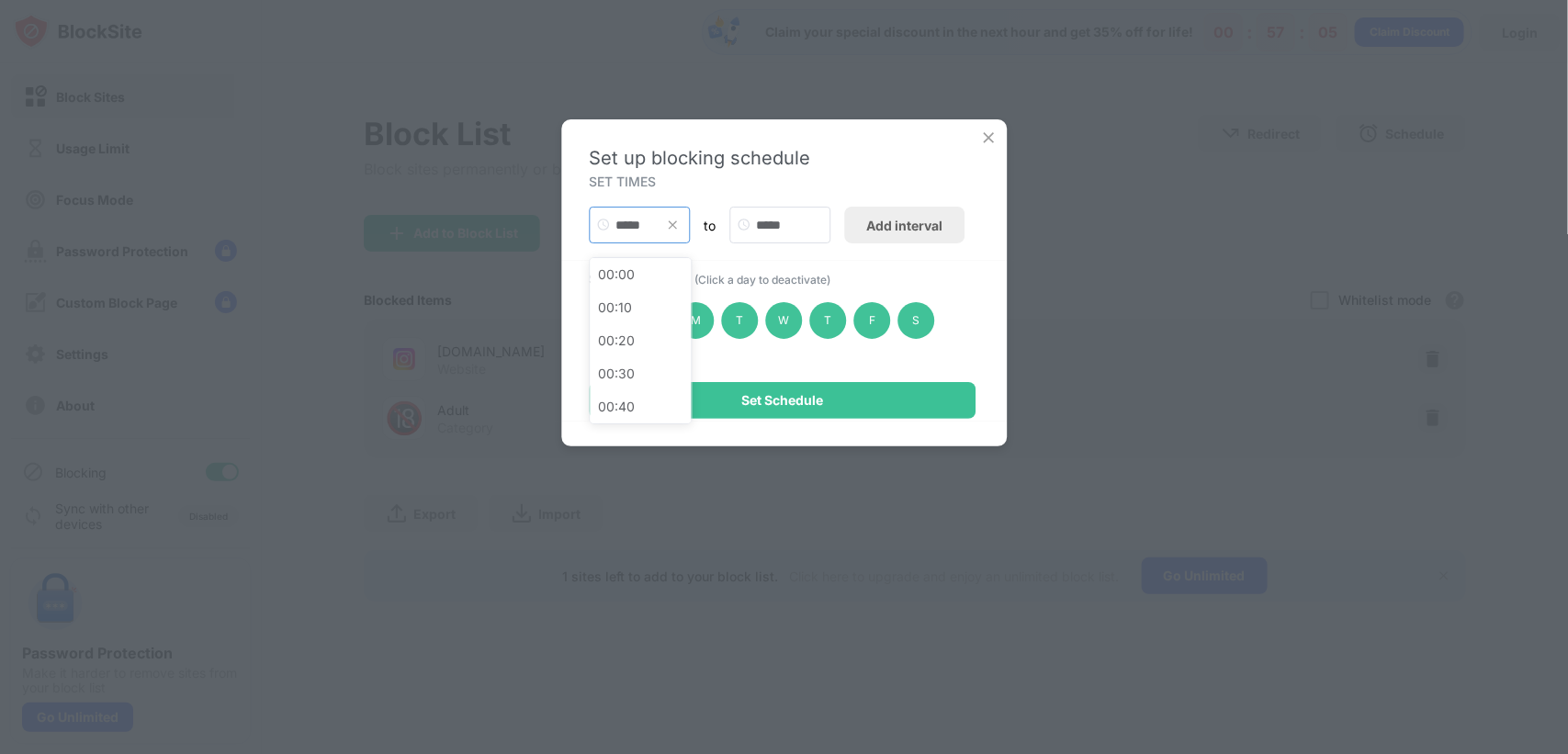 click on "*****" at bounding box center (639, 225) 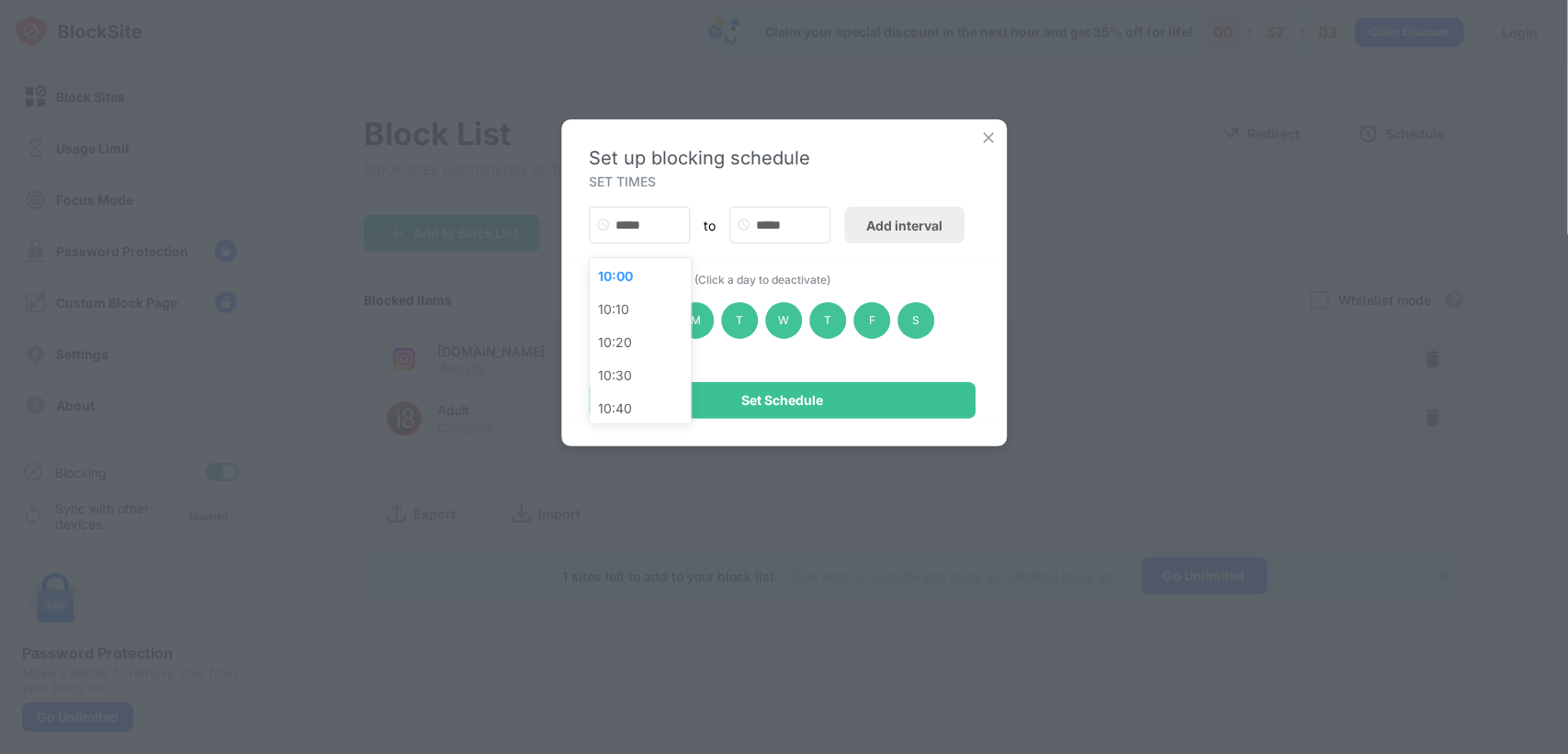 click on "S M T W T F S" at bounding box center (784, 321) 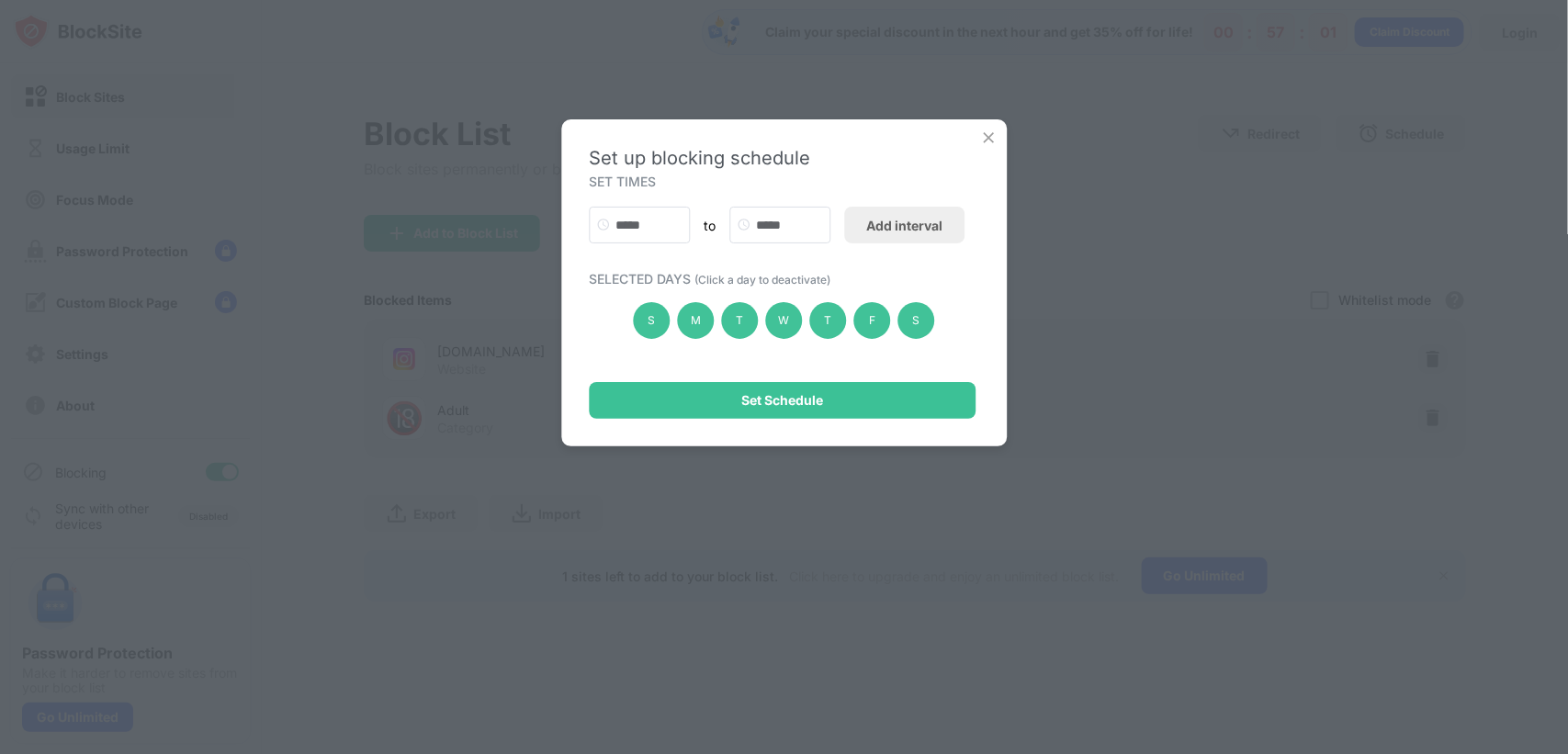click at bounding box center [988, 138] 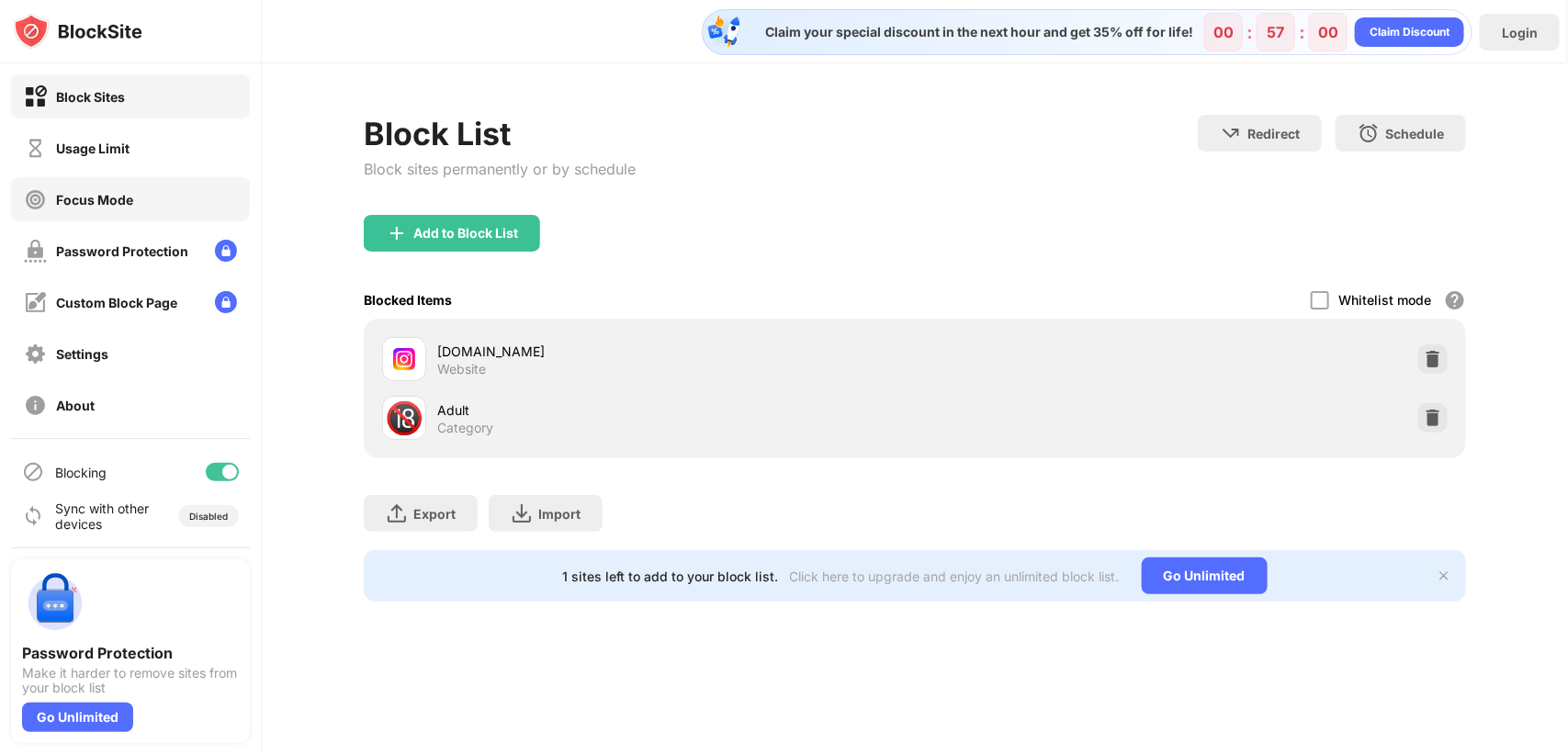 click on "Focus Mode" at bounding box center [130, 199] 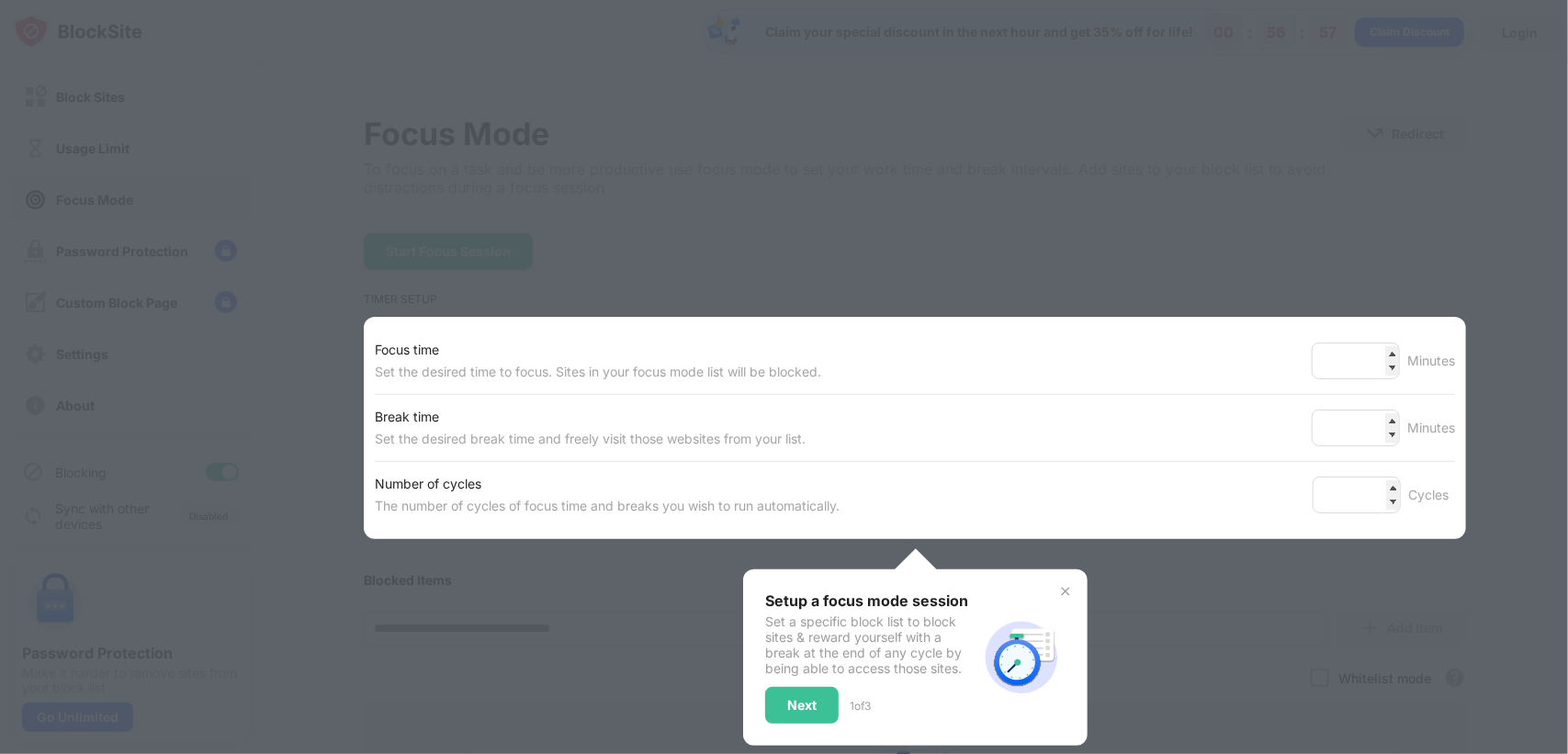 click at bounding box center [784, 377] 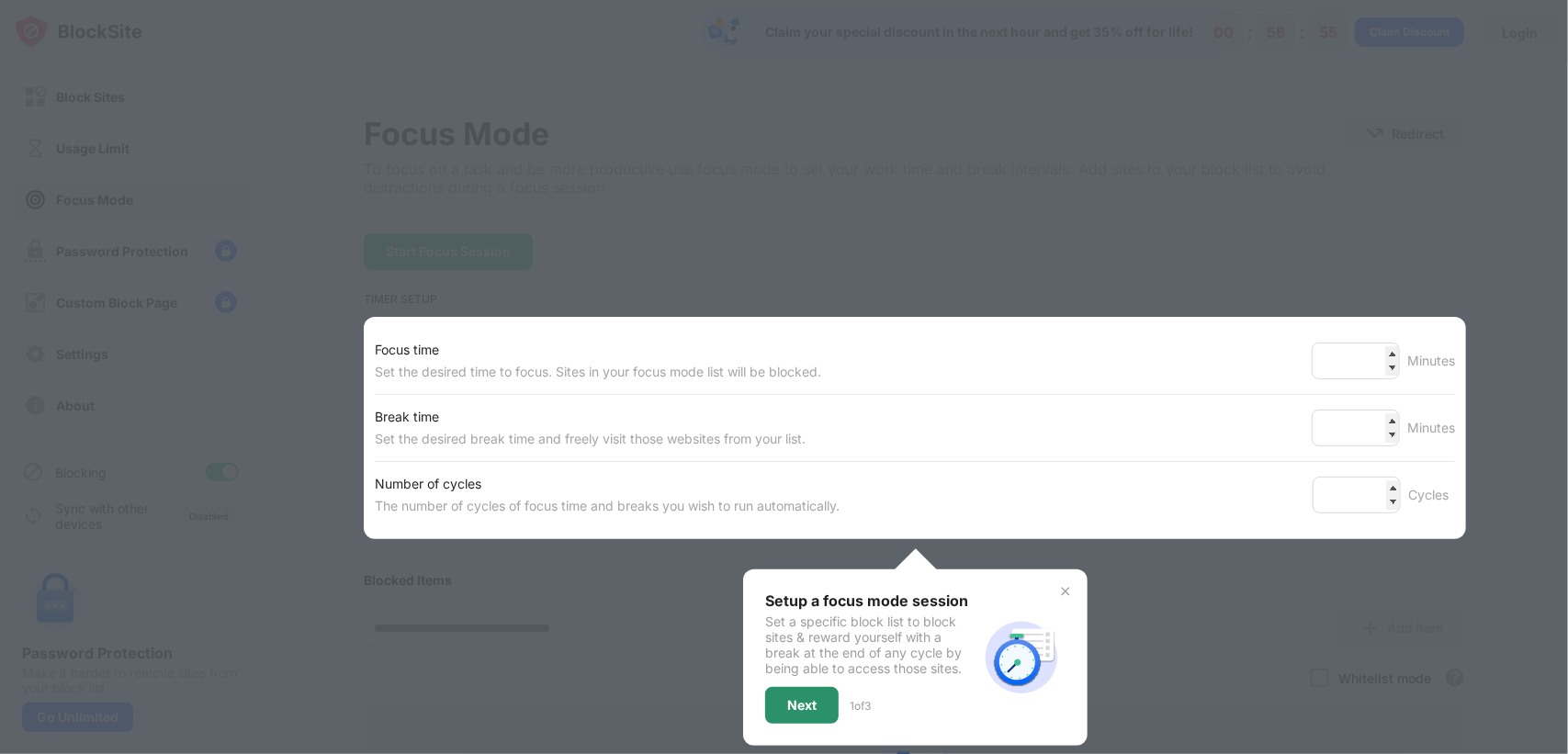 click on "Next" at bounding box center (802, 705) 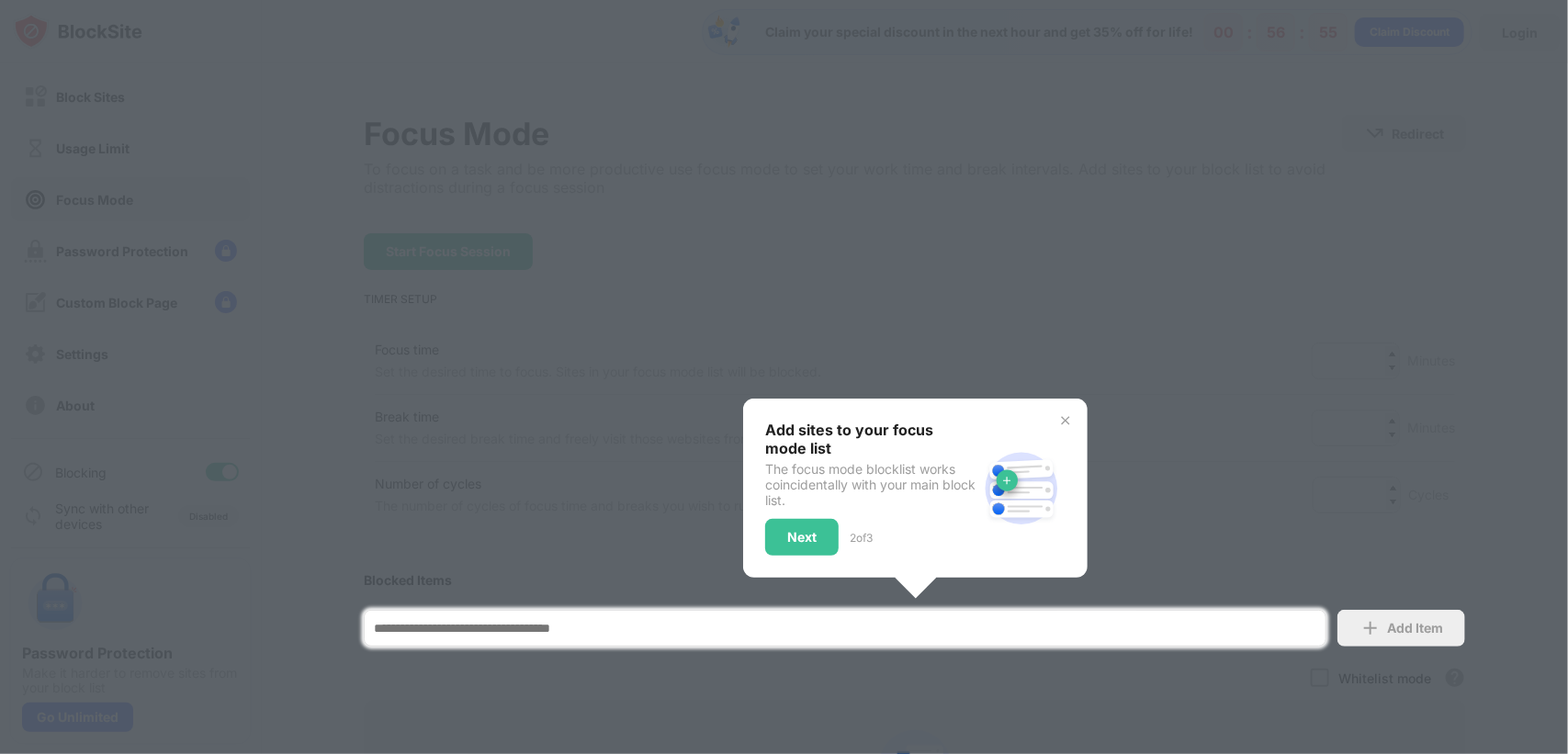 scroll, scrollTop: 292, scrollLeft: 0, axis: vertical 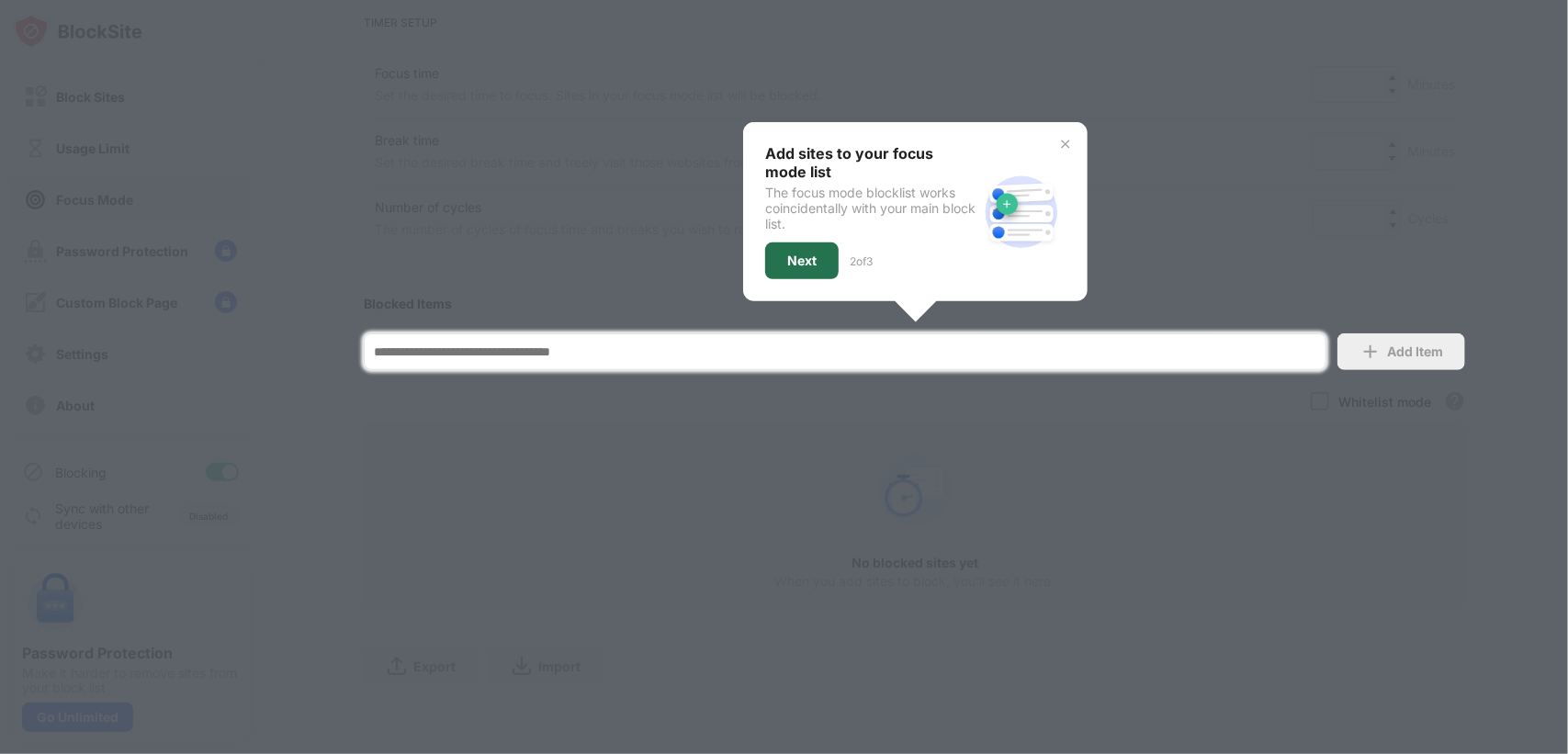 click on "Next" at bounding box center (802, 261) 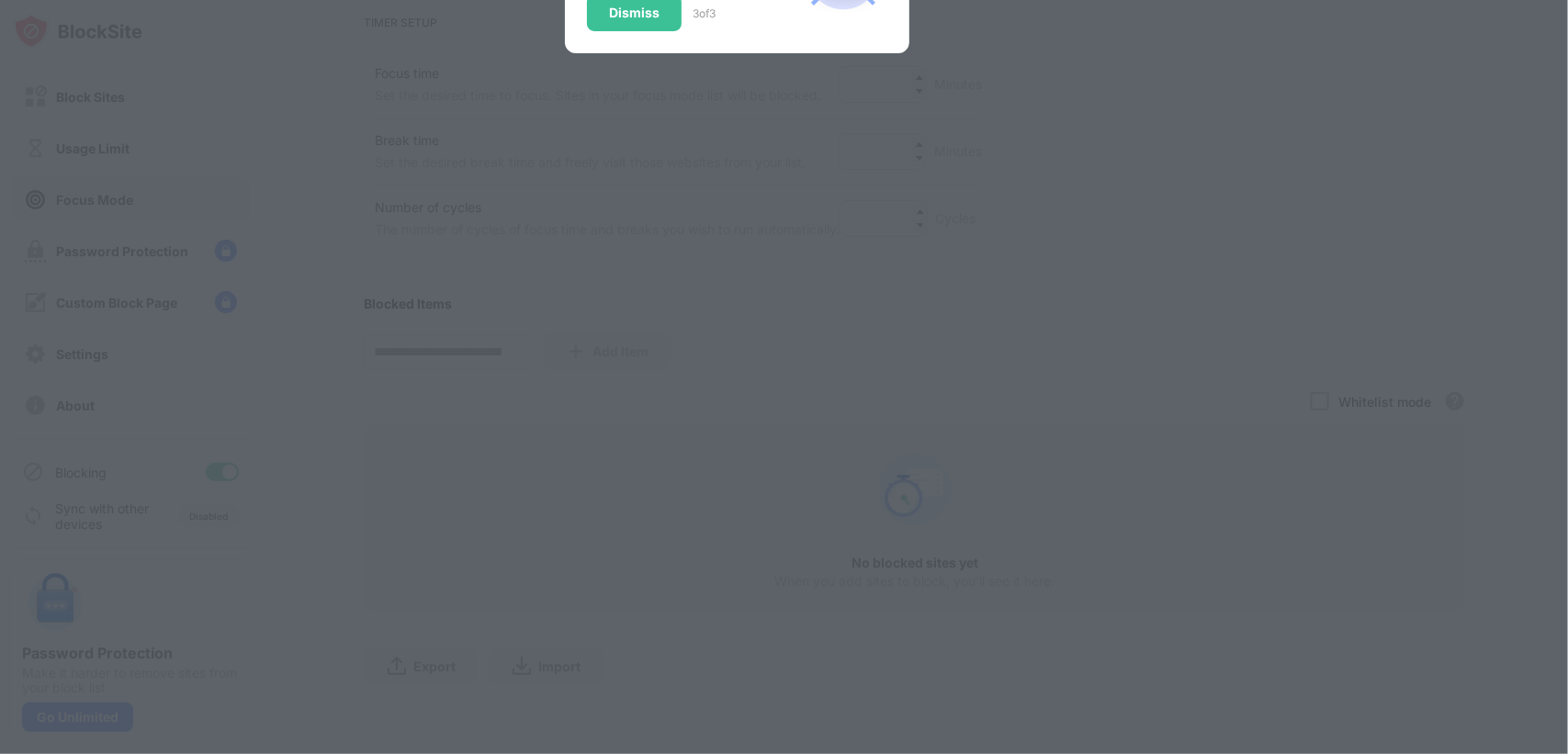 scroll, scrollTop: 0, scrollLeft: 0, axis: both 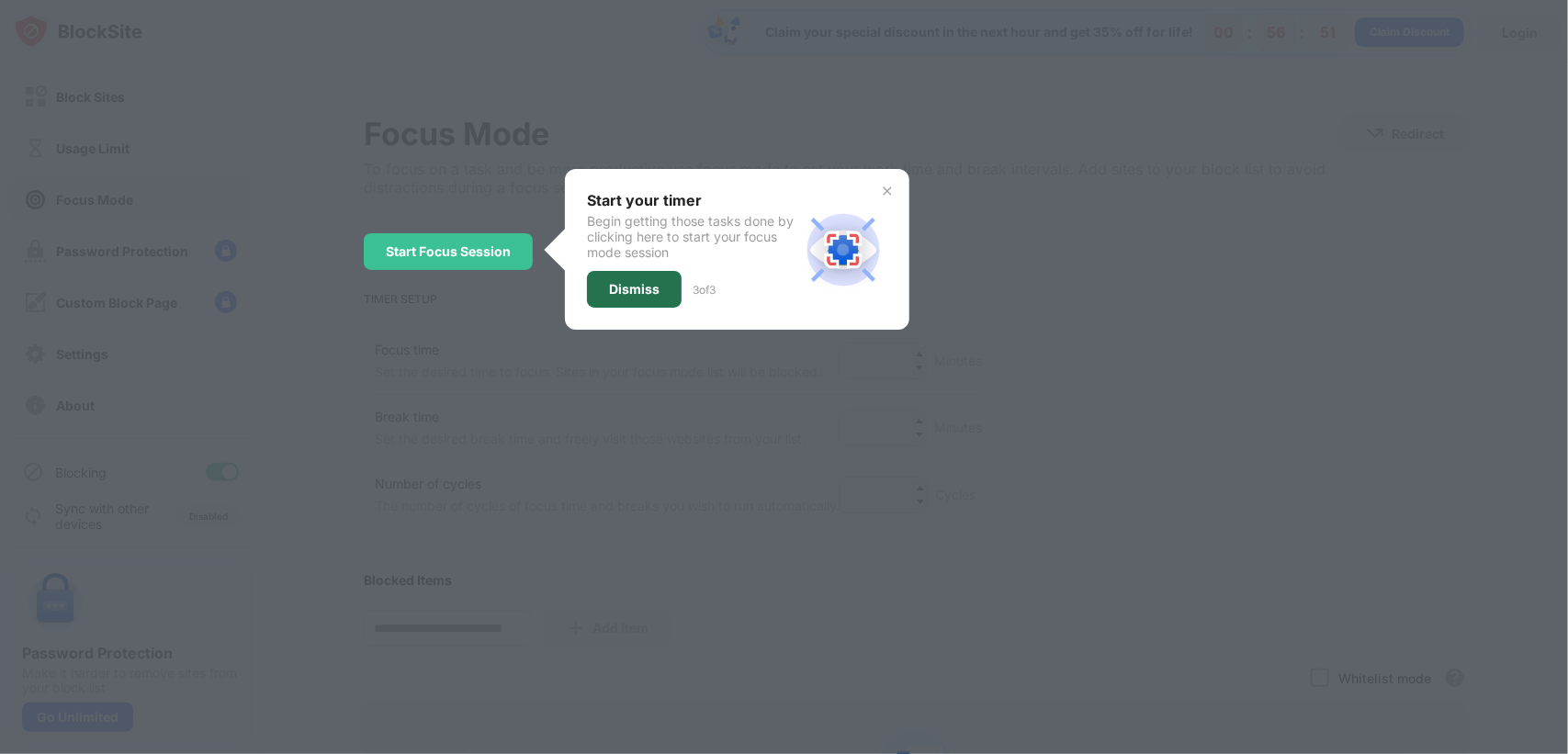click on "Dismiss" at bounding box center (634, 289) 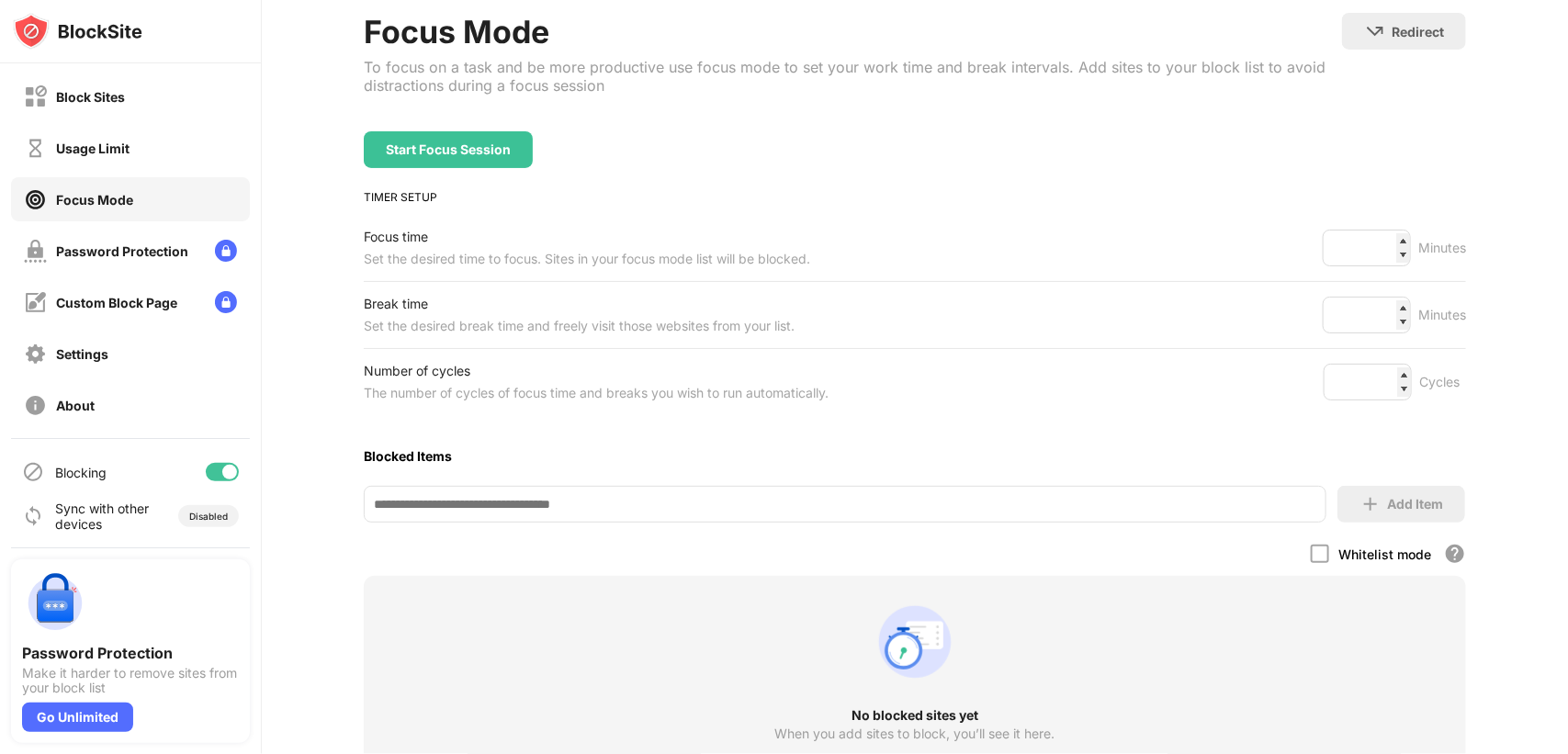 scroll, scrollTop: 56, scrollLeft: 0, axis: vertical 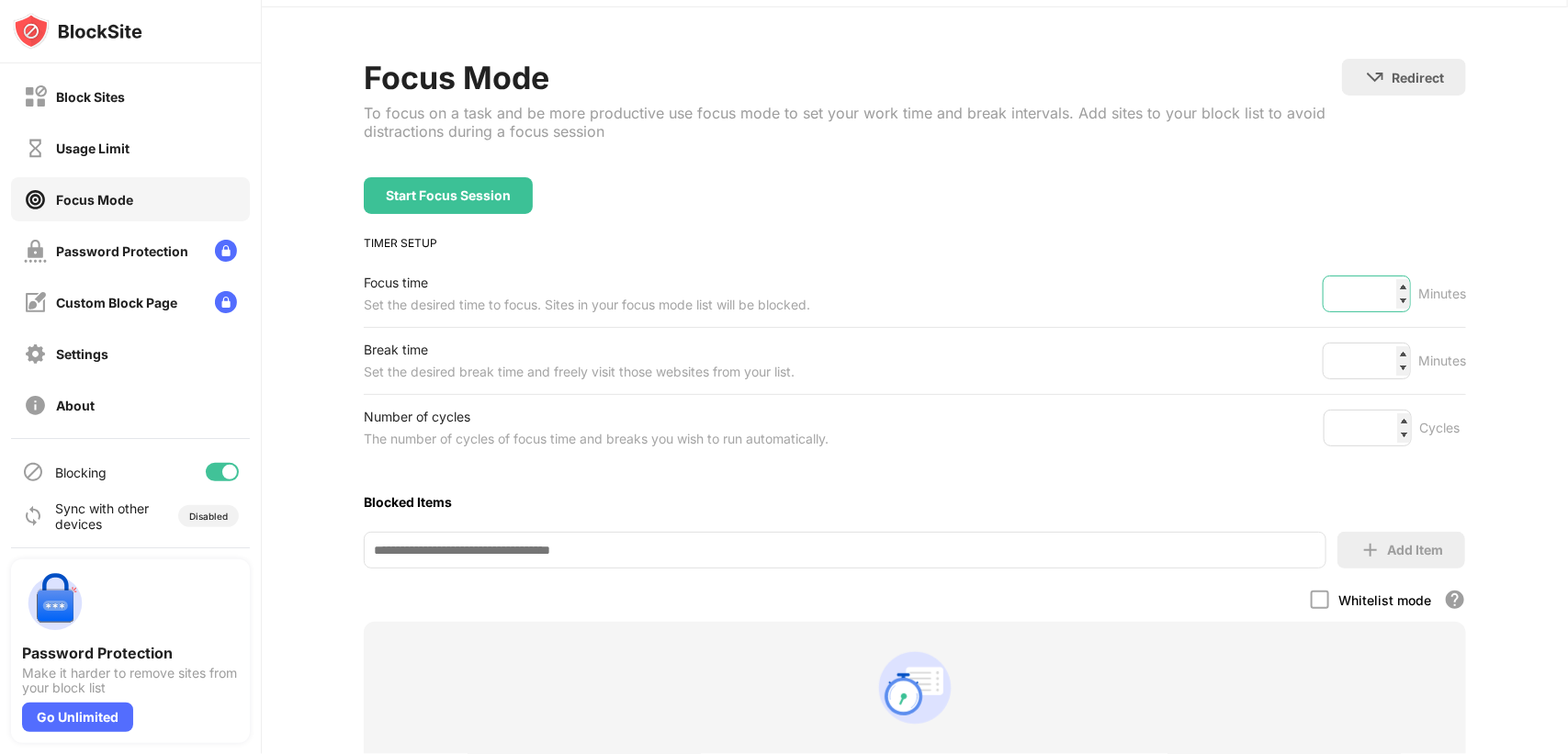 click on "**" at bounding box center (1367, 294) 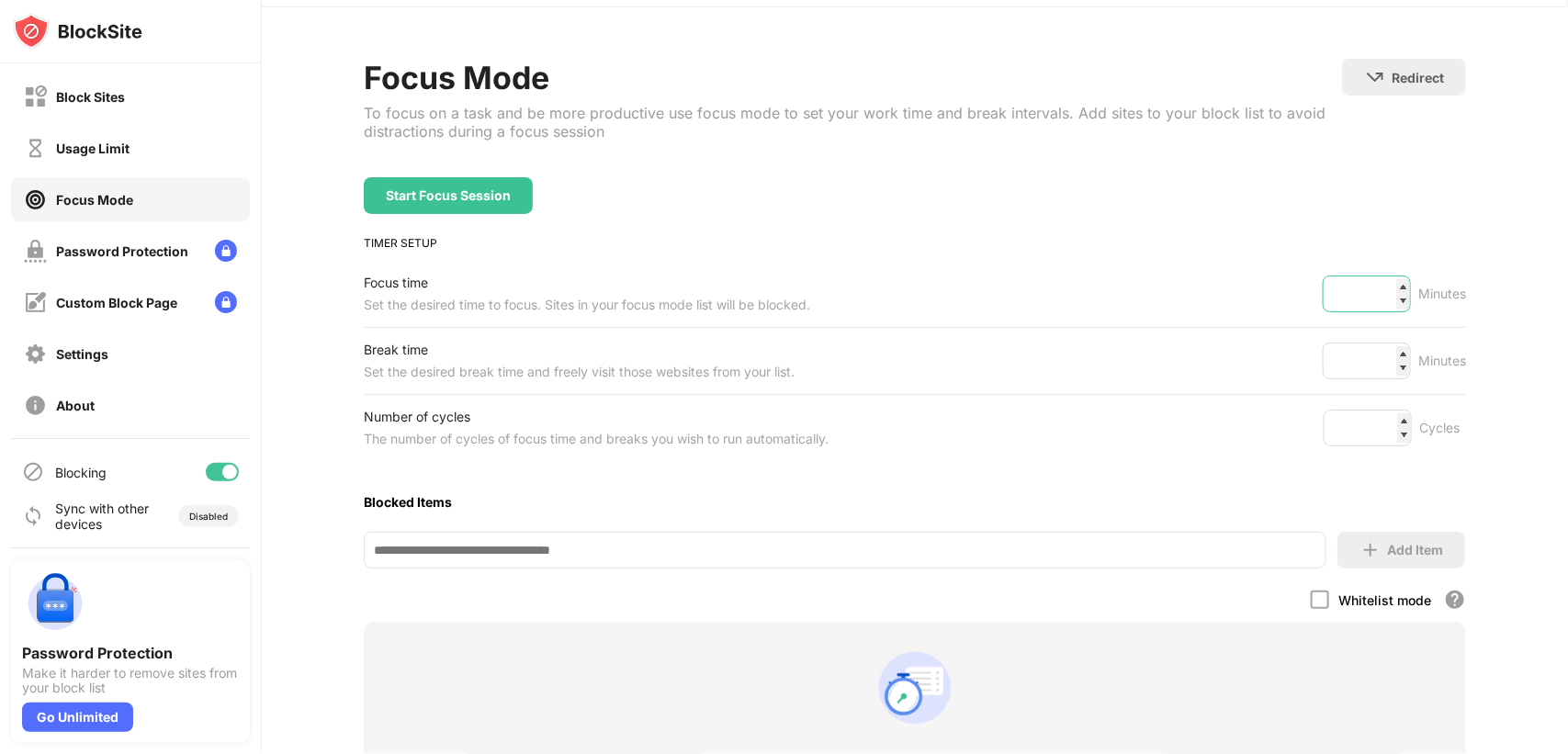 click on "**" at bounding box center [1367, 294] 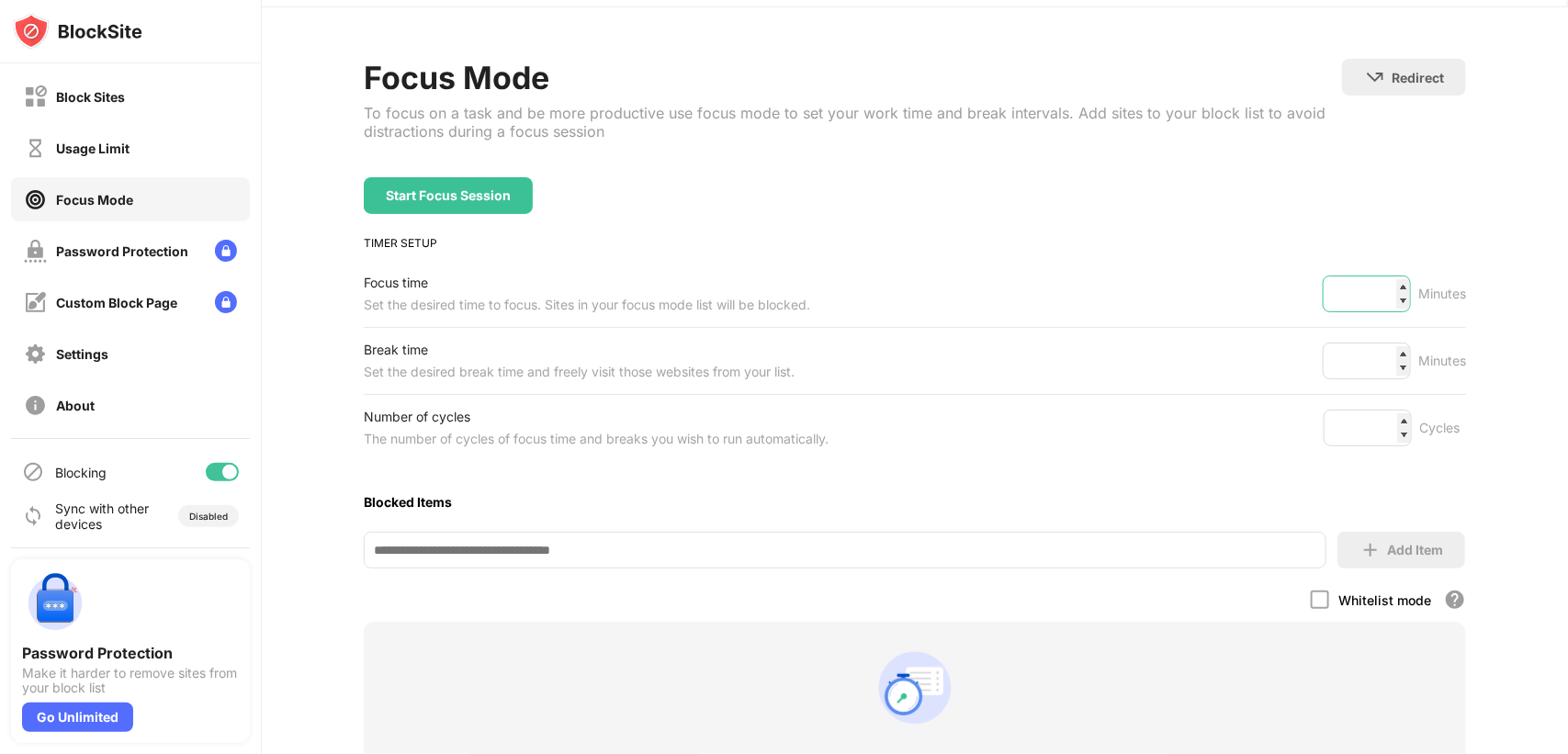 click on "**" at bounding box center [1367, 294] 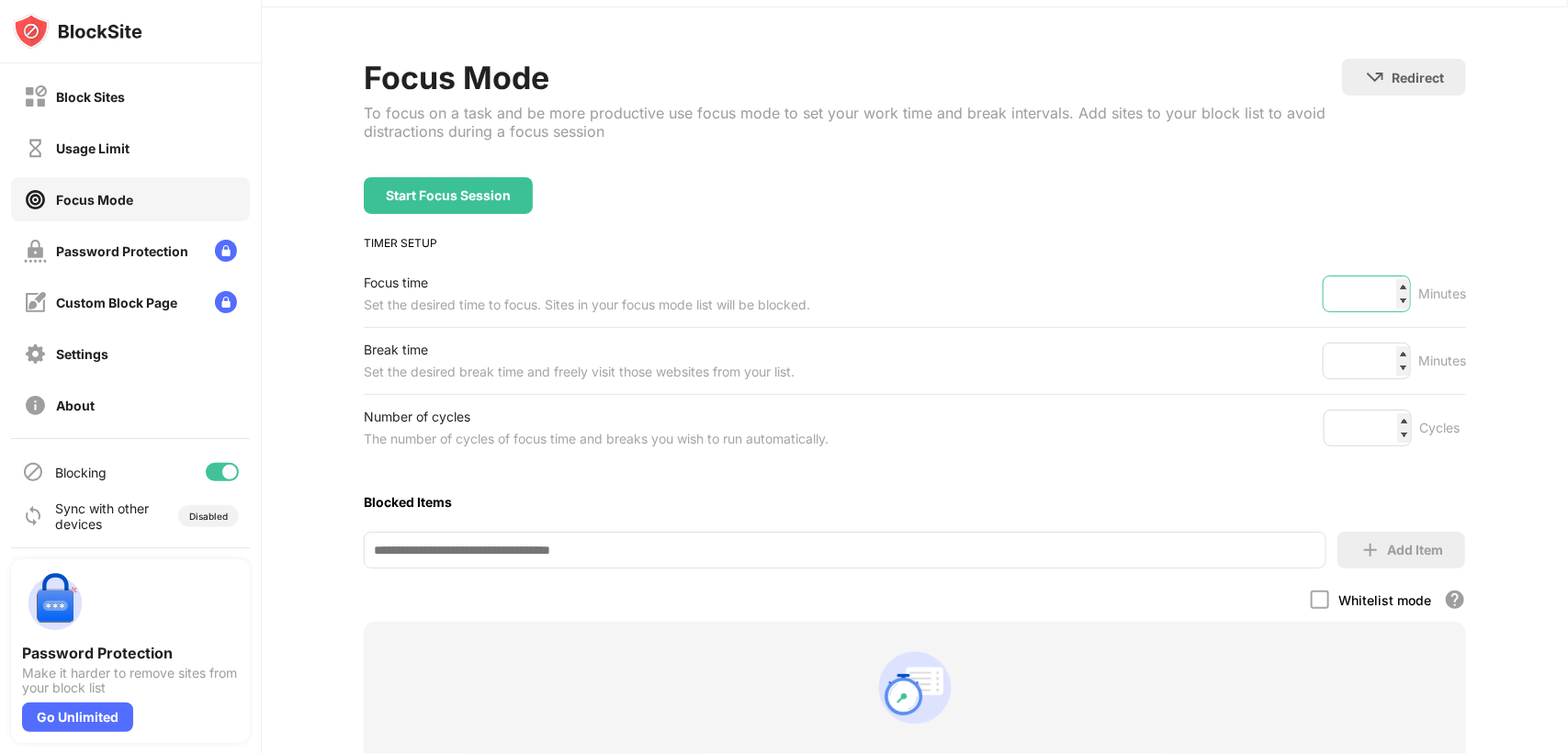 click on "**" at bounding box center [1367, 294] 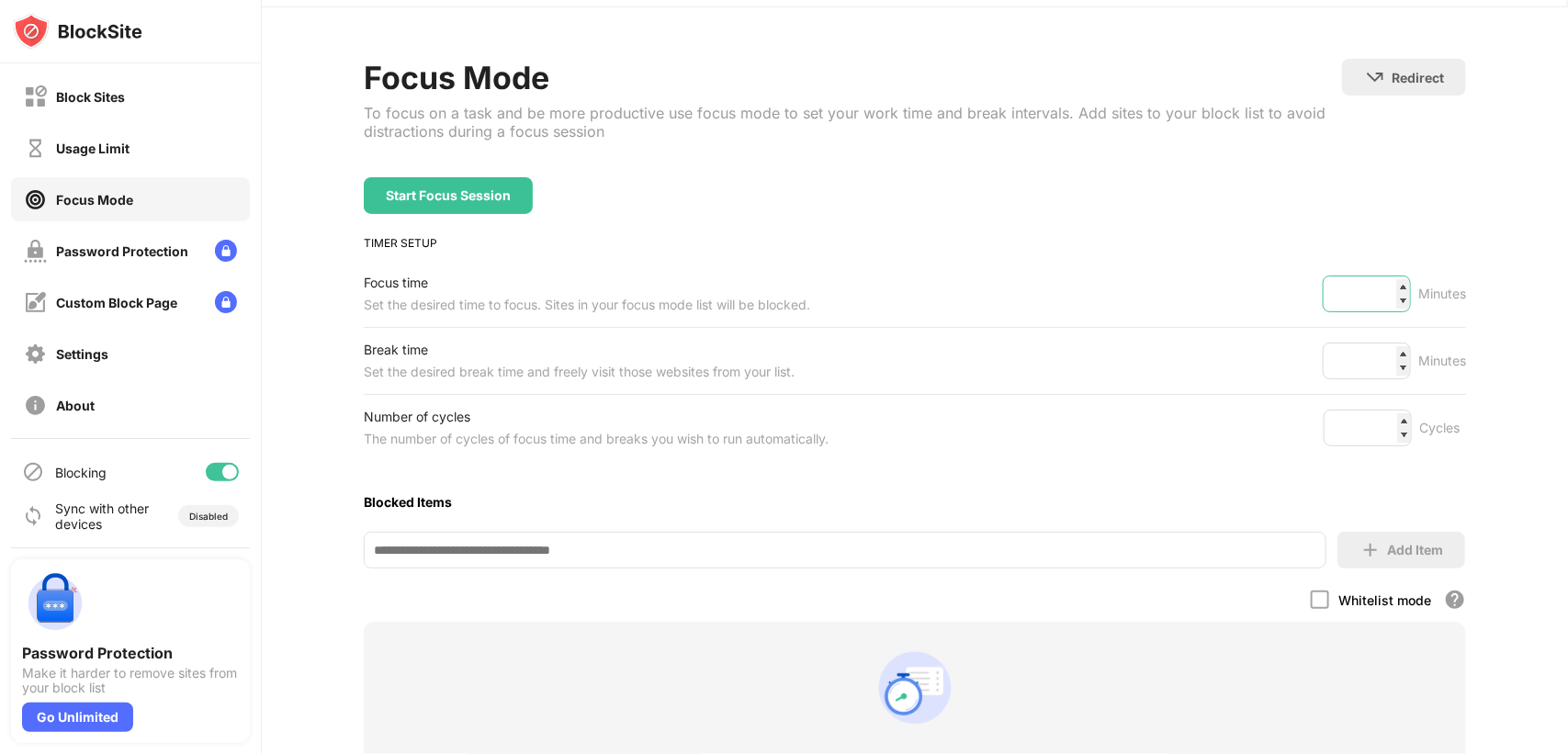 click on "**" at bounding box center [1367, 294] 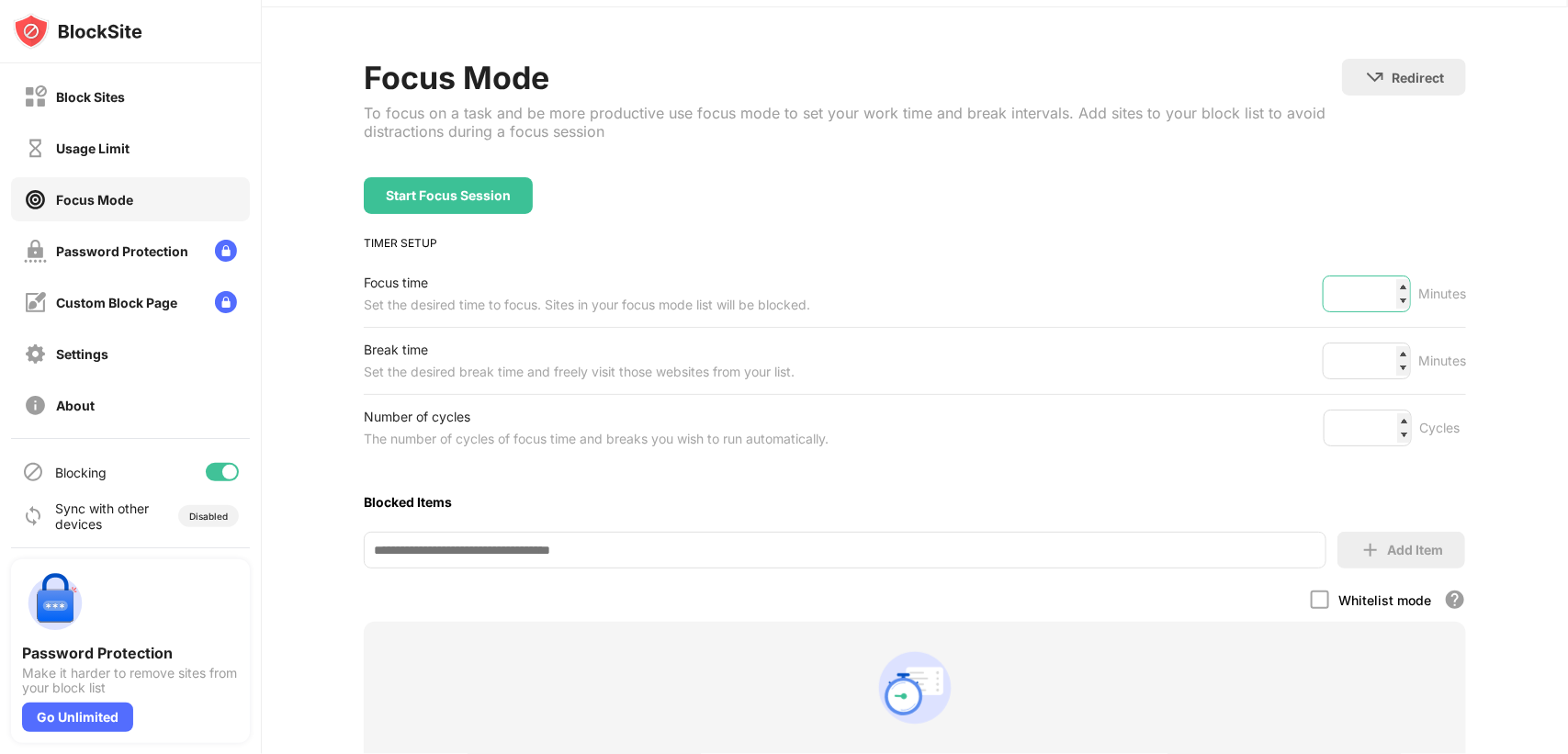click on "**" at bounding box center [1367, 294] 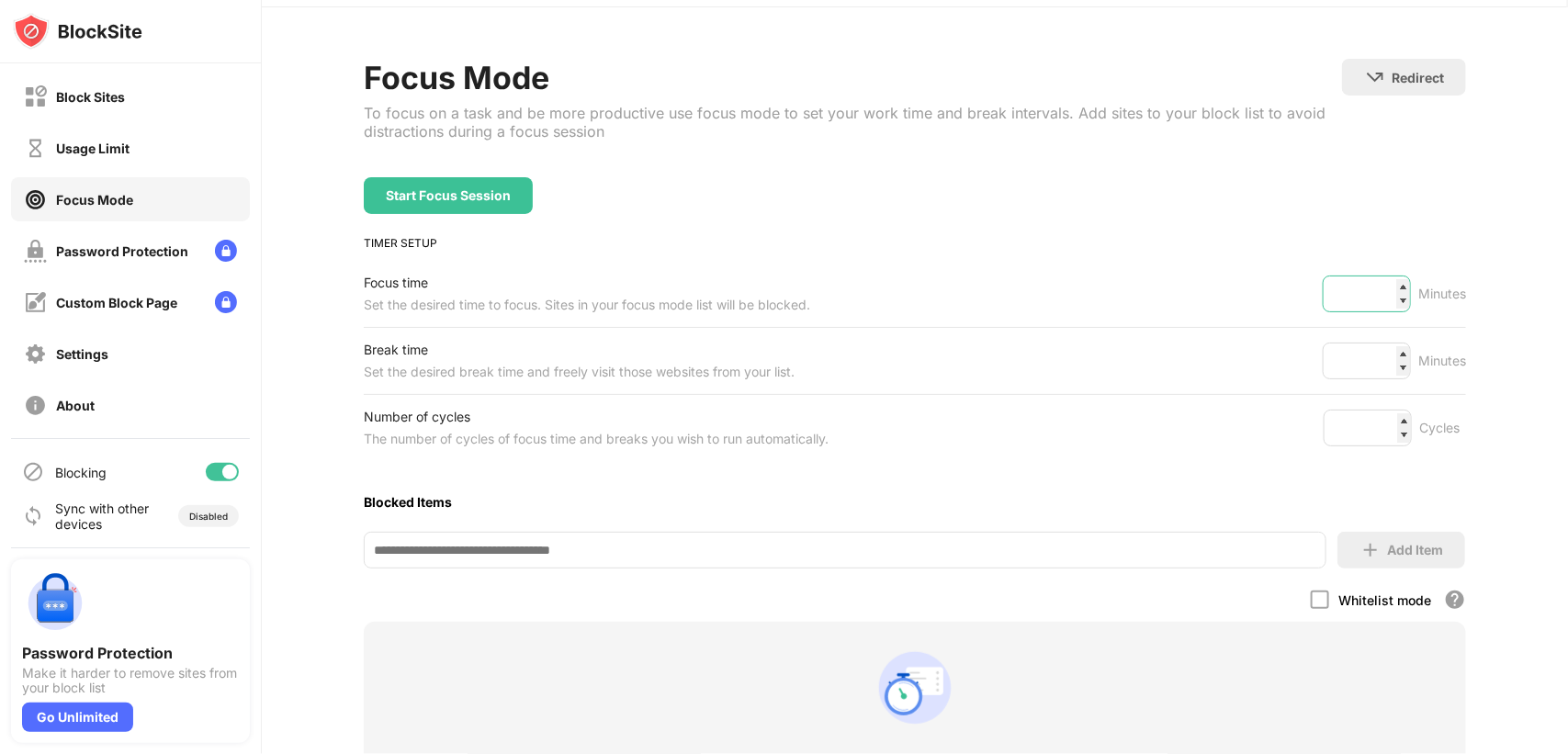 click on "**" at bounding box center (1367, 294) 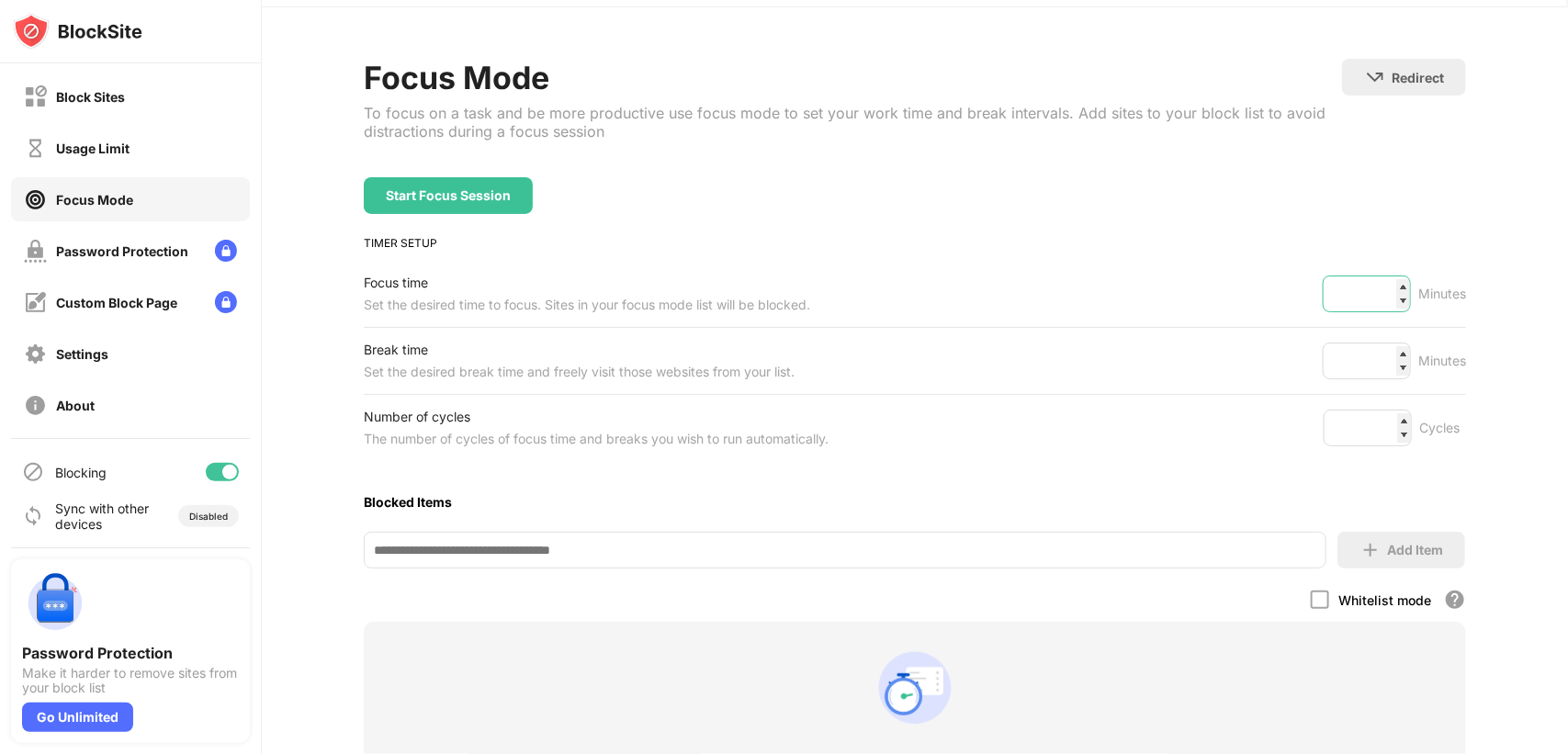 click on "**" at bounding box center (1367, 294) 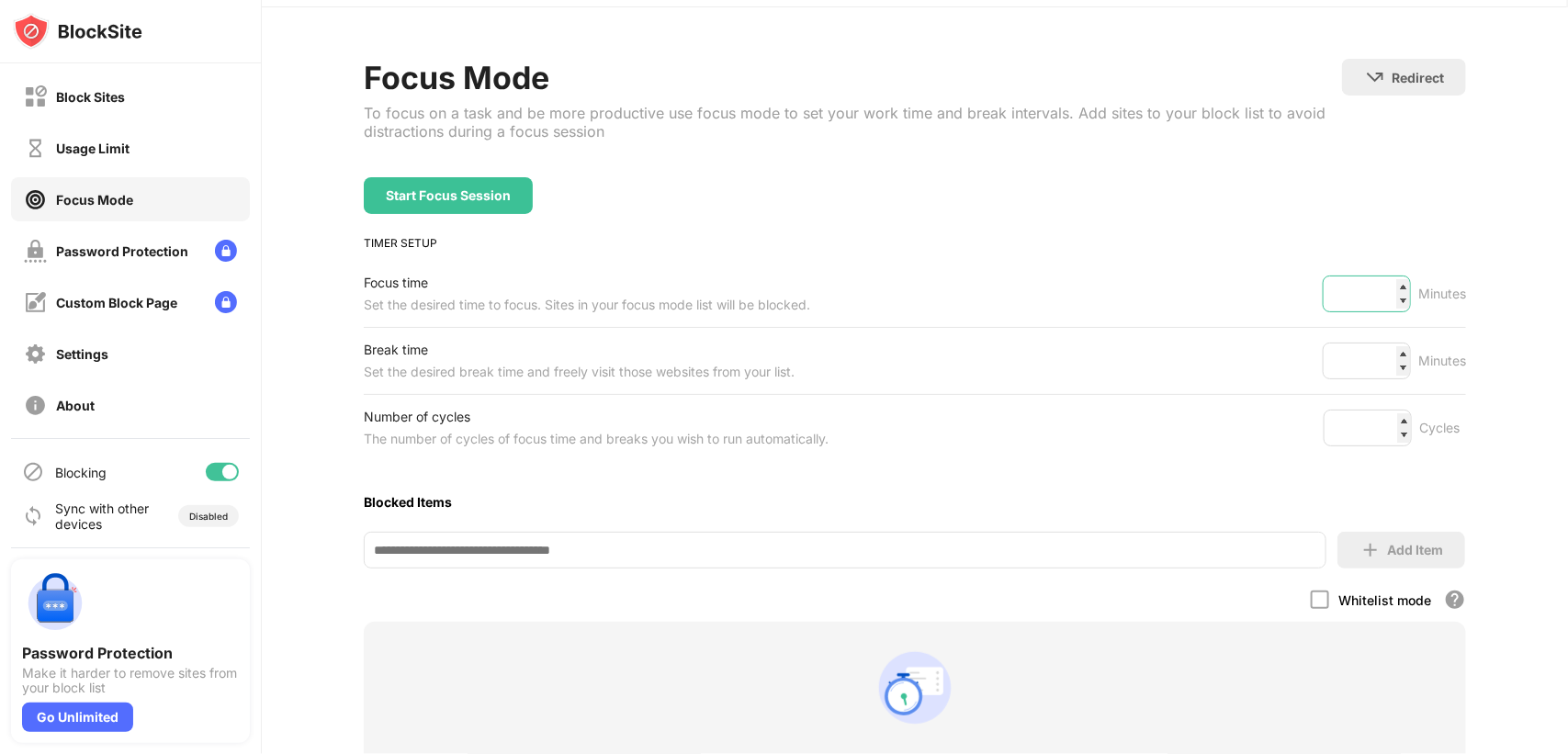 click on "**" at bounding box center (1367, 294) 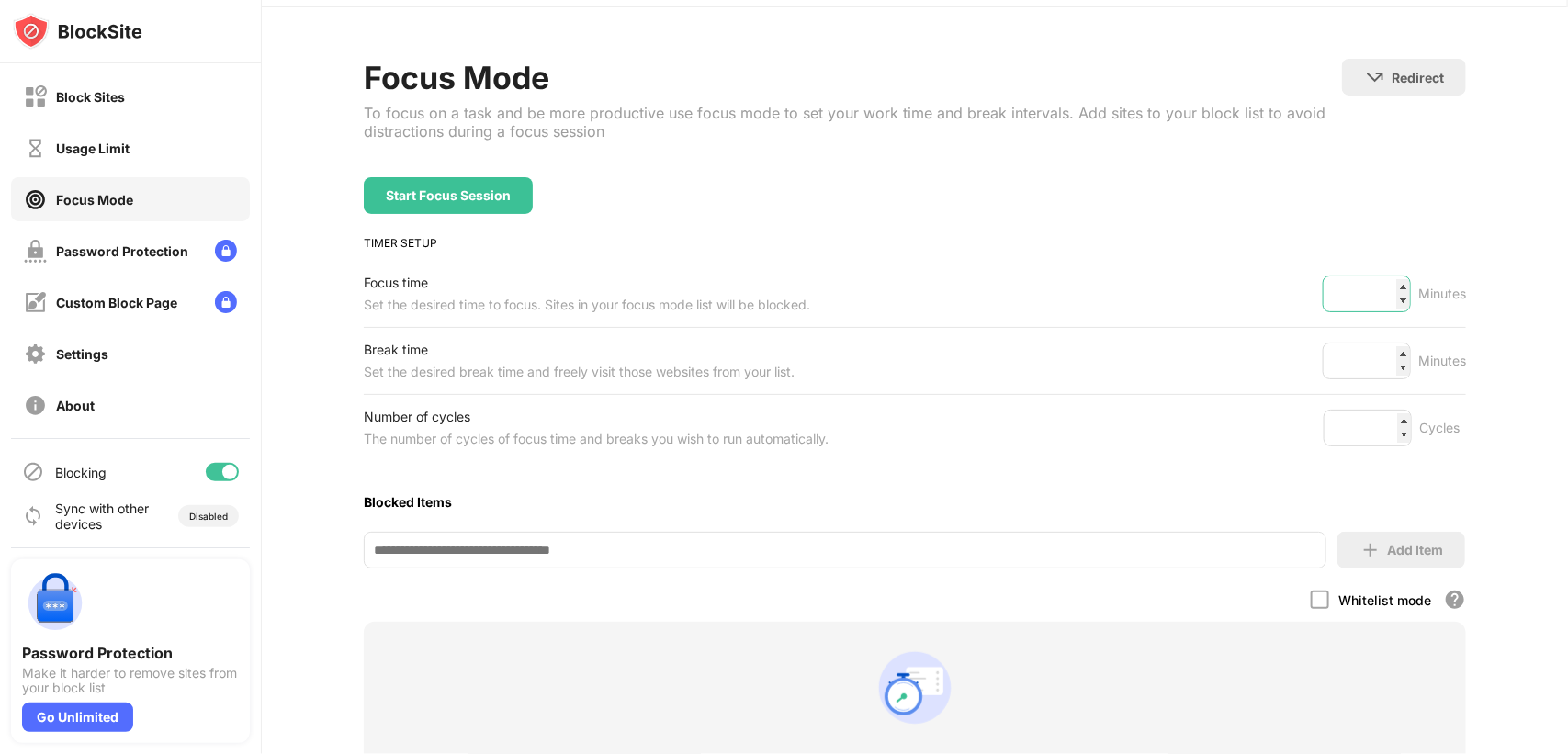 click on "**" at bounding box center [1367, 294] 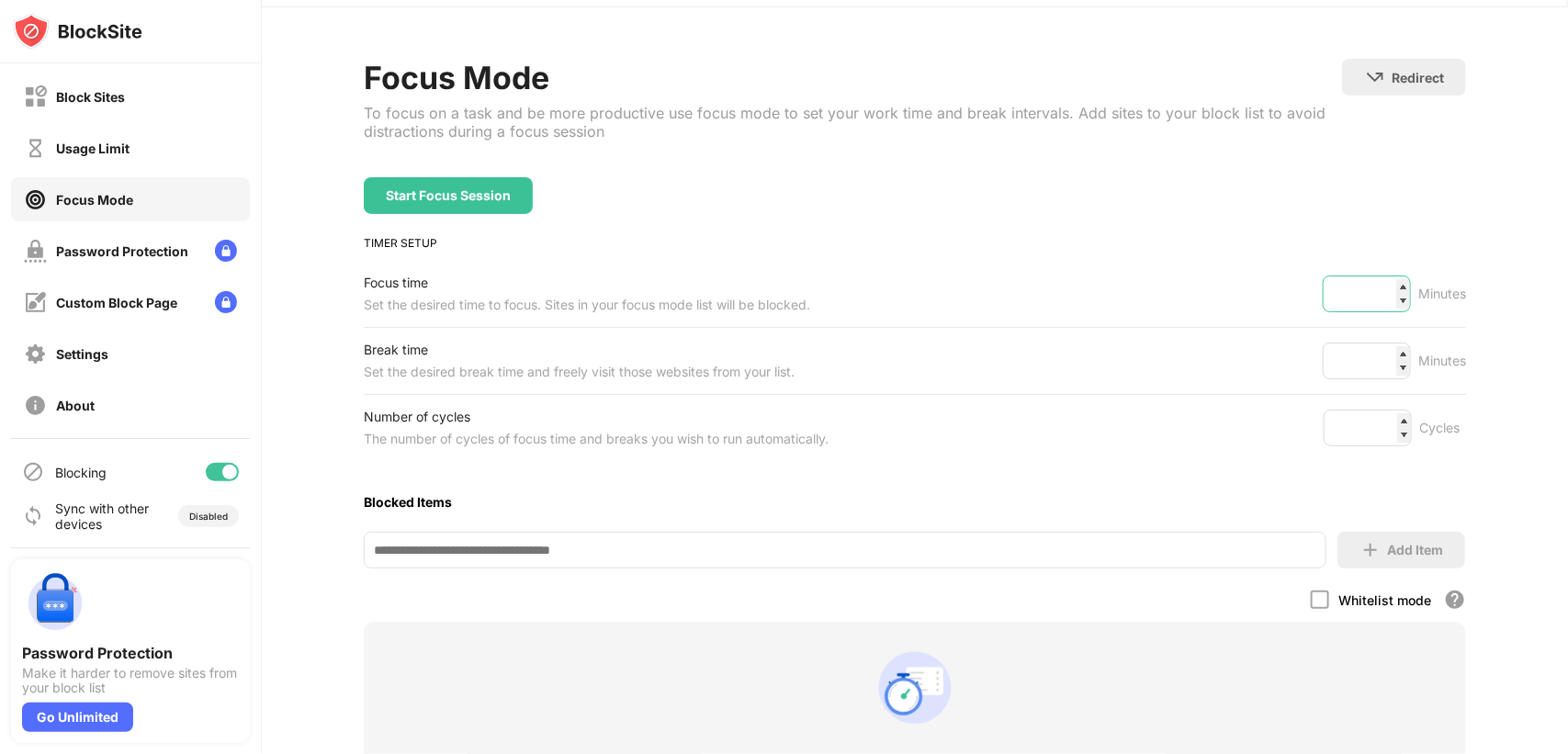 click on "**" at bounding box center [1367, 294] 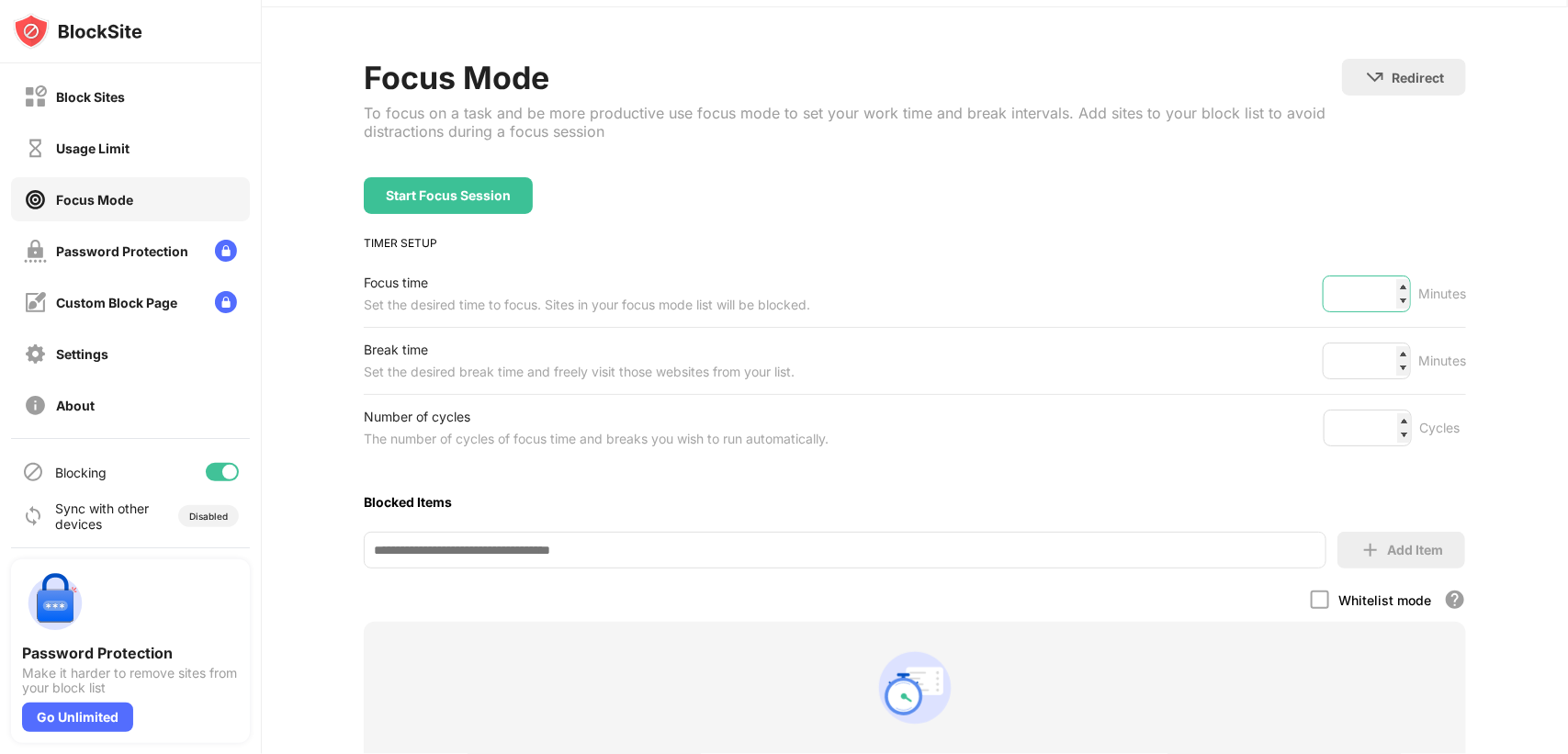 click on "**" at bounding box center [1367, 294] 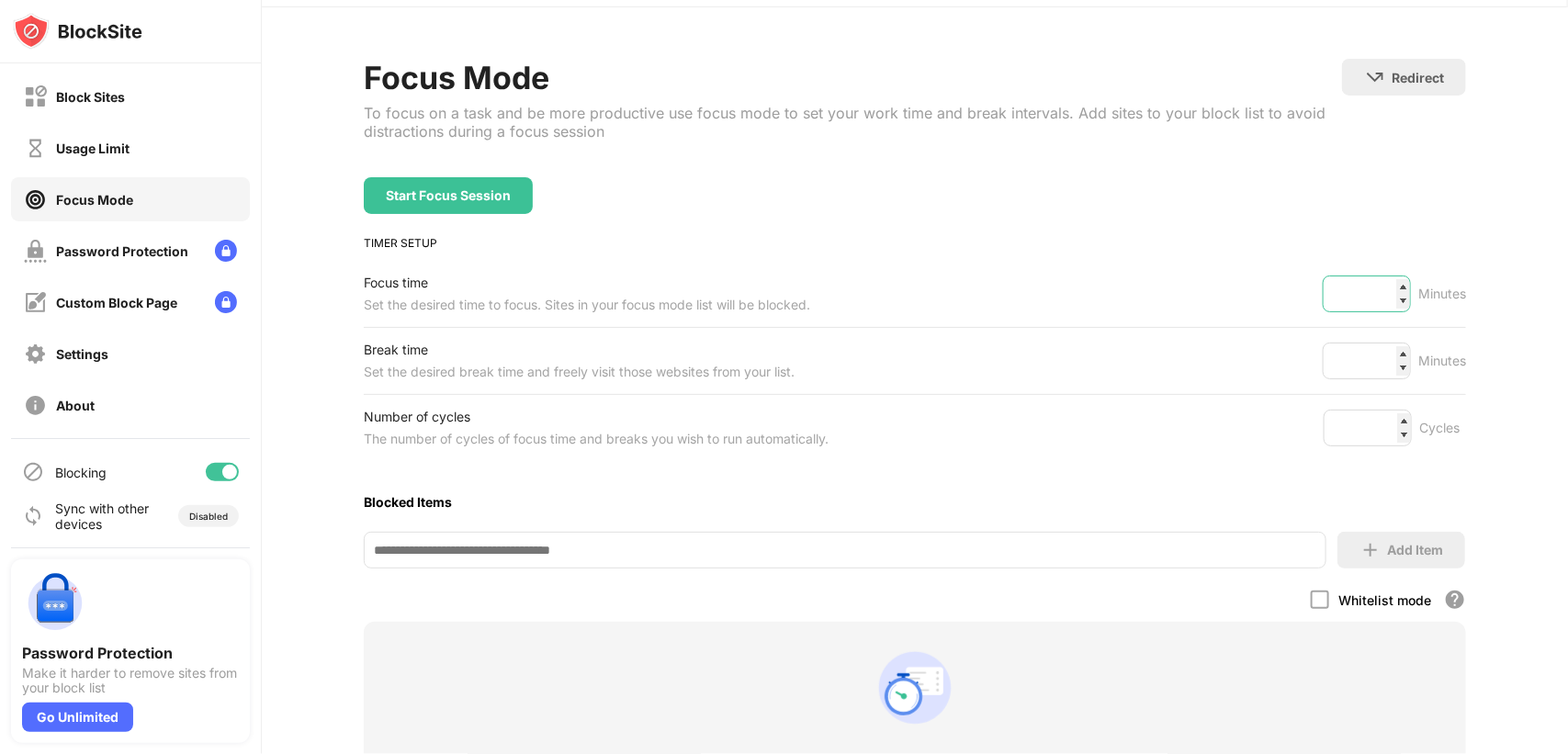 click on "**" at bounding box center [1367, 294] 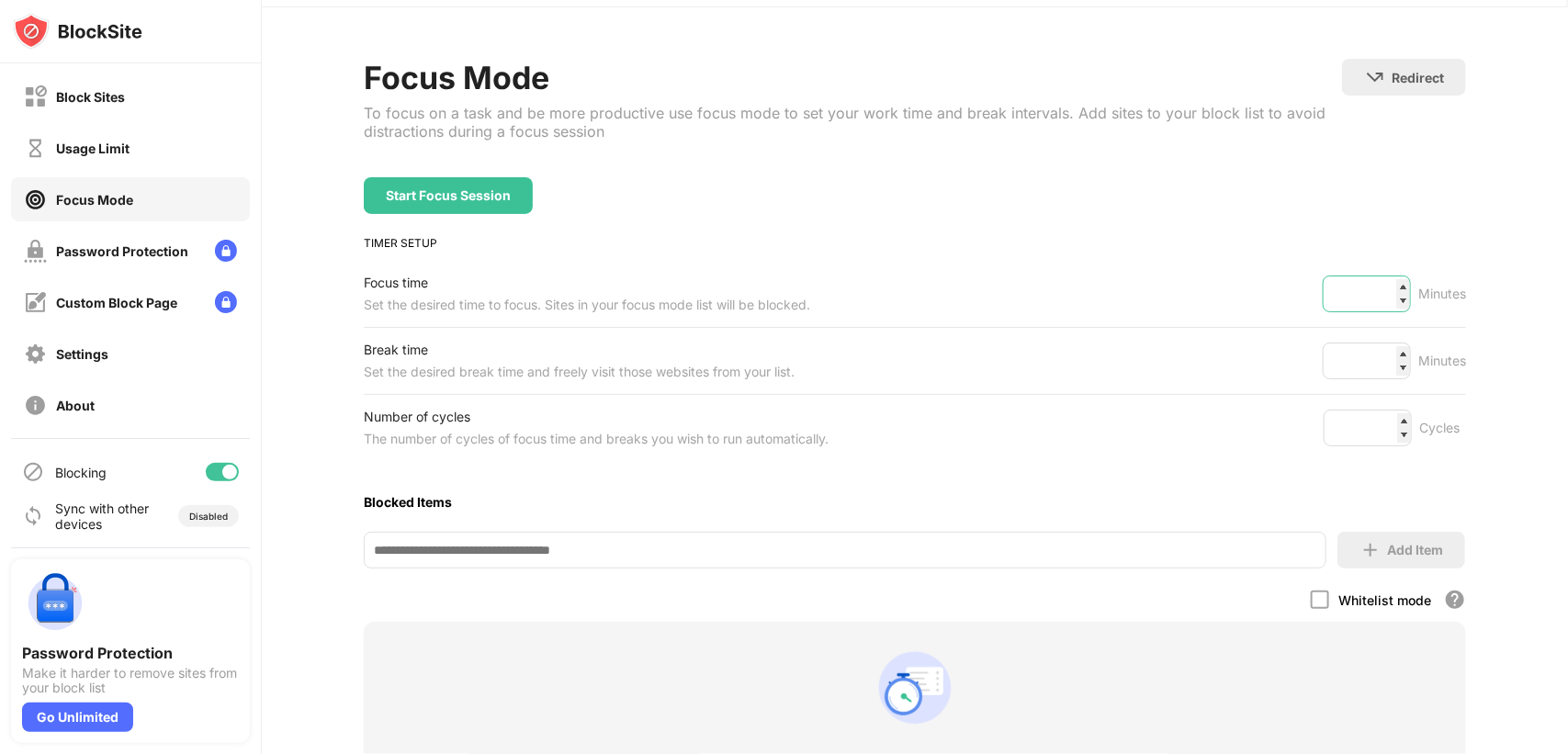 type on "**" 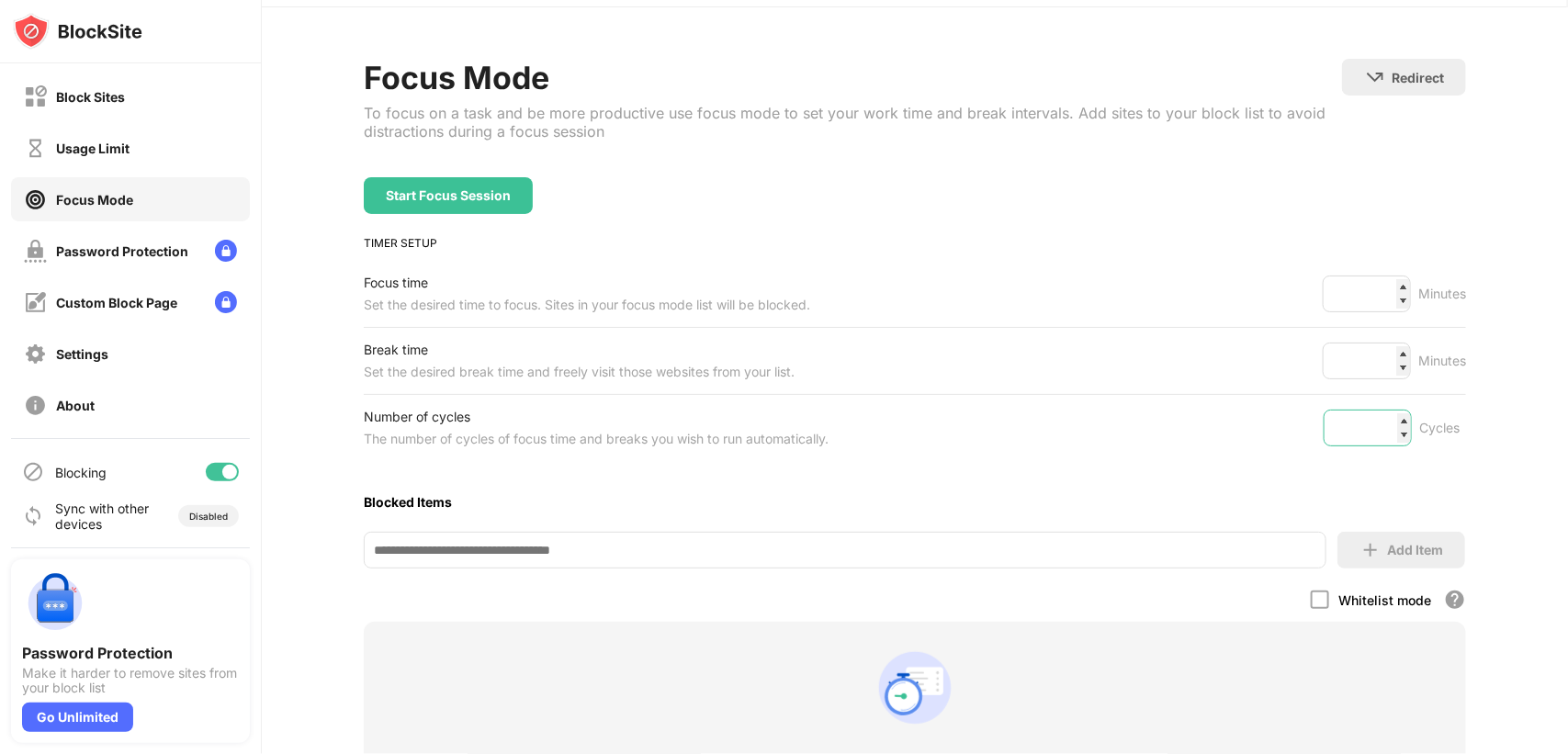 click on "*" at bounding box center (1368, 428) 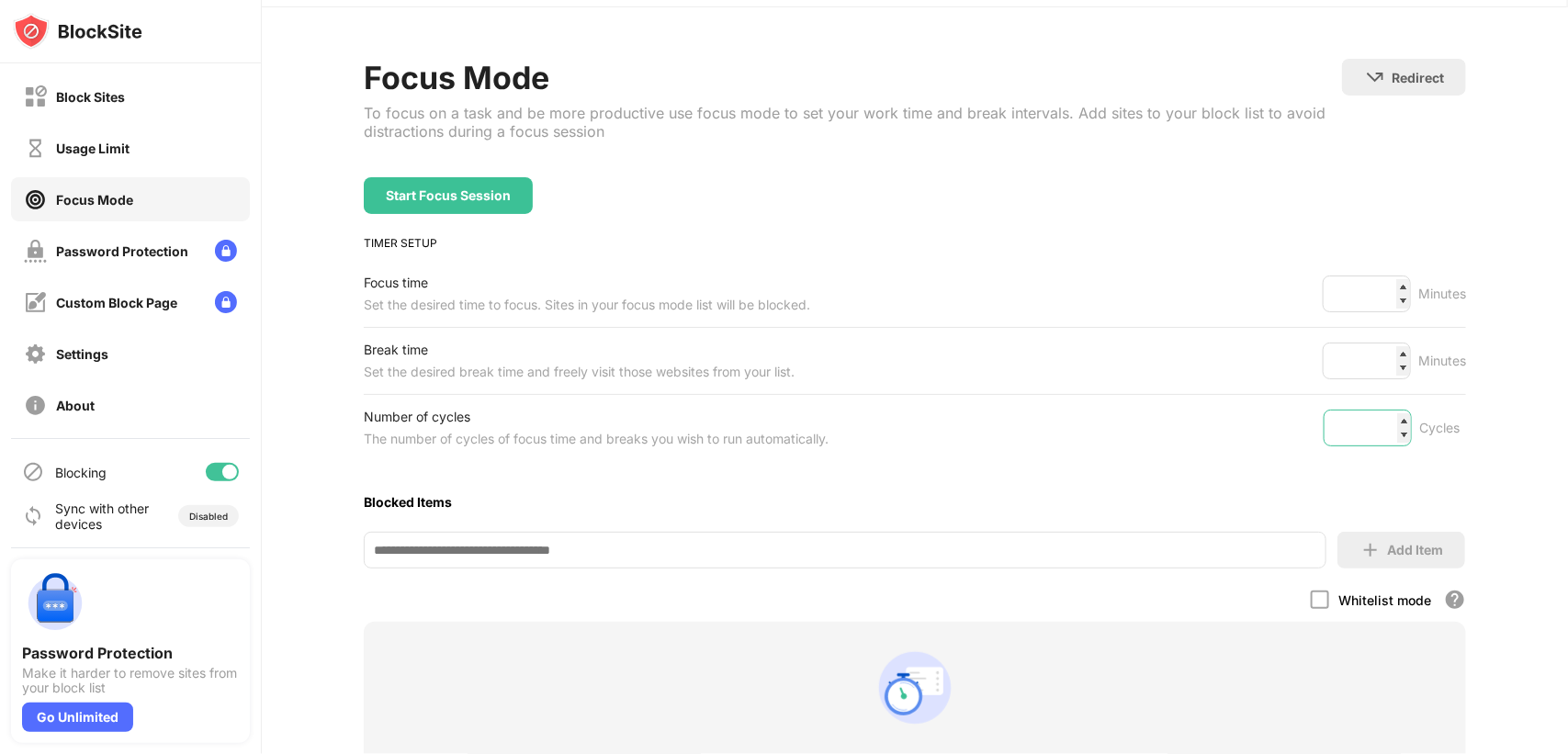 click on "*" at bounding box center (1368, 428) 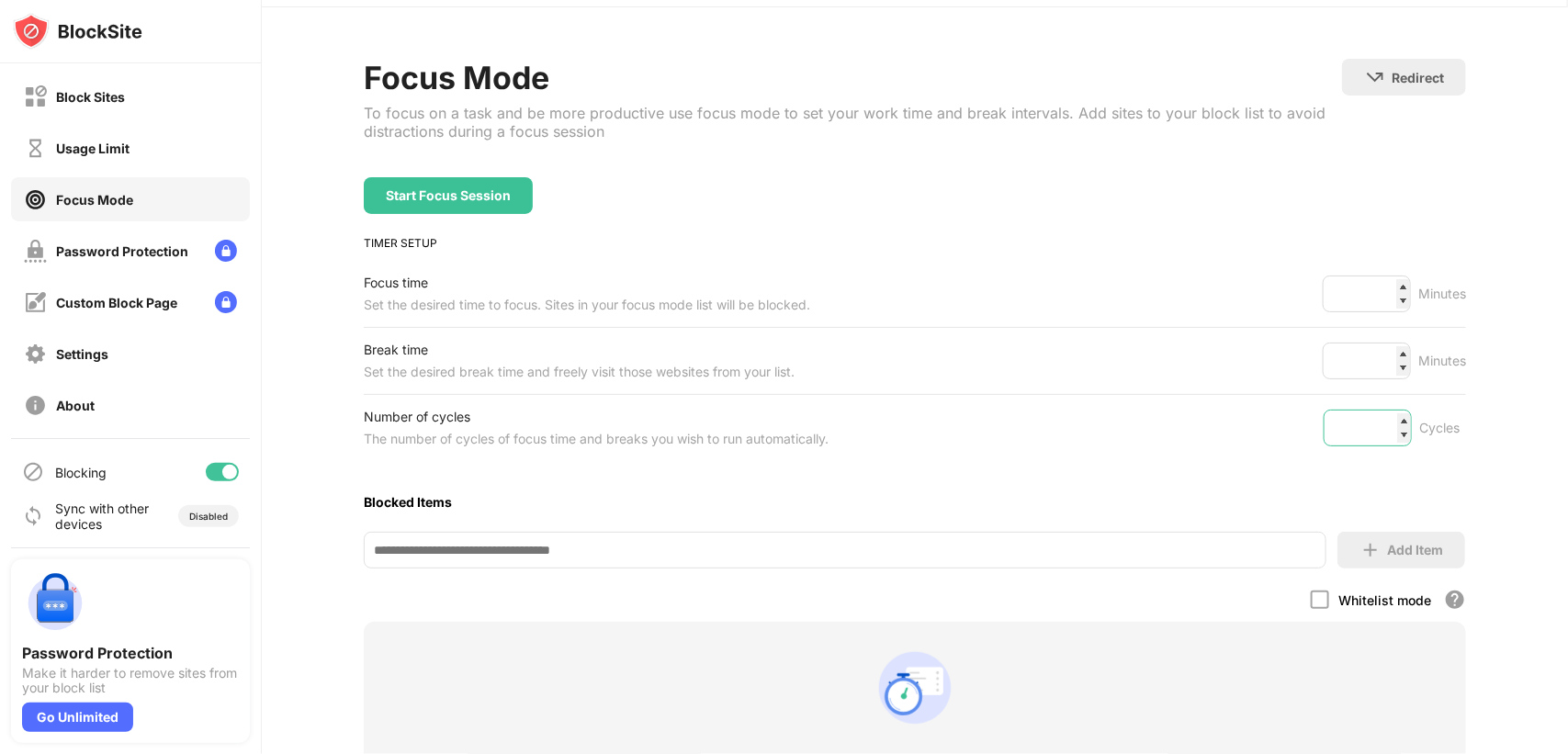 click on "*" at bounding box center (1368, 428) 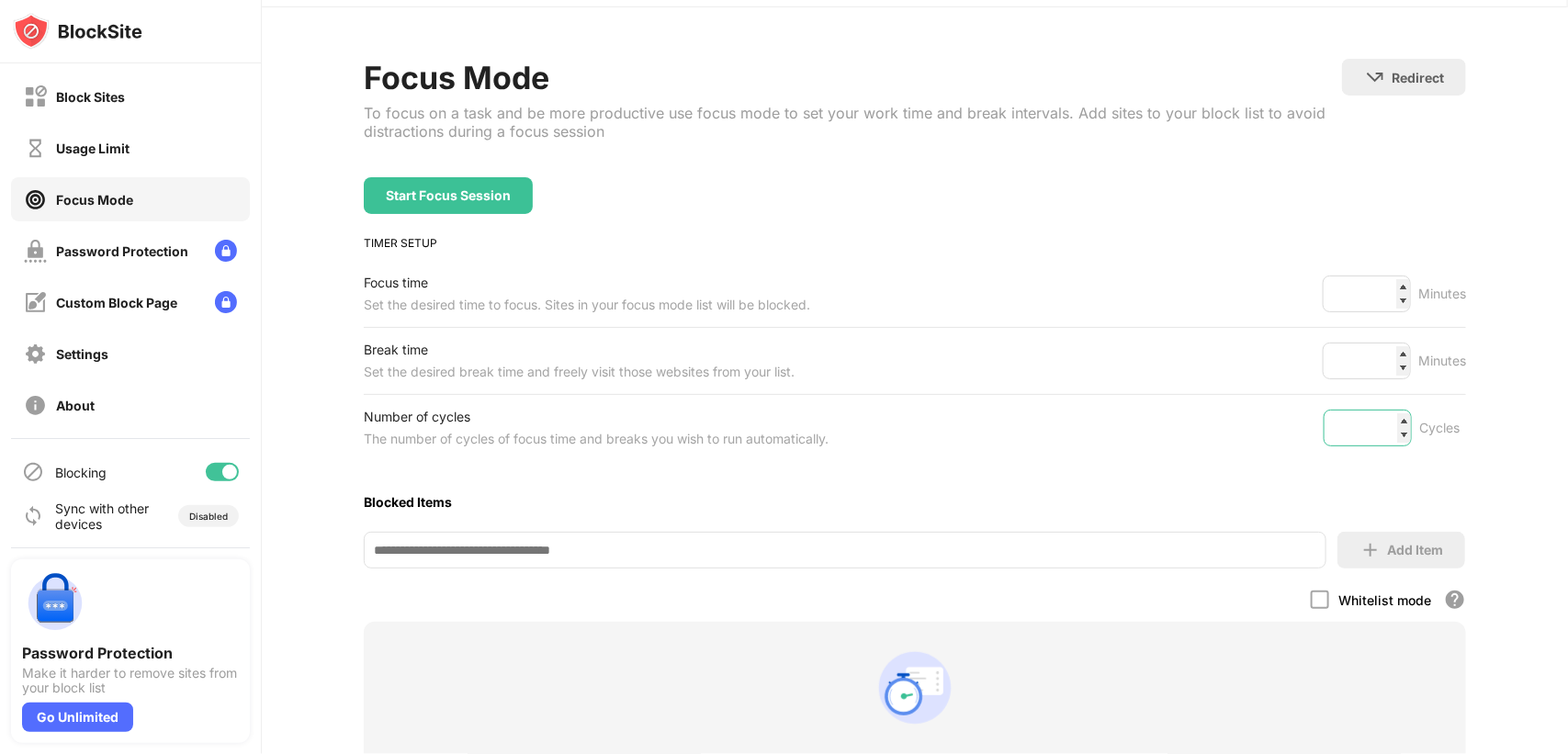 click on "*" at bounding box center [1368, 428] 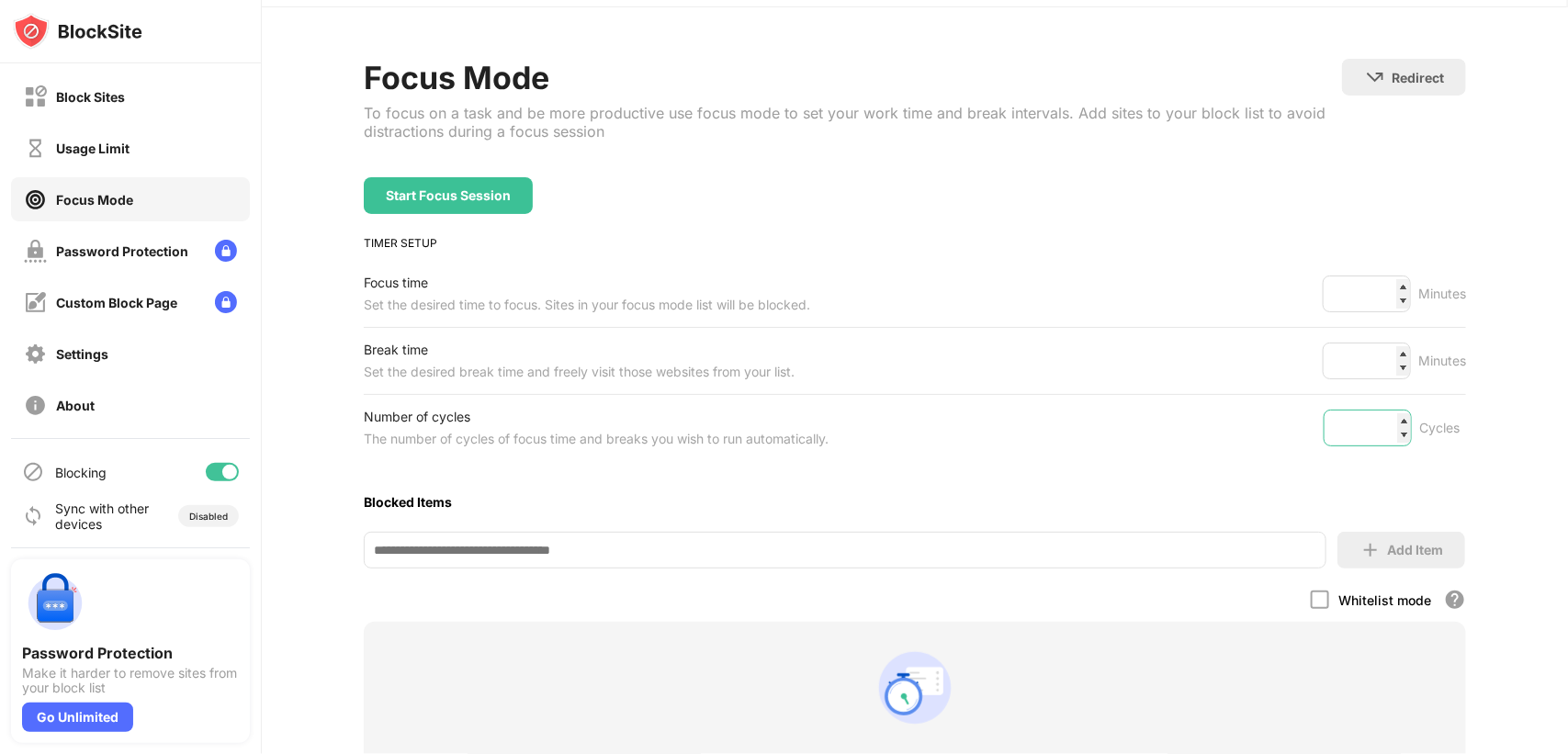 click on "*" at bounding box center [1368, 428] 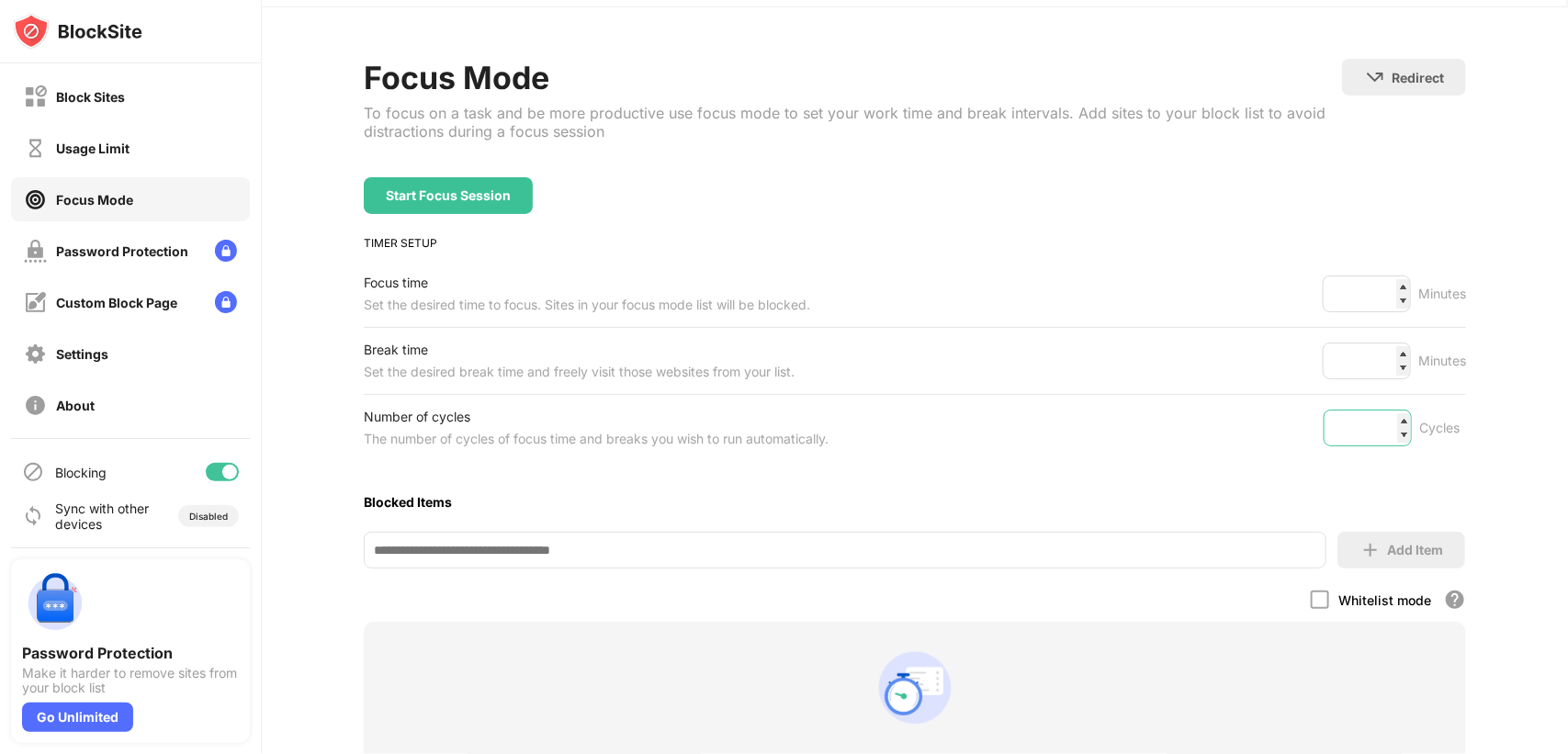 click on "*" at bounding box center [1368, 428] 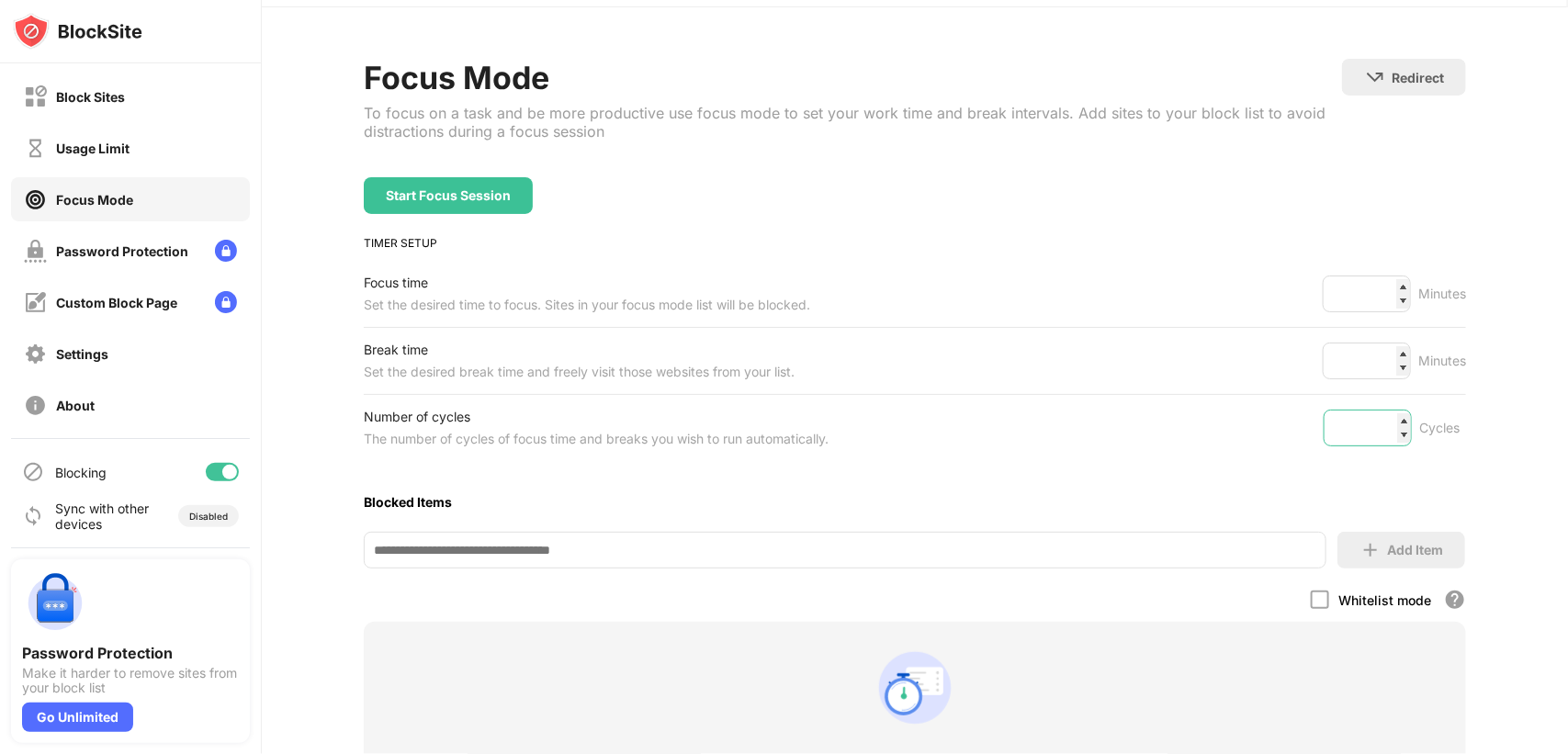 click on "*" at bounding box center (1368, 428) 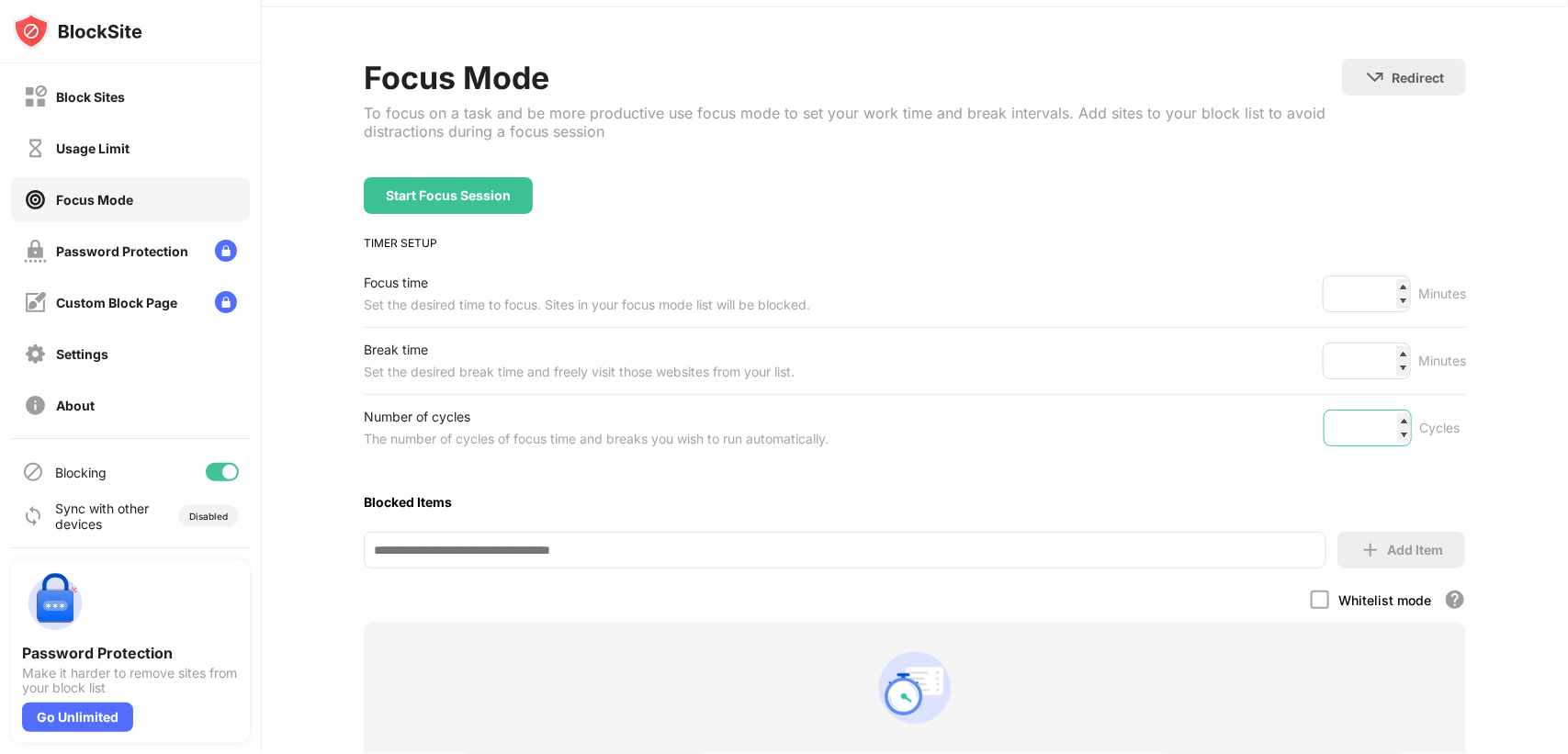 type on "*" 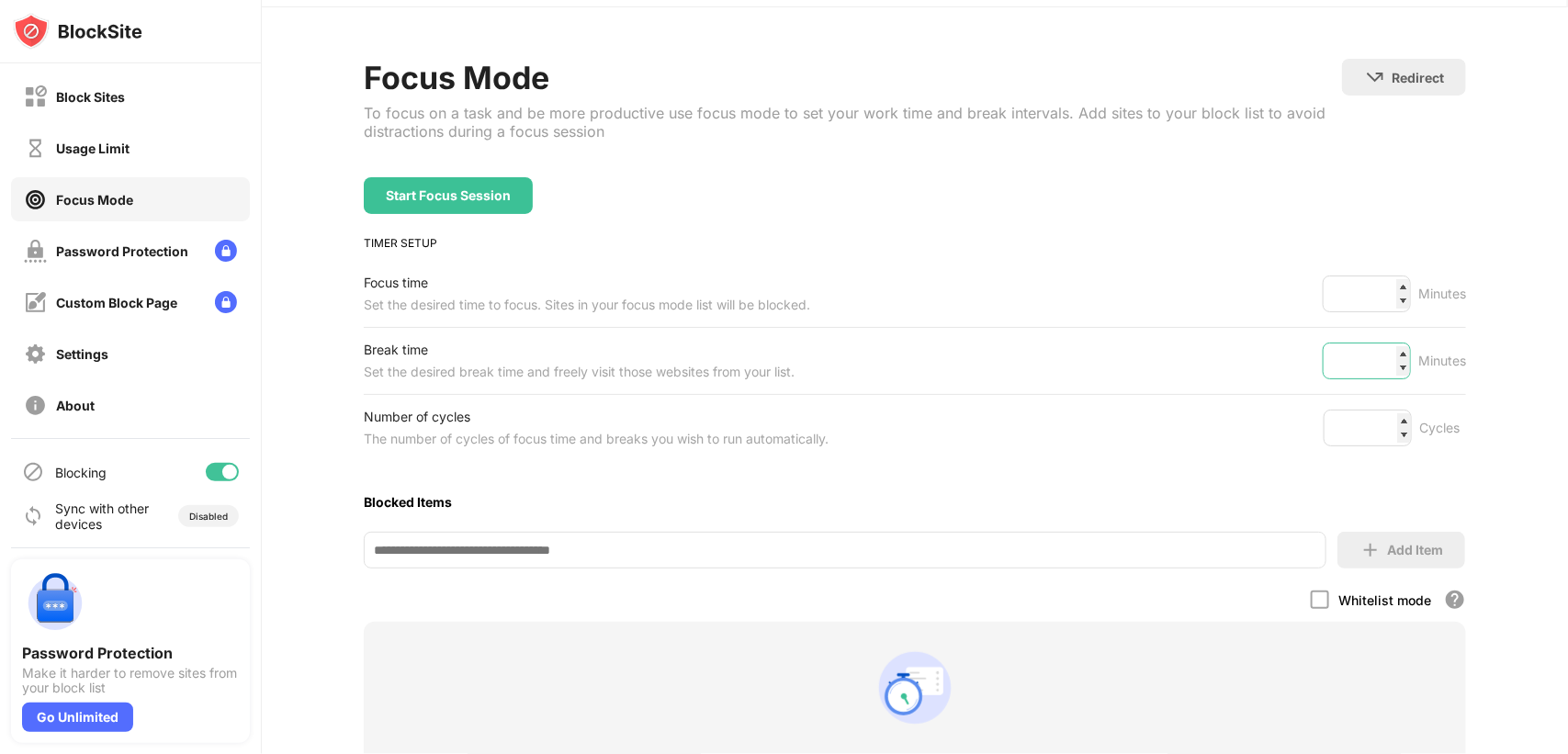 click on "*" at bounding box center [1367, 361] 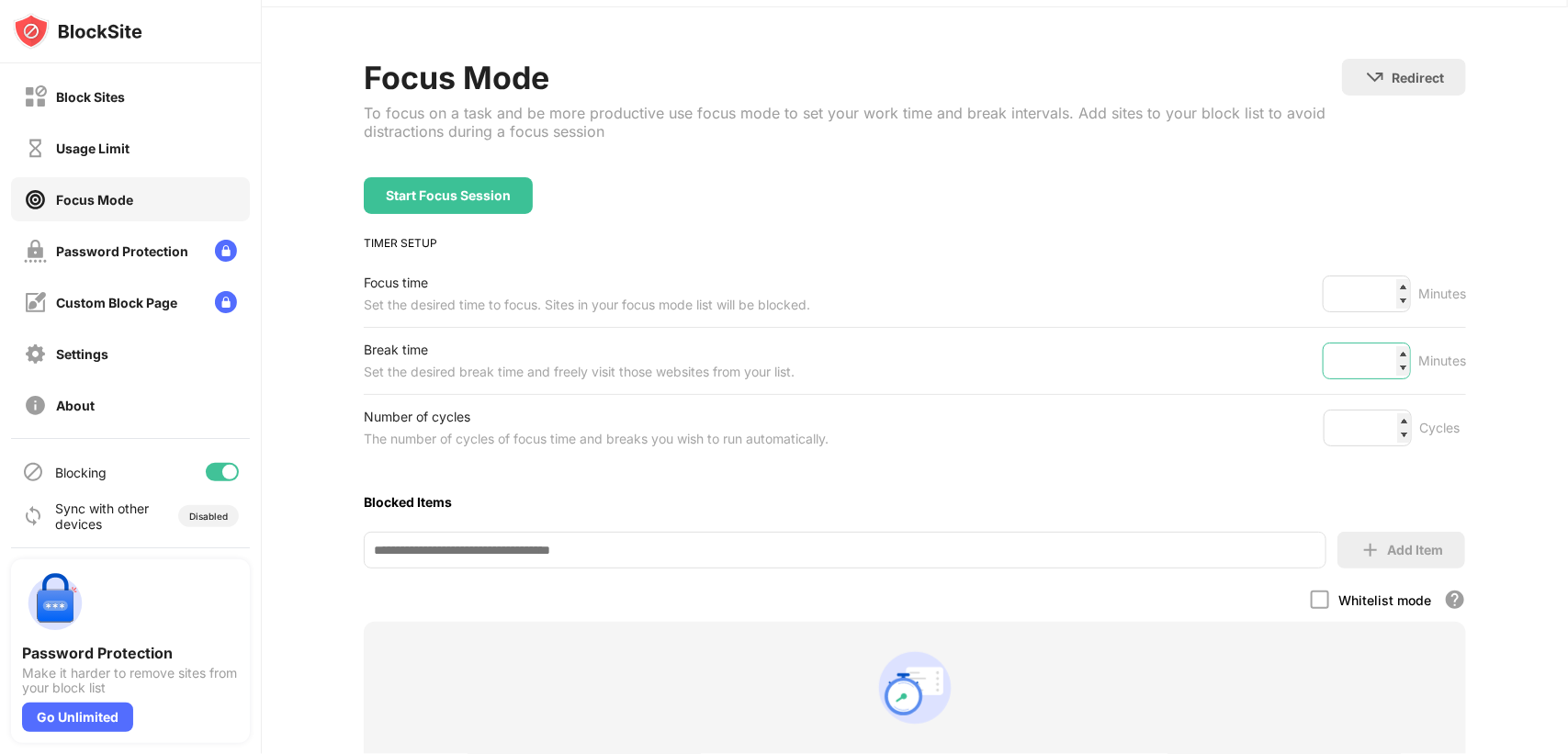 click on "*" at bounding box center (1367, 361) 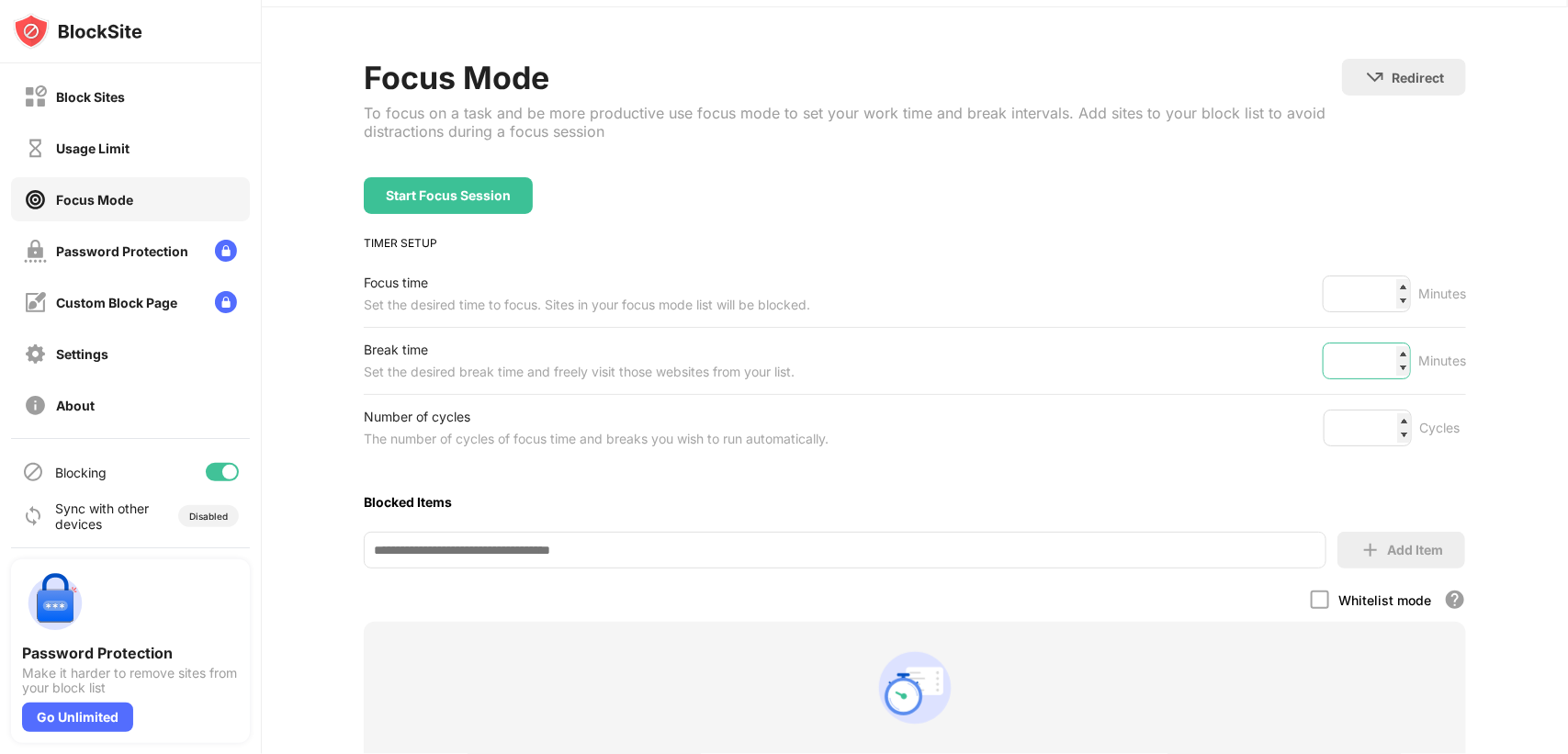 click on "*" at bounding box center (1367, 361) 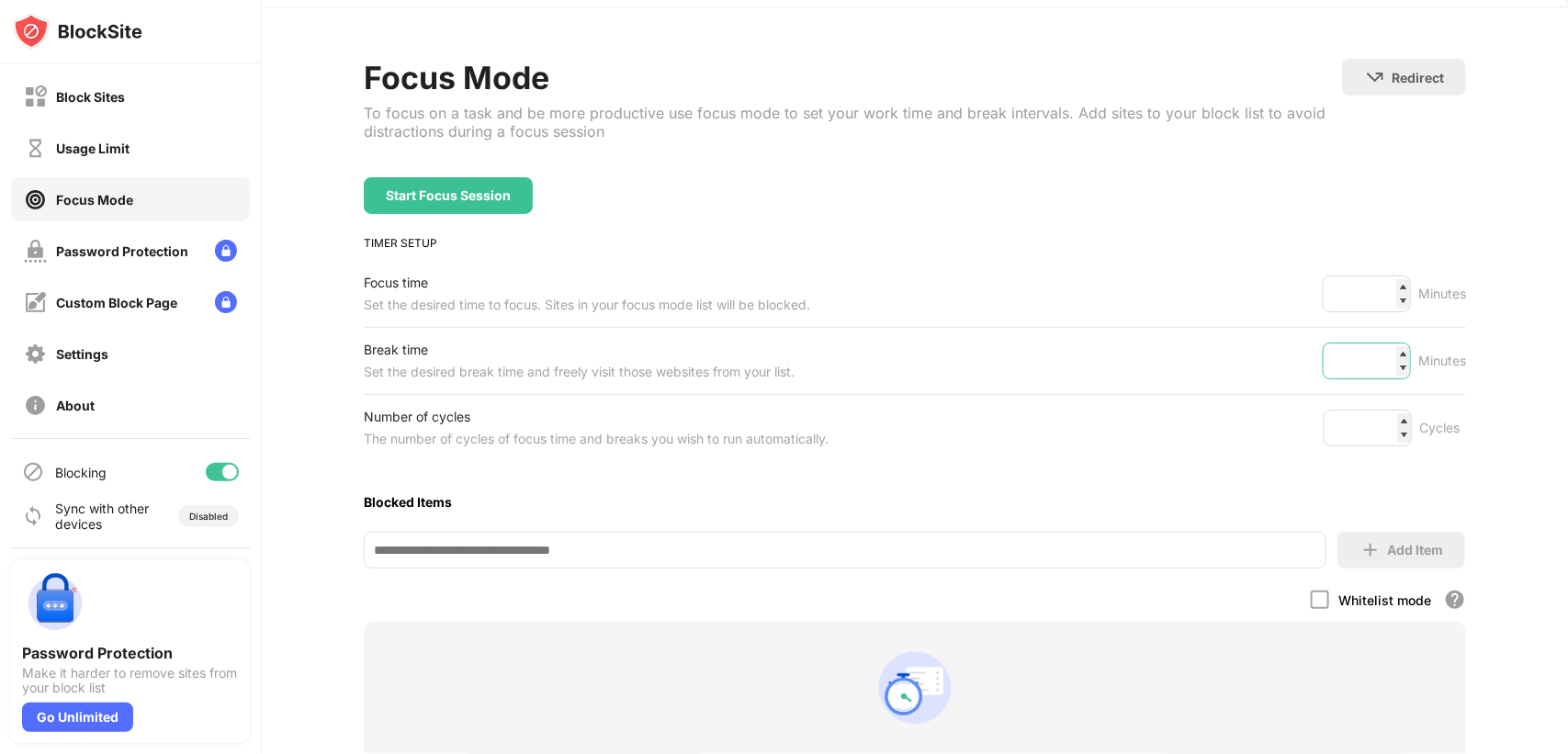 type on "**" 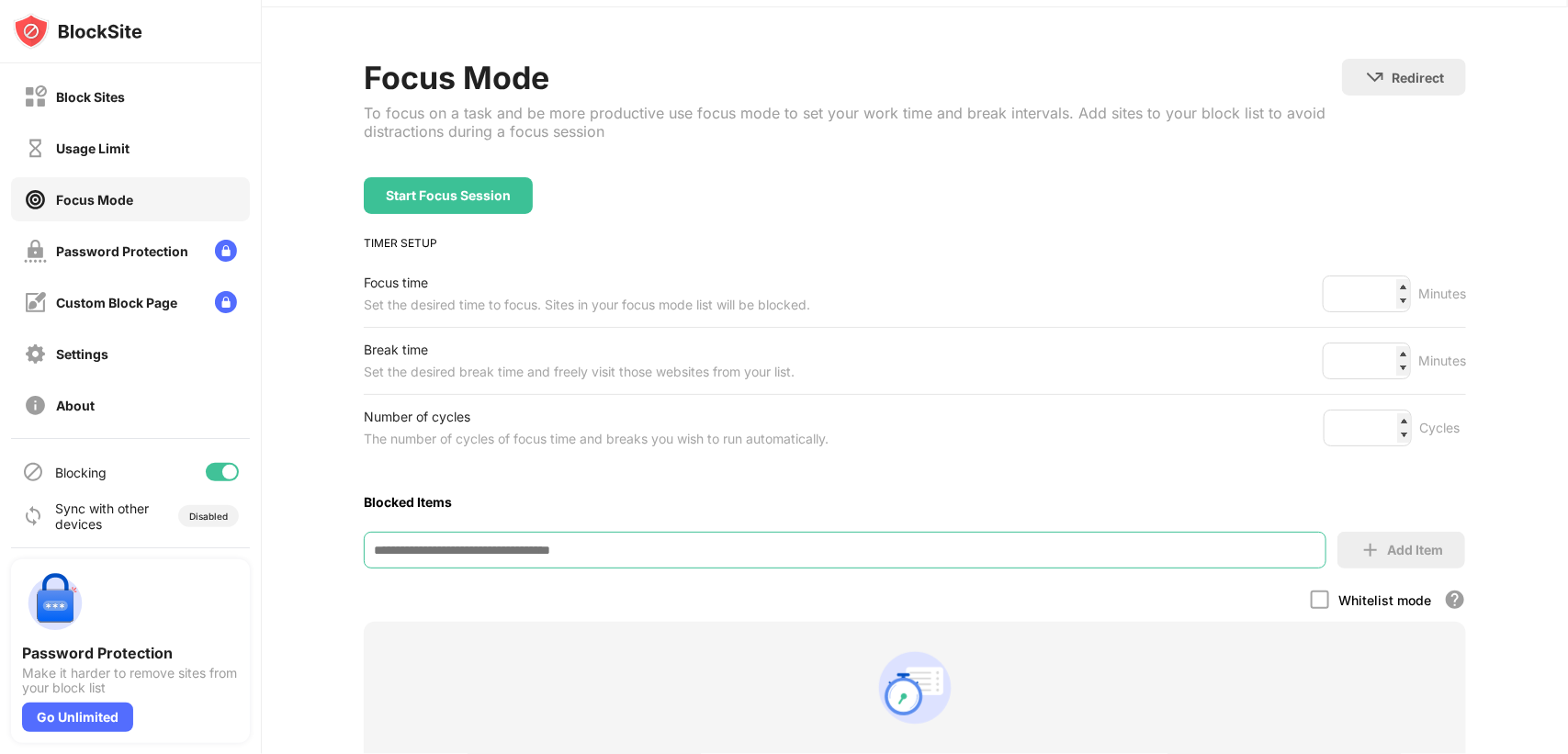 click at bounding box center [845, 550] 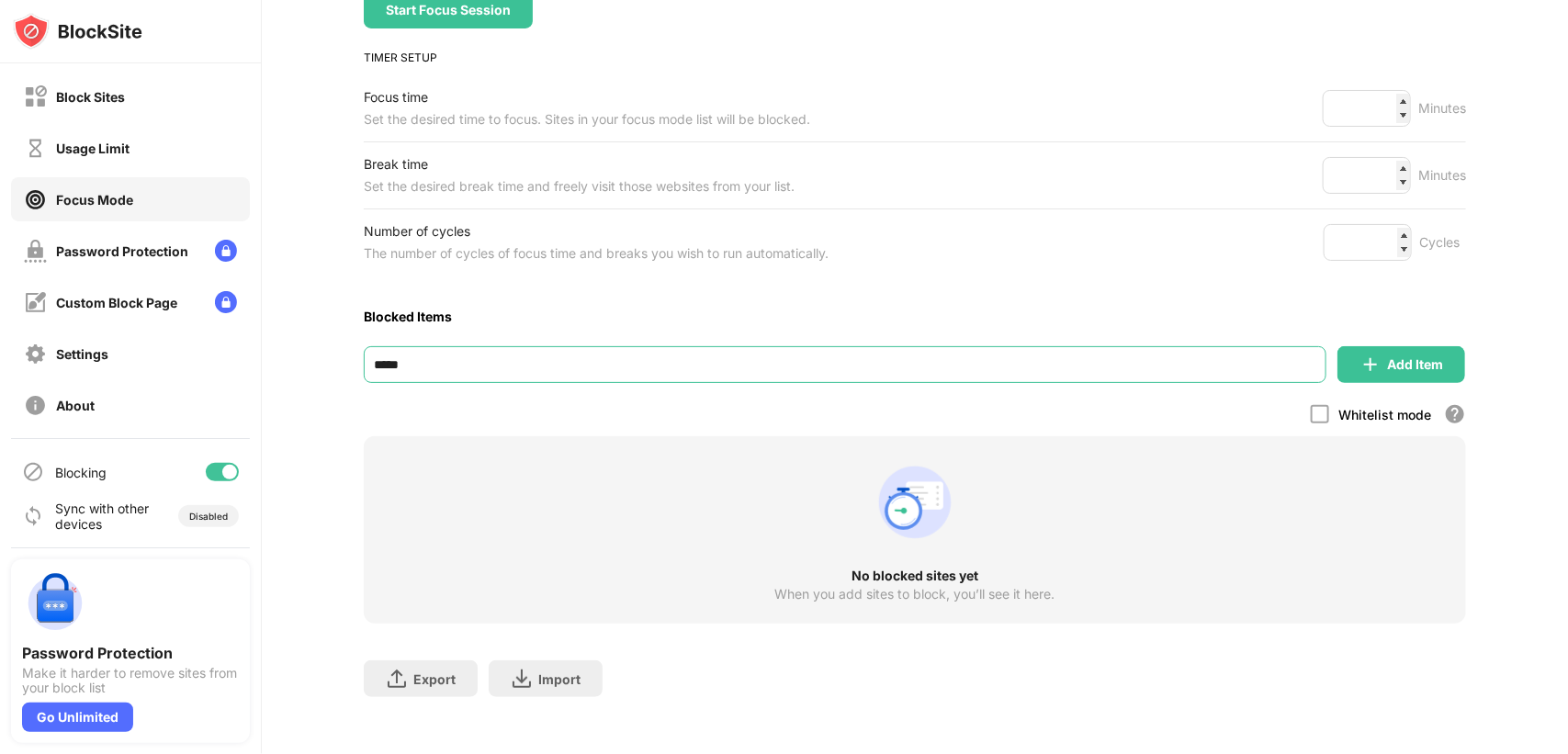scroll, scrollTop: 245, scrollLeft: 0, axis: vertical 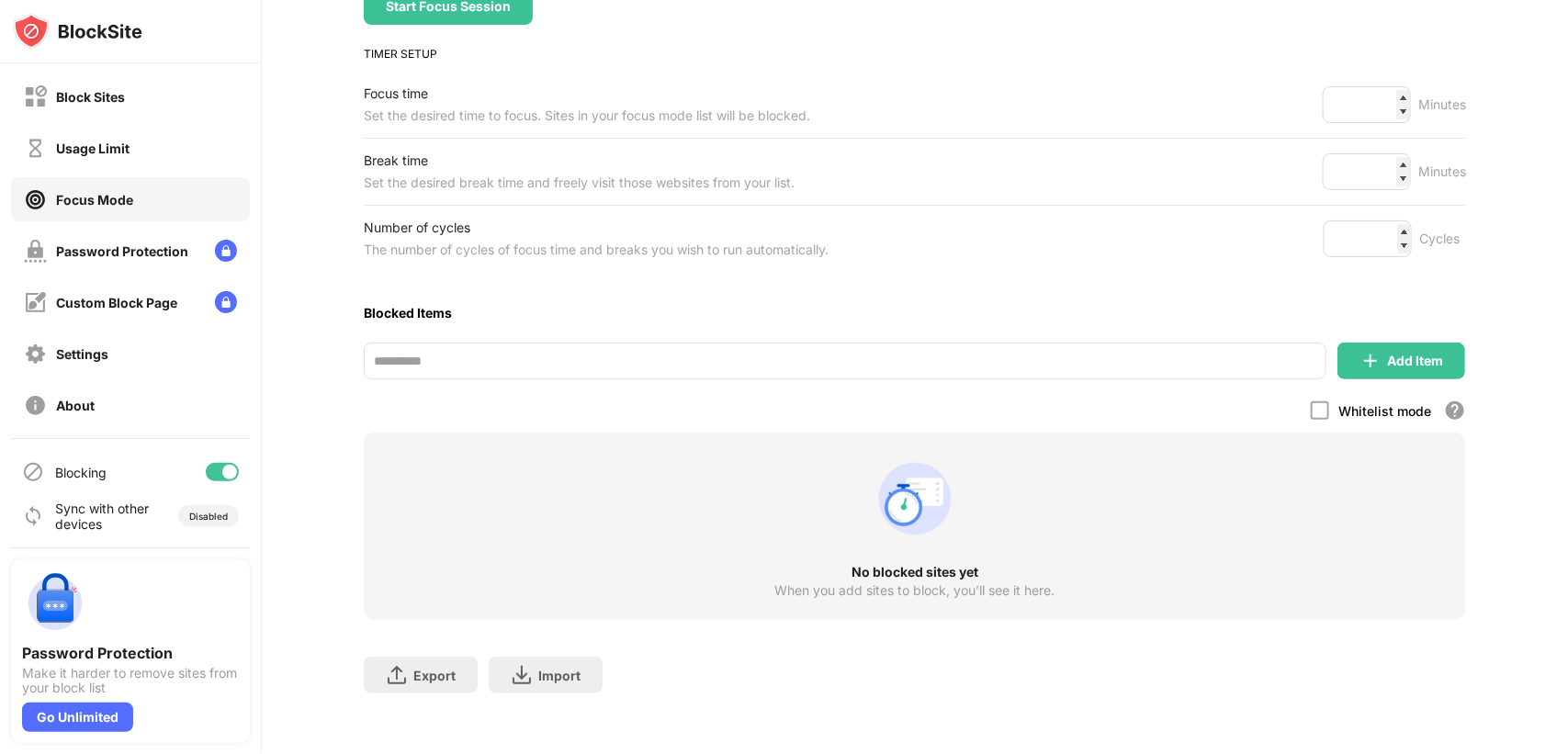 click on "**********" at bounding box center (915, 290) 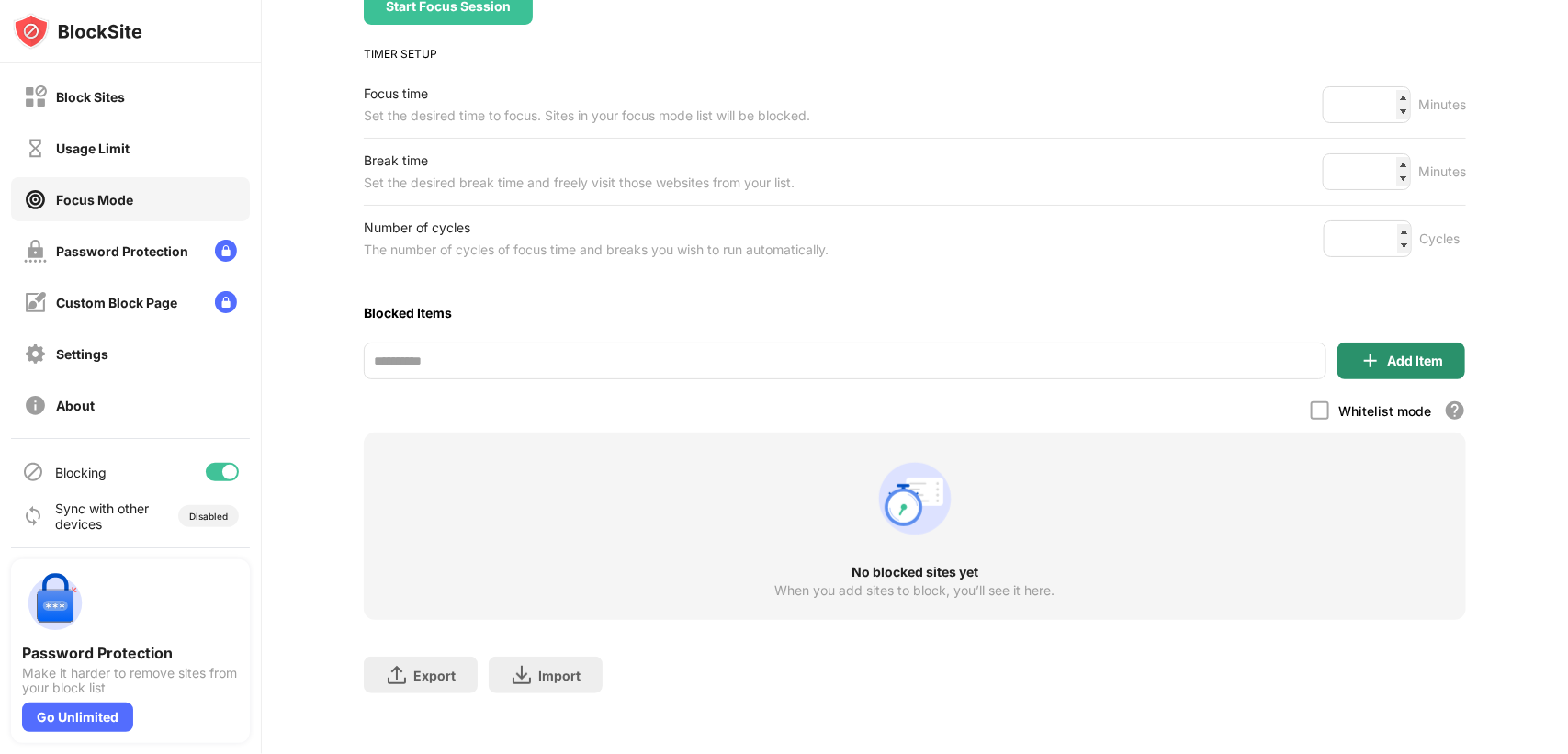 click on "Add Item" at bounding box center [1415, 361] 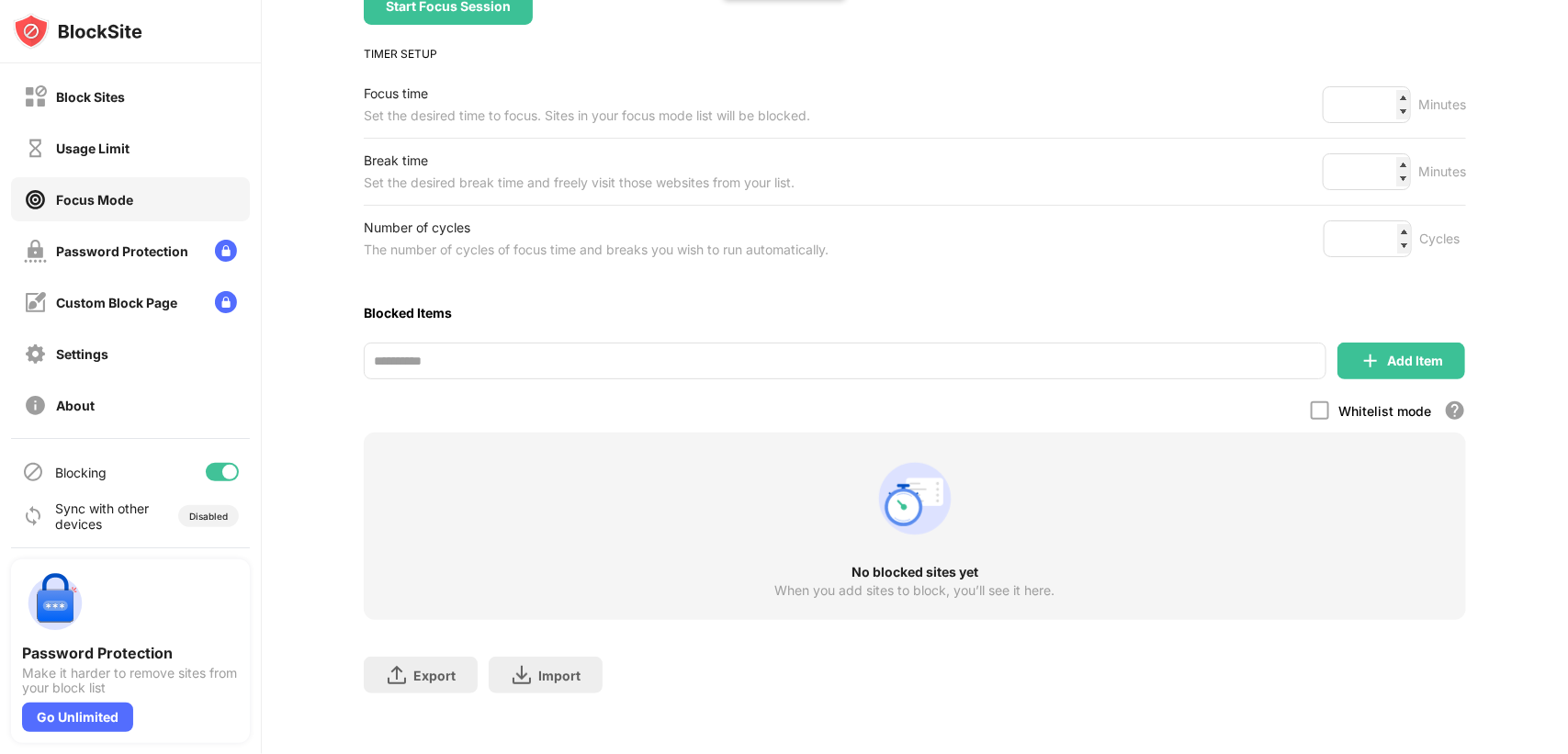 click on "**********" at bounding box center (845, 361) 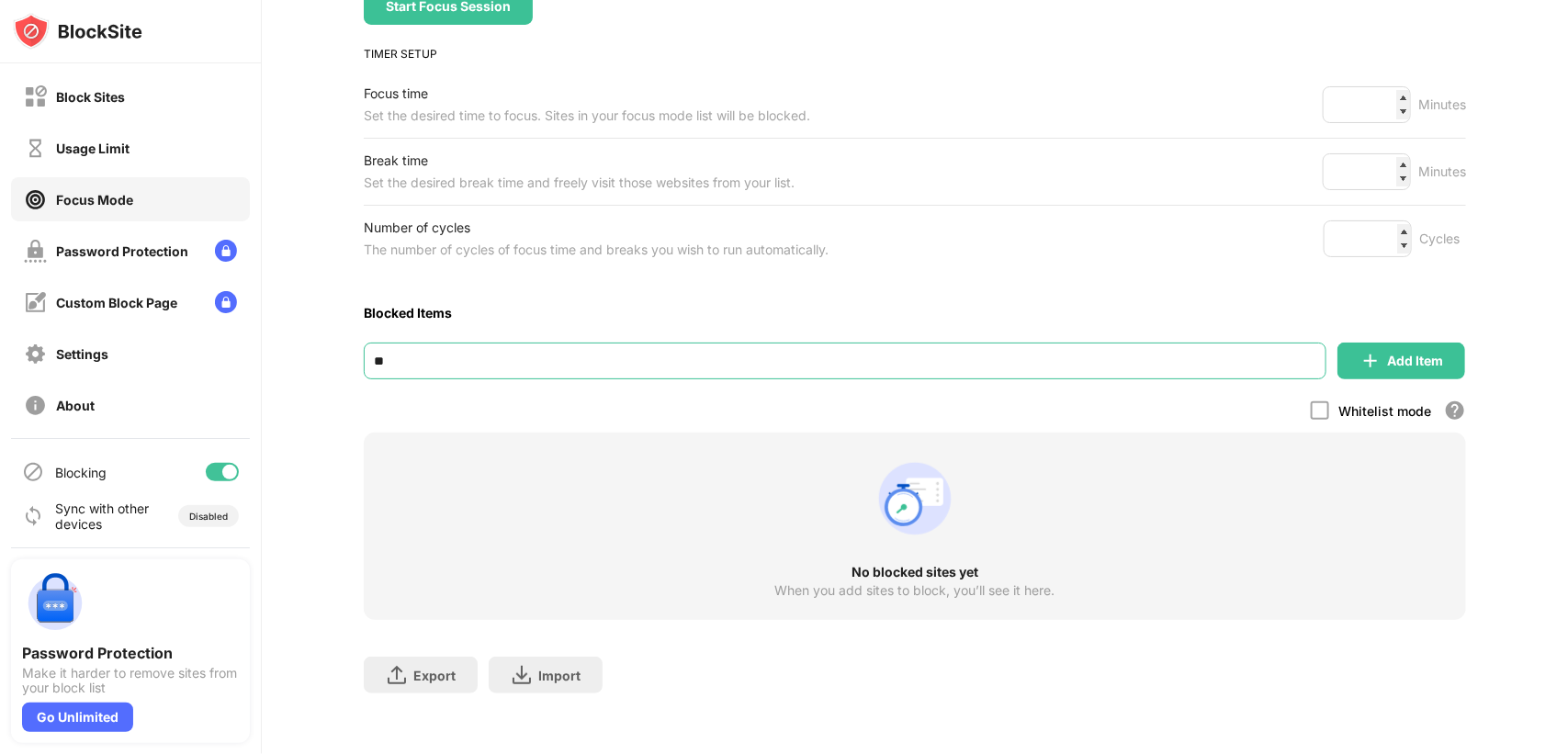 type on "*" 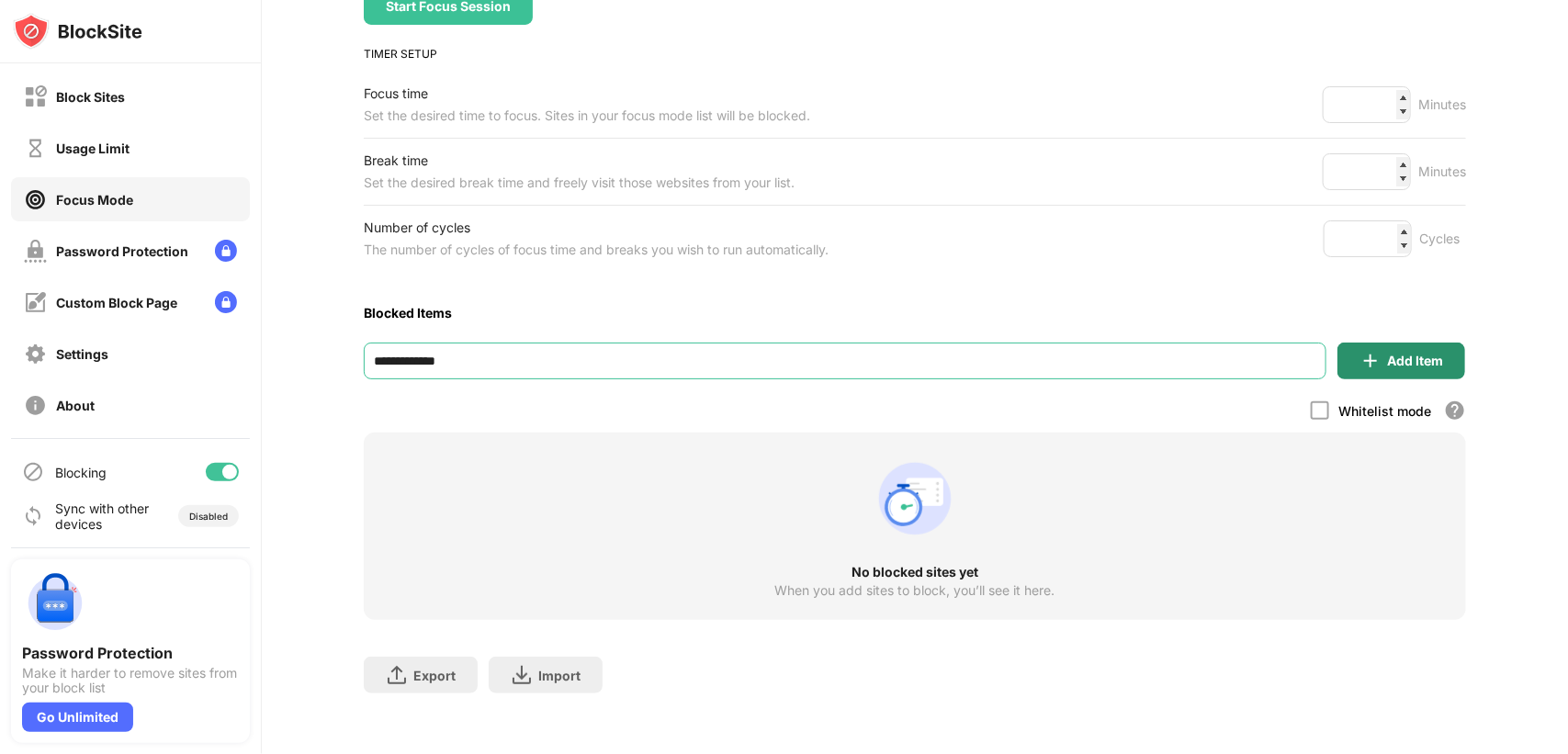 type on "**********" 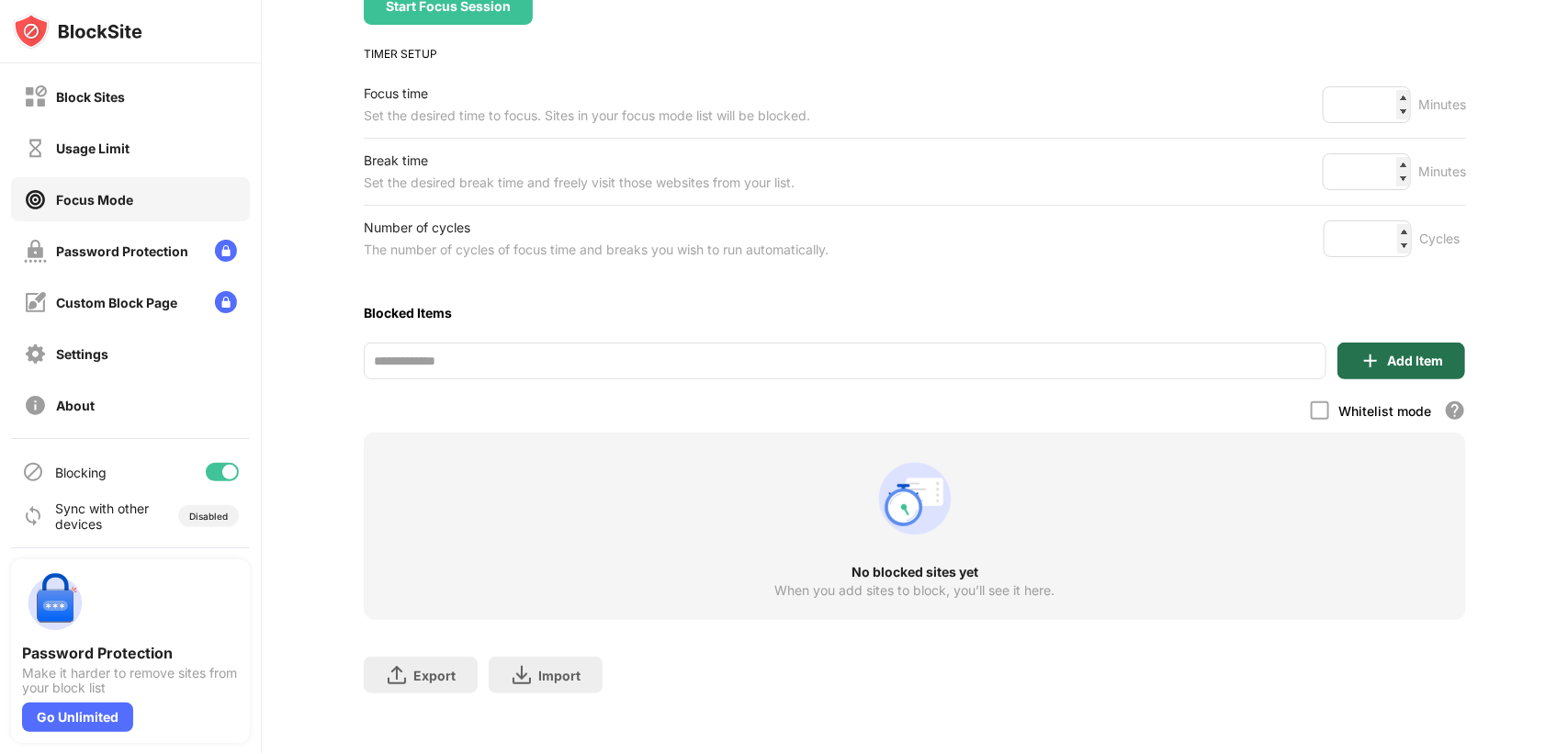 click at bounding box center [1371, 361] 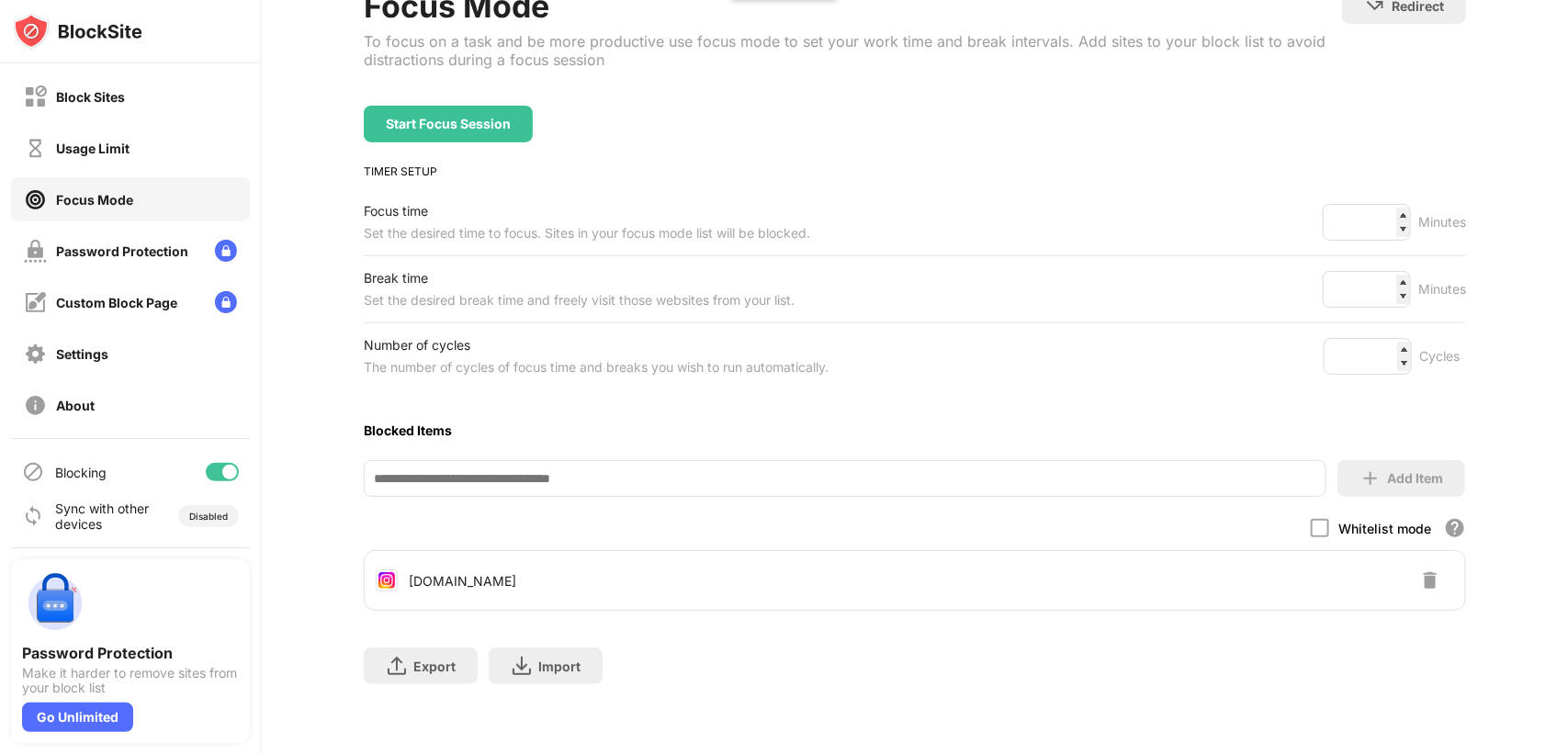 scroll, scrollTop: 144, scrollLeft: 0, axis: vertical 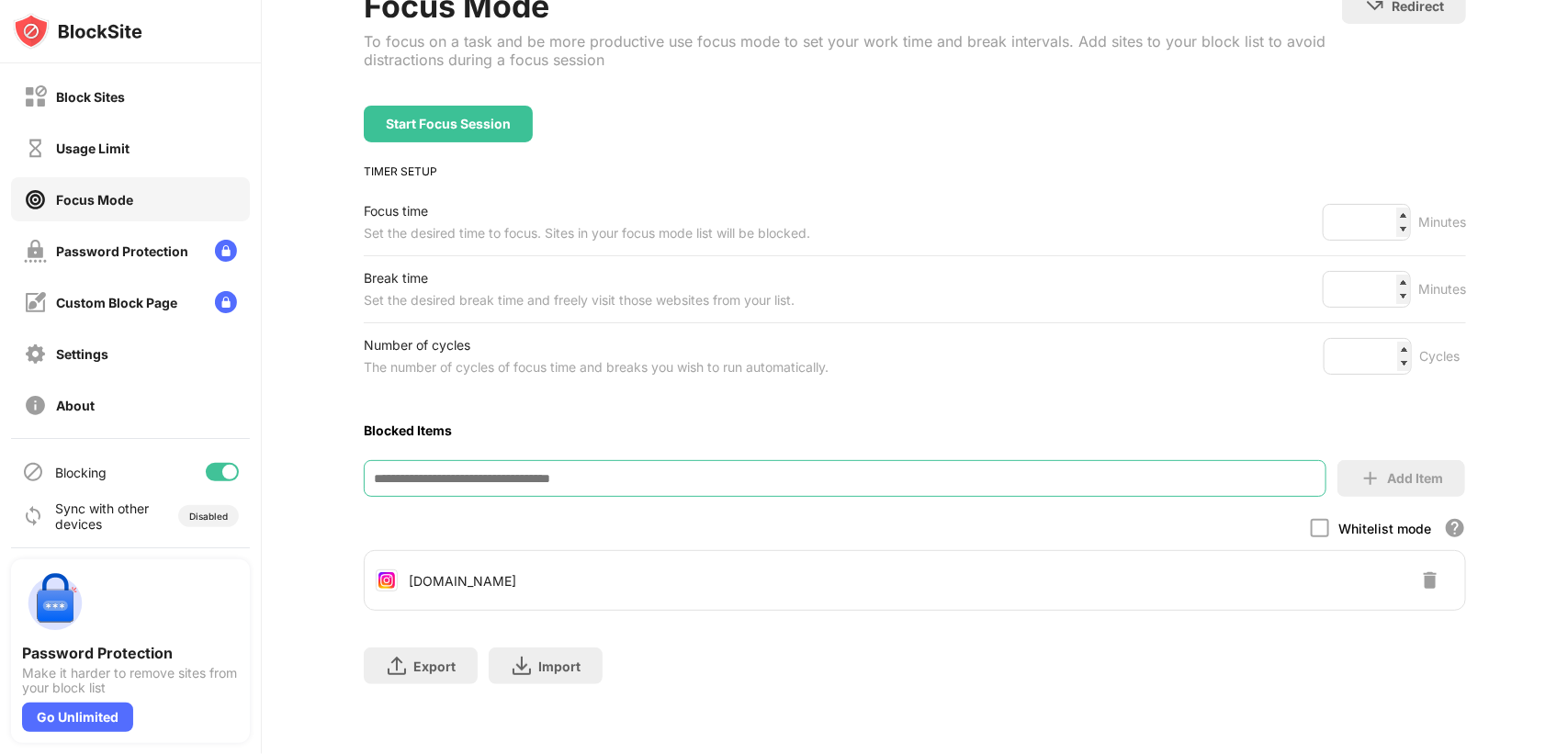 click at bounding box center (845, 478) 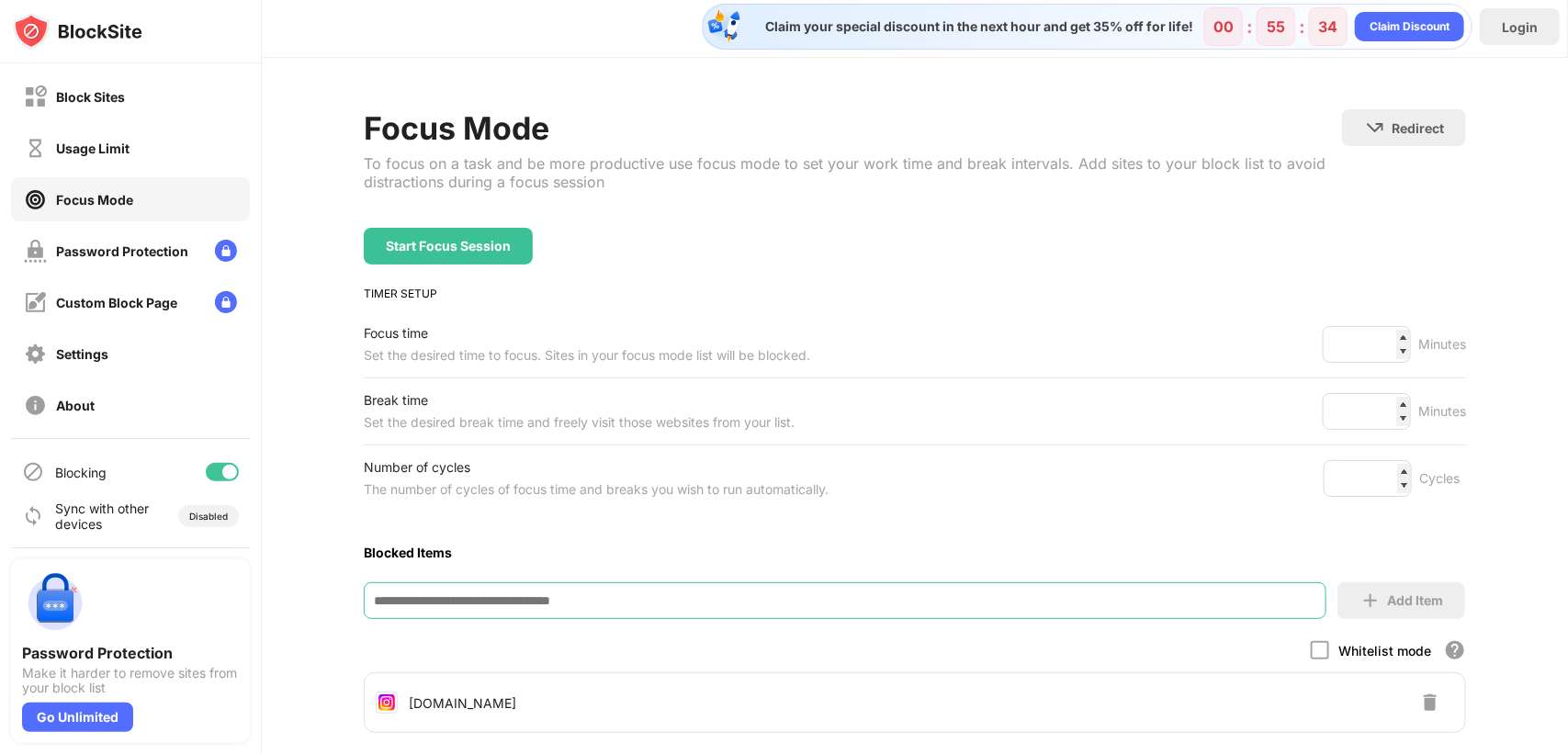 scroll, scrollTop: 0, scrollLeft: 0, axis: both 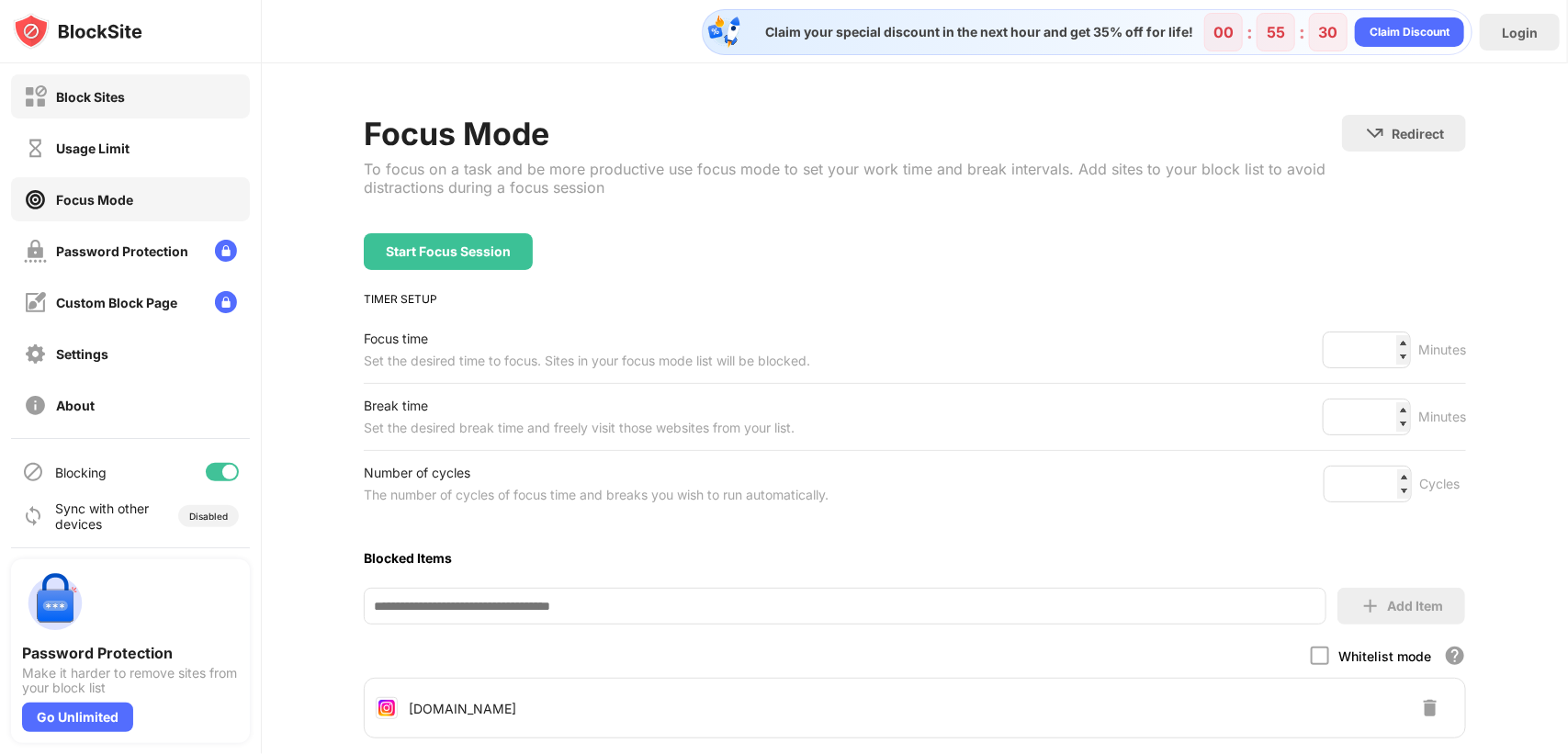 click on "Block Sites" at bounding box center (130, 96) 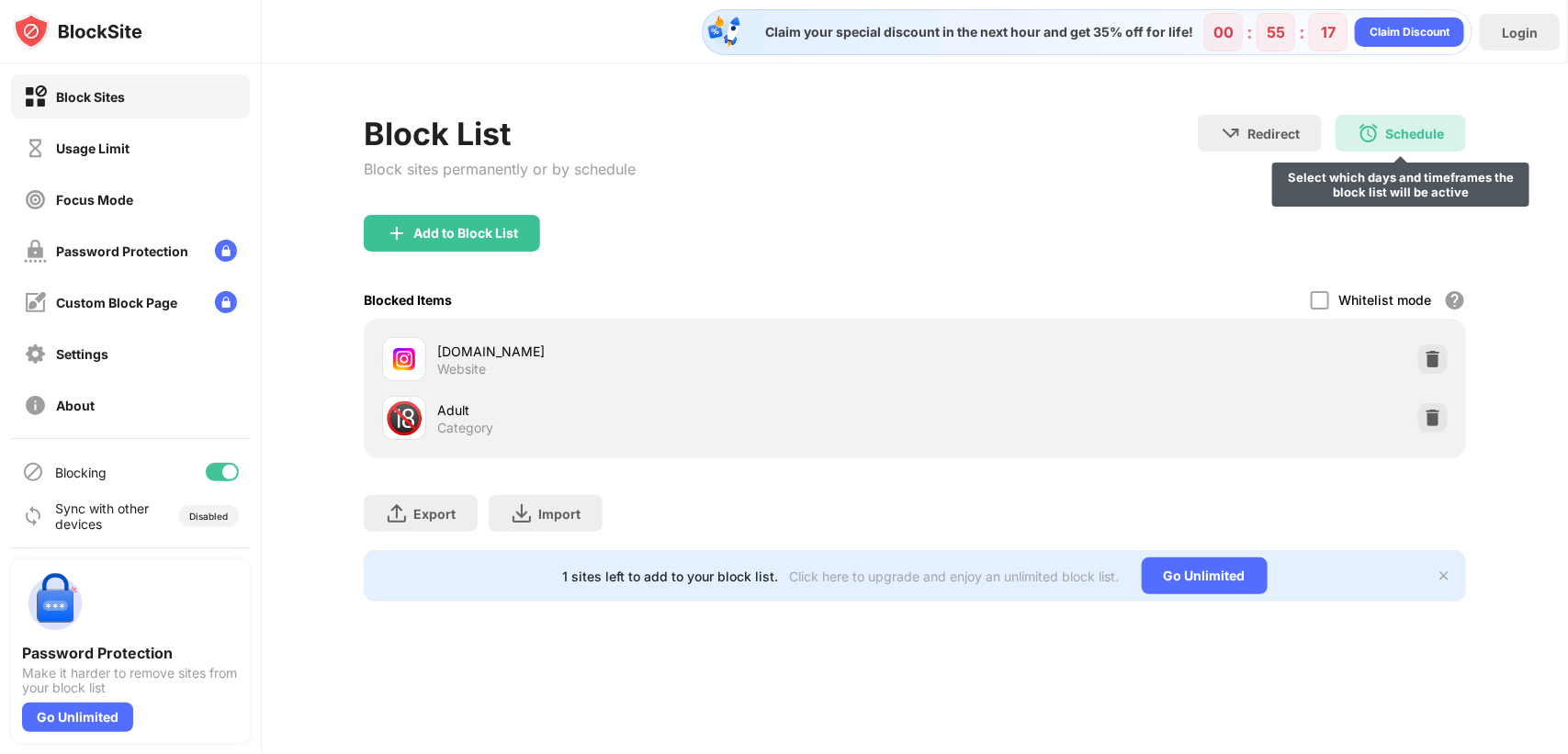 click on "Schedule Select which days and timeframes the block list will be active" at bounding box center (1401, 133) 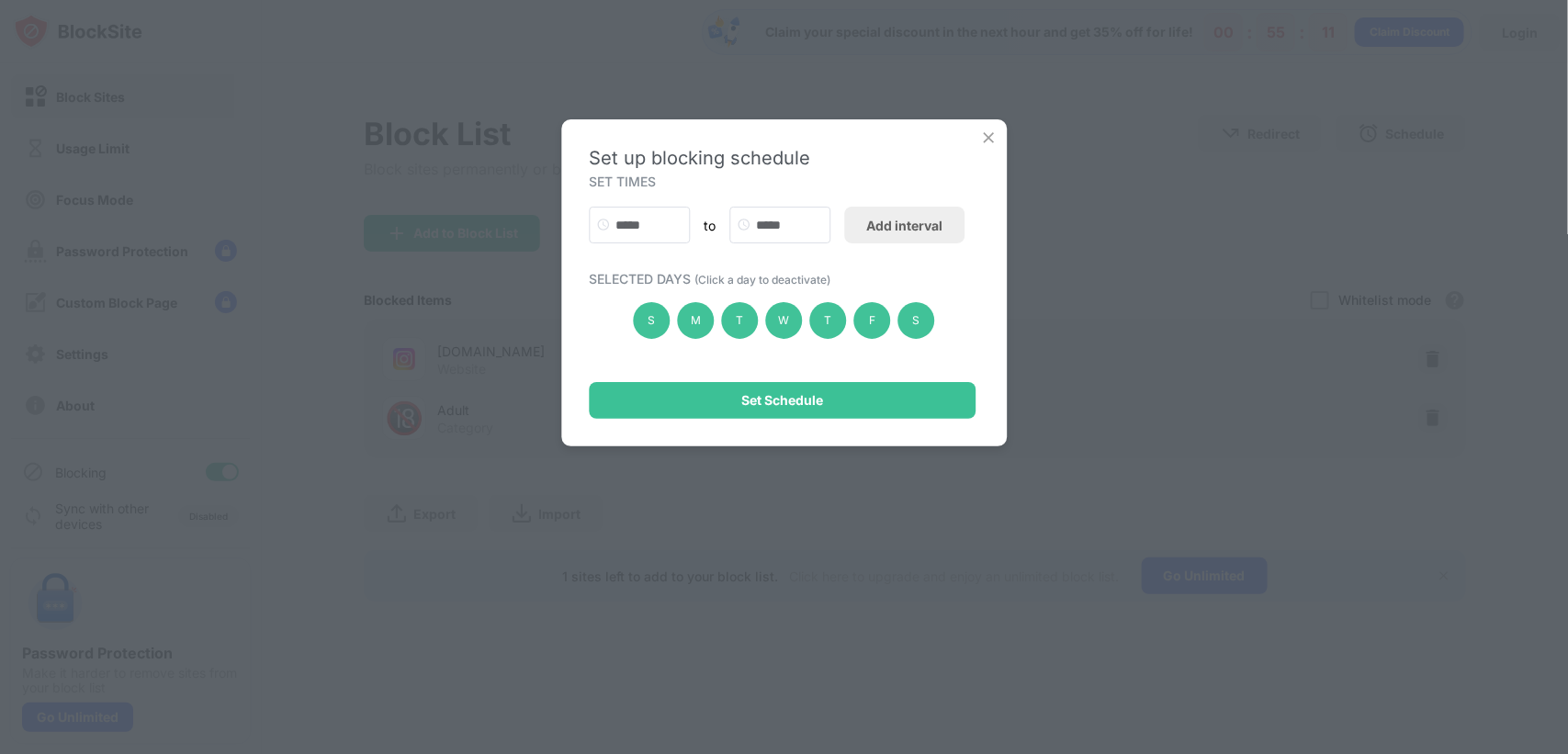 click at bounding box center [988, 138] 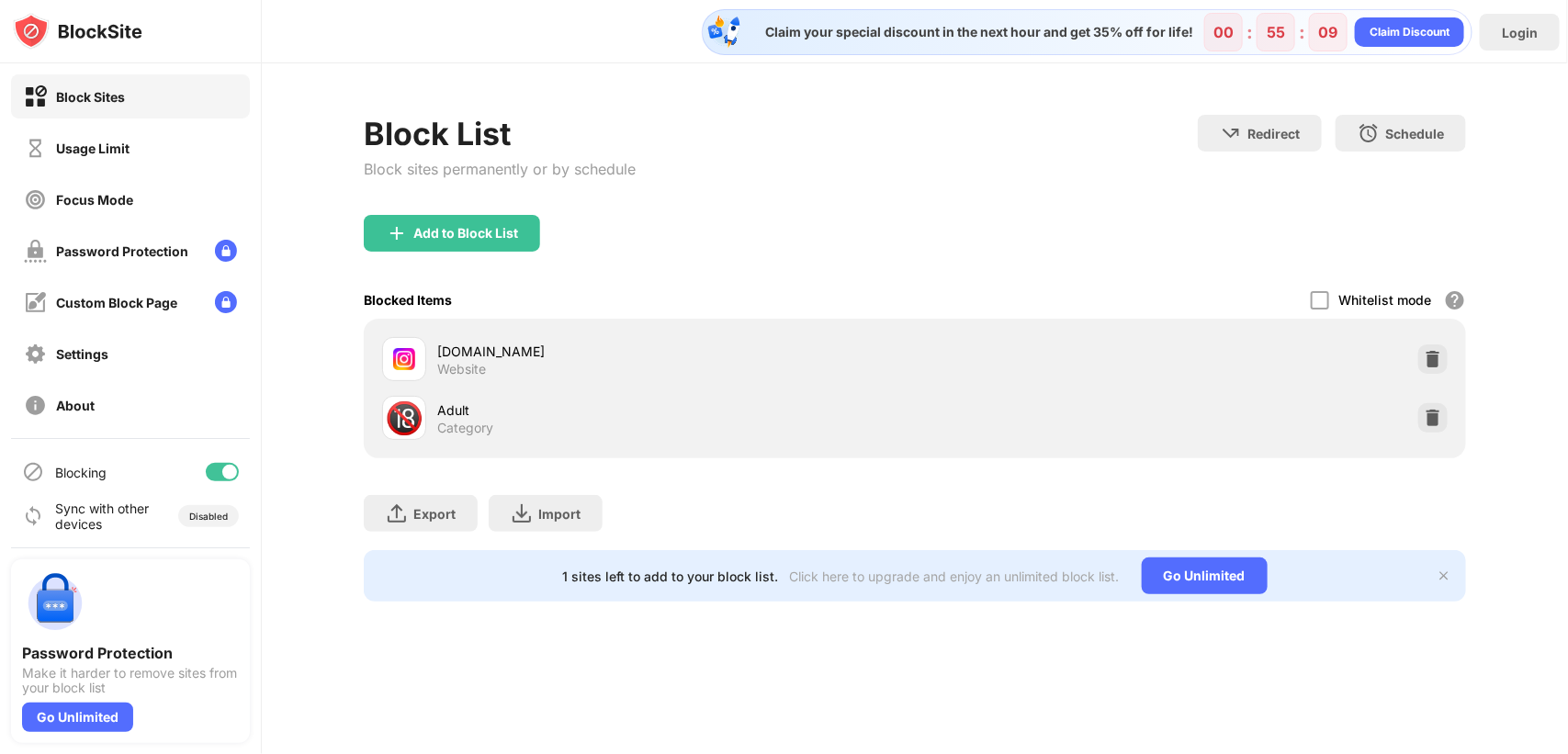 click on "Block Sites Usage Limit Focus Mode Password Protection Custom Block Page Settings About" at bounding box center (130, 251) 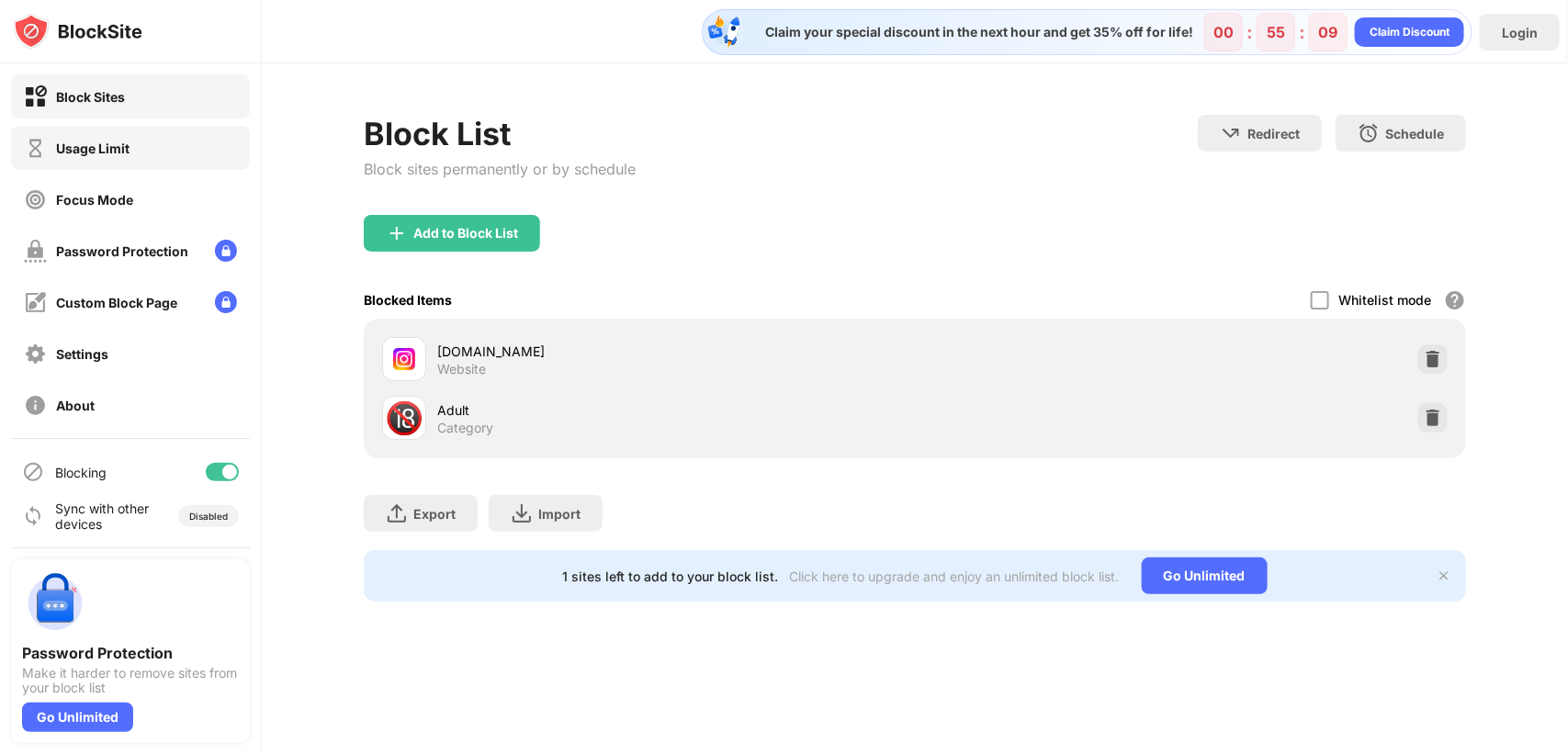 click on "Usage Limit" at bounding box center [93, 148] 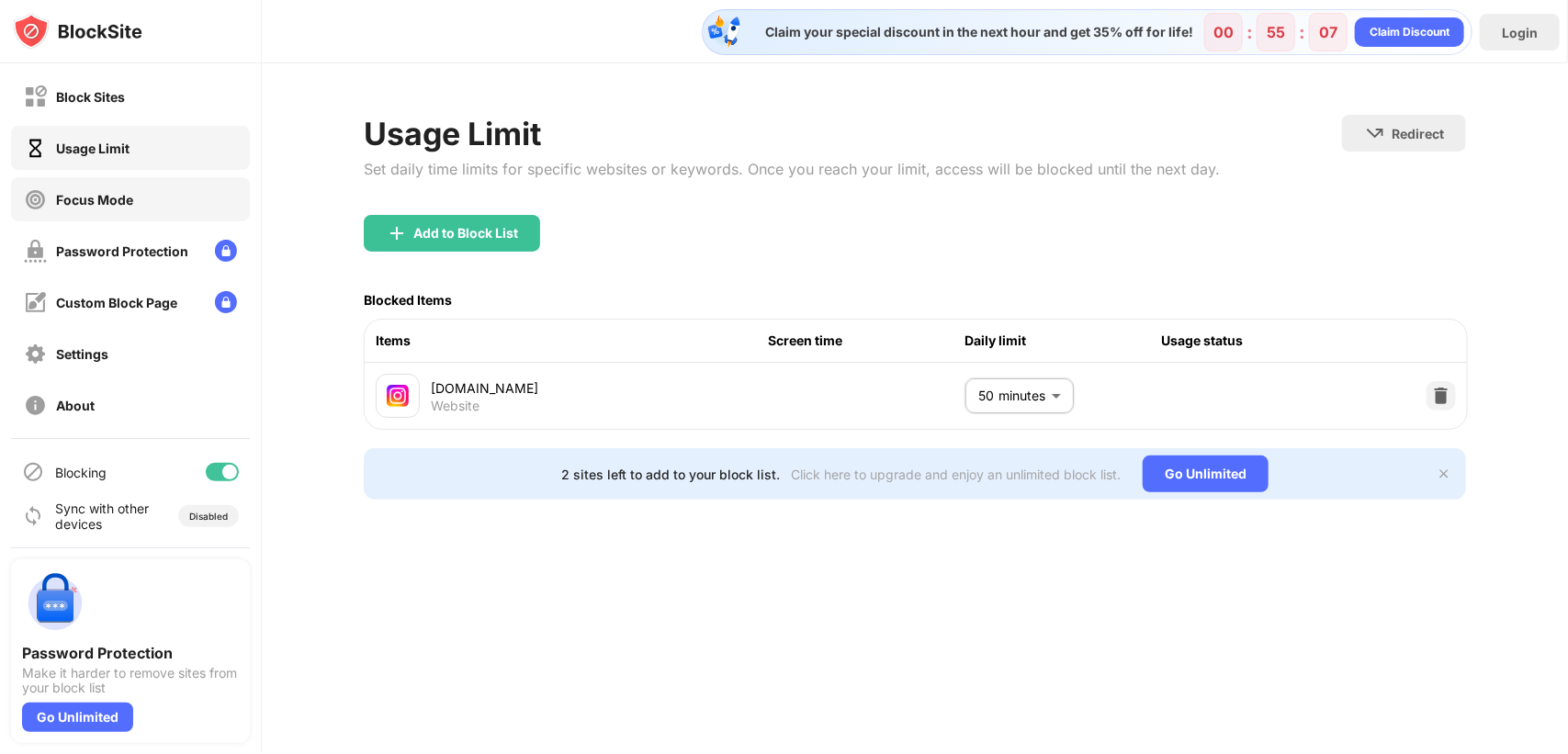 drag, startPoint x: 122, startPoint y: 165, endPoint x: 143, endPoint y: 221, distance: 59.808026 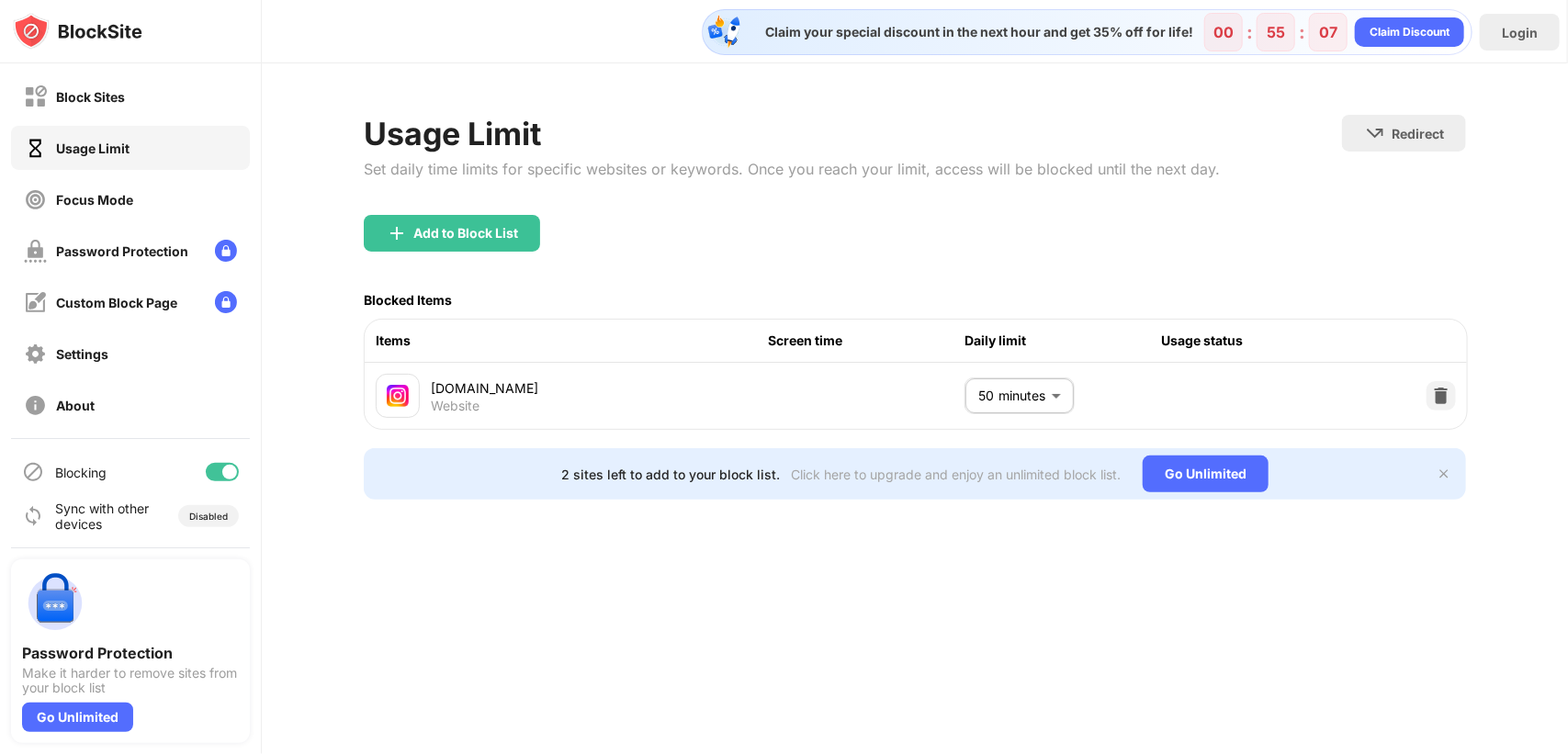 click on "Block Sites Usage Limit Focus Mode Password Protection Custom Block Page Settings About" at bounding box center [130, 251] 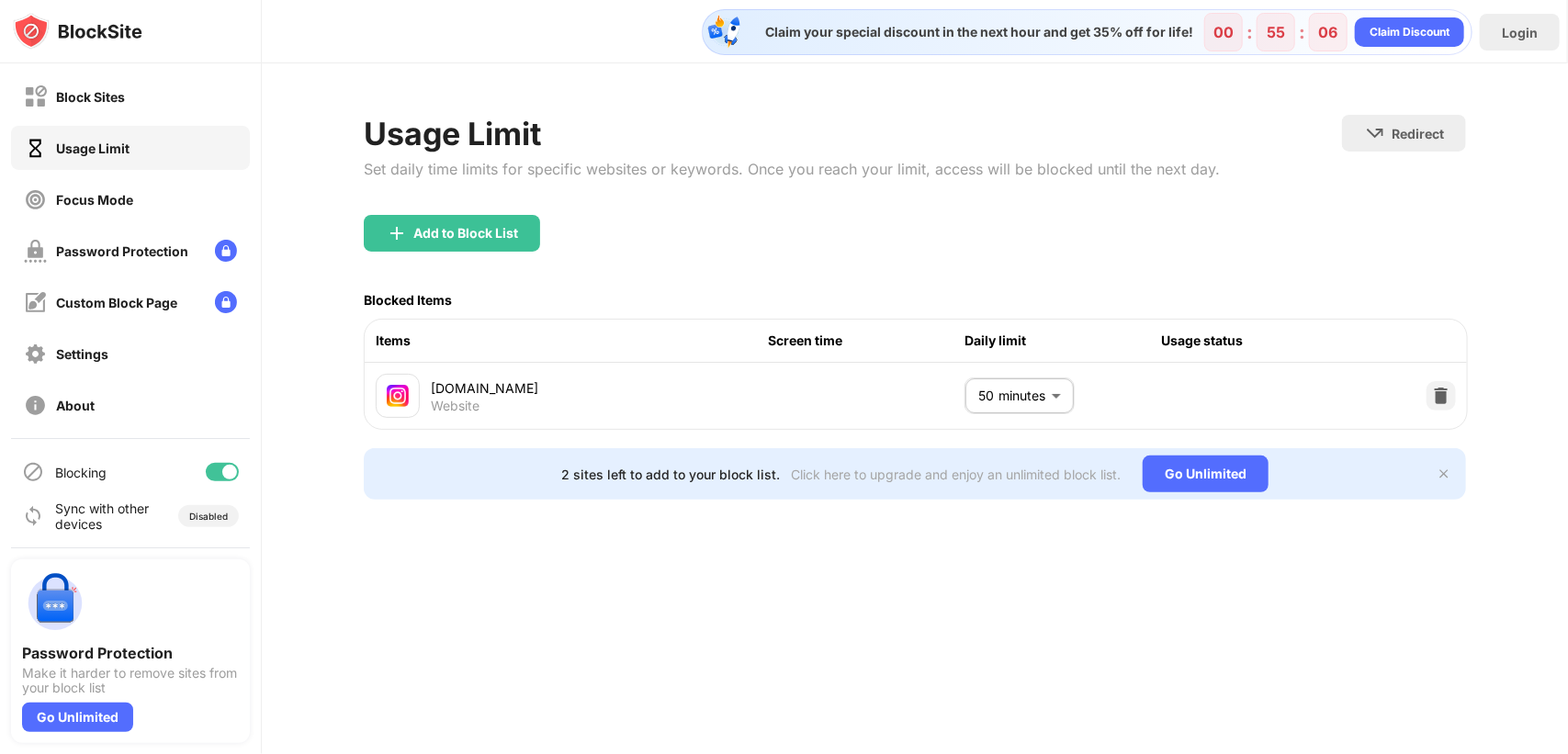click on "Block Sites Usage Limit Focus Mode Password Protection Custom Block Page Settings About" at bounding box center [130, 251] 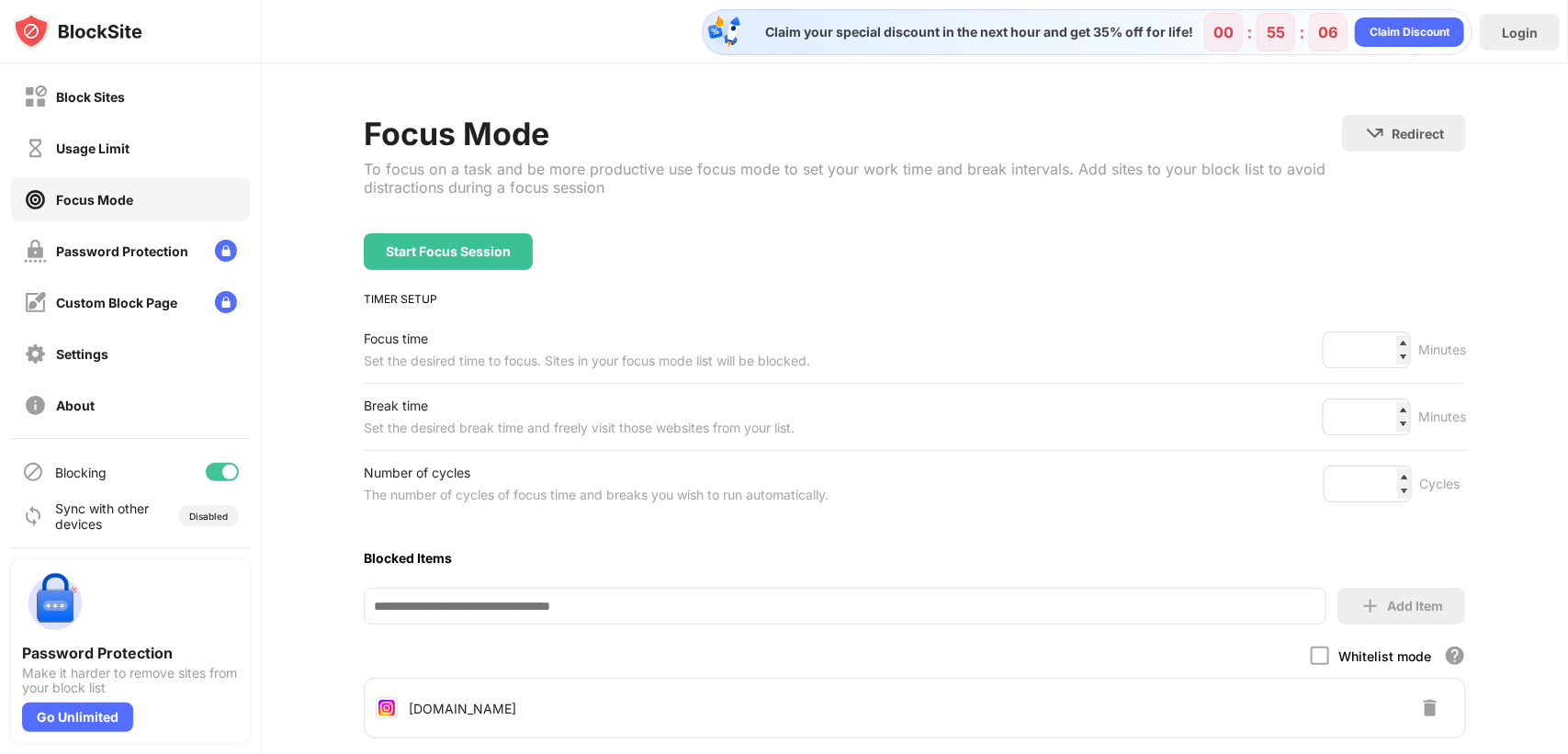 drag, startPoint x: 142, startPoint y: 205, endPoint x: 227, endPoint y: 23, distance: 200.87061 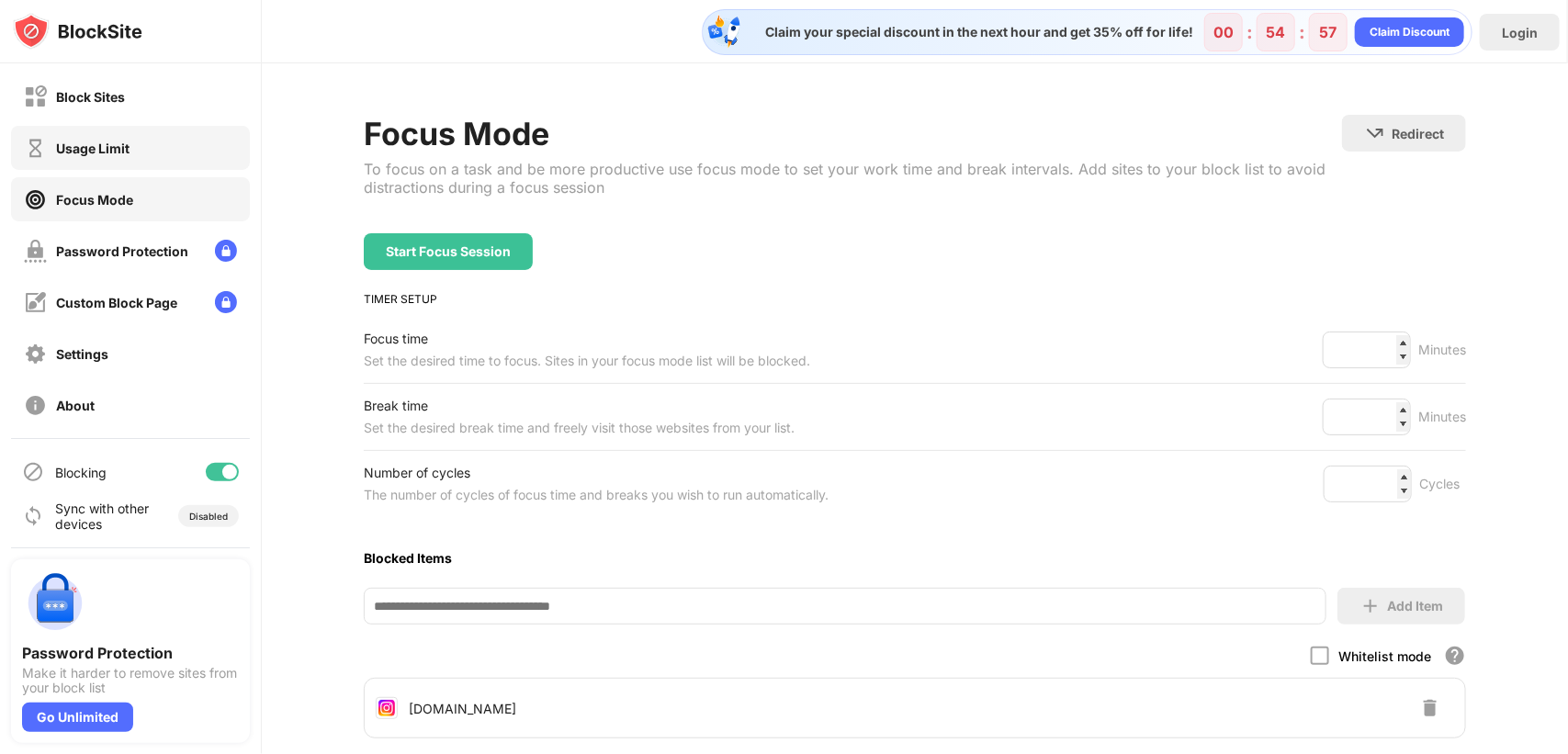 click on "Usage Limit" at bounding box center (130, 148) 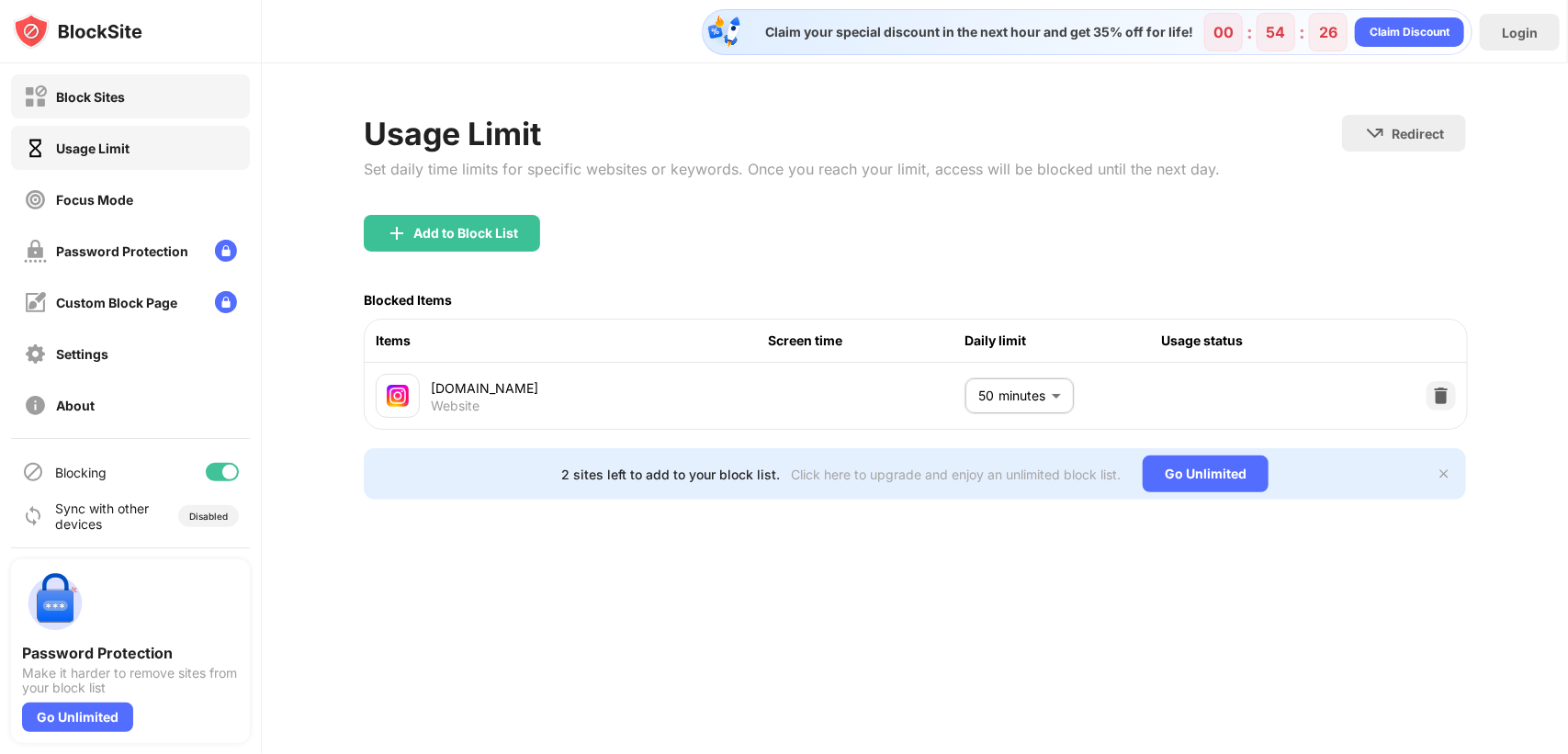 click on "Block Sites" at bounding box center (130, 96) 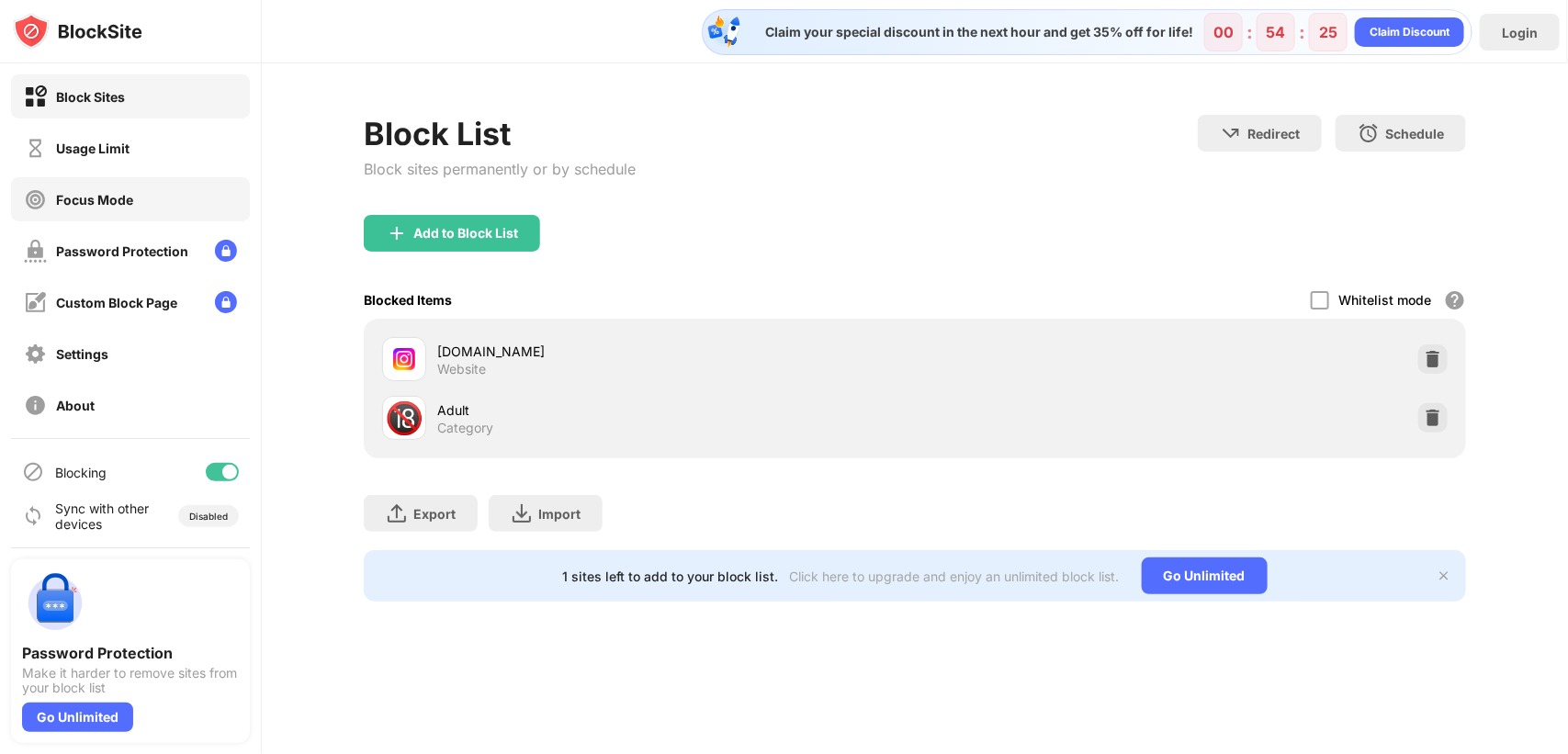 click on "Focus Mode" at bounding box center (130, 199) 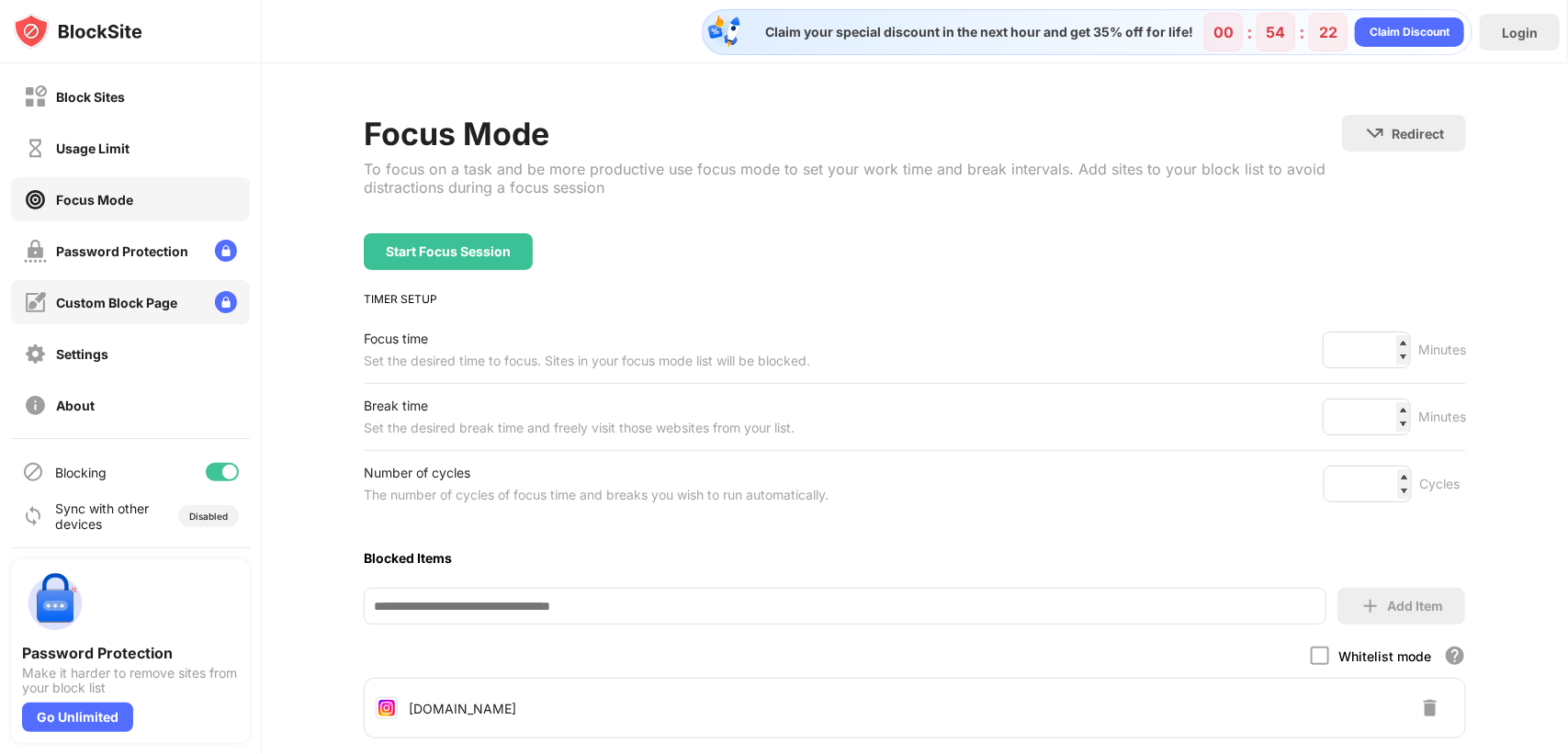 click on "Custom Block Page" at bounding box center (117, 302) 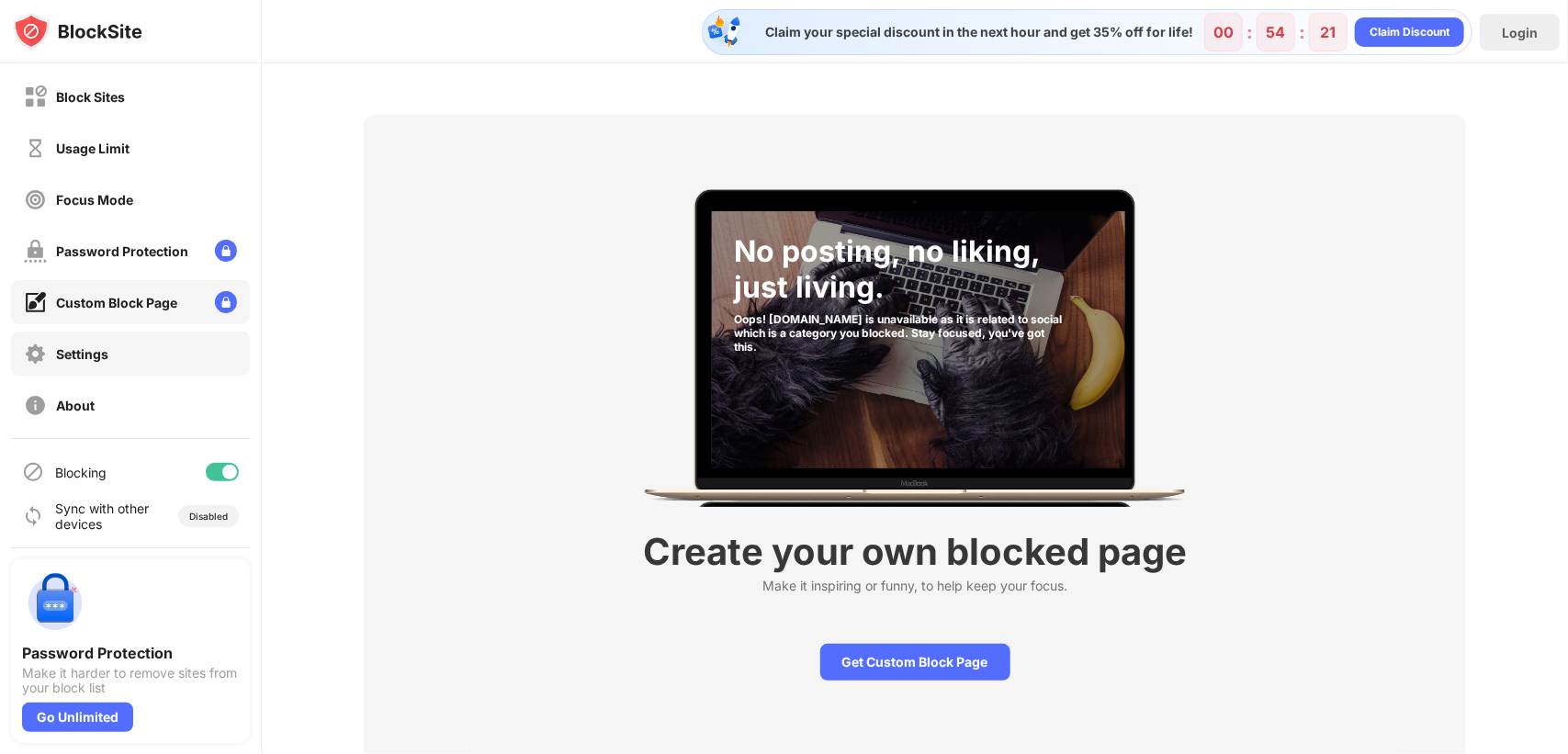 click on "Settings" at bounding box center (130, 354) 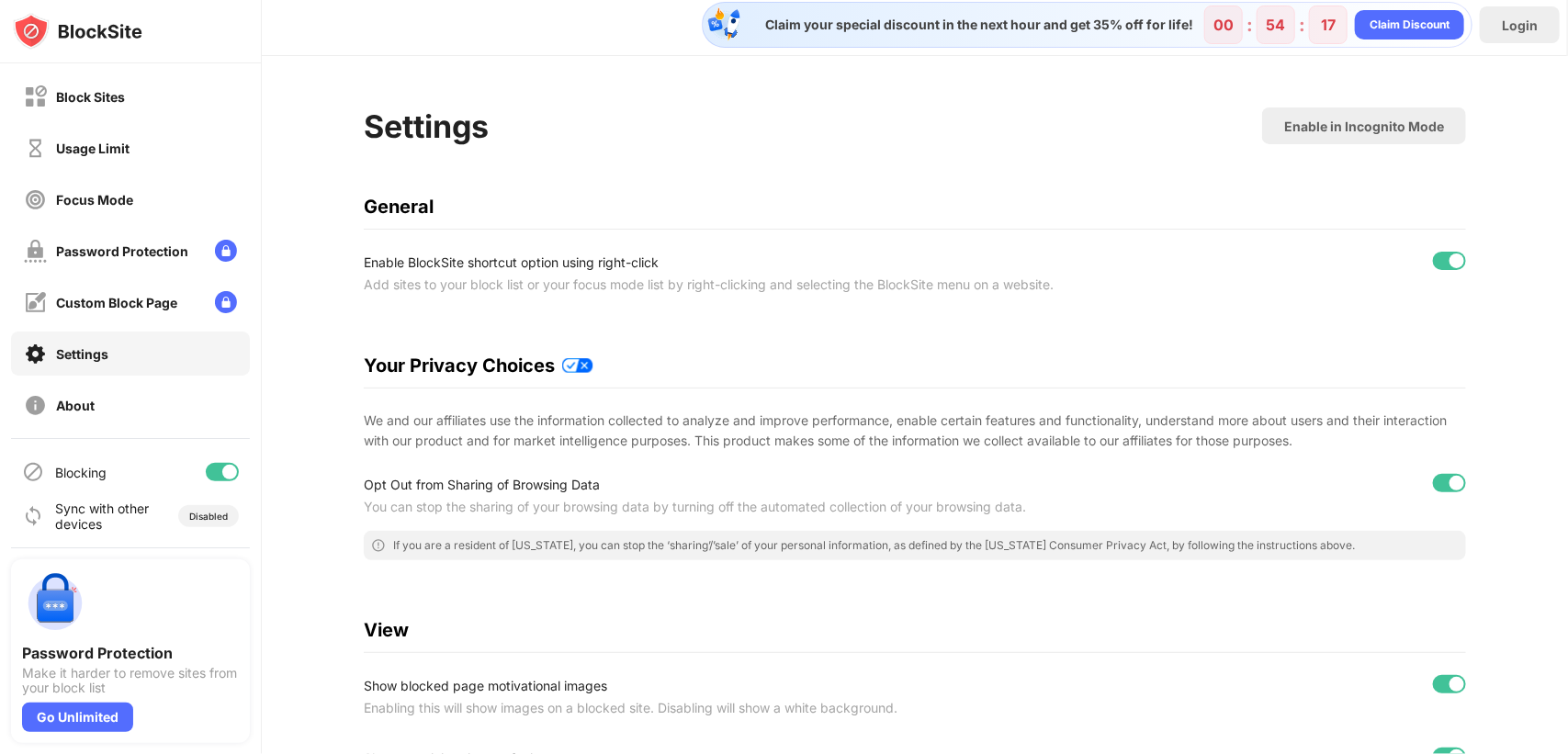 scroll, scrollTop: 9, scrollLeft: 0, axis: vertical 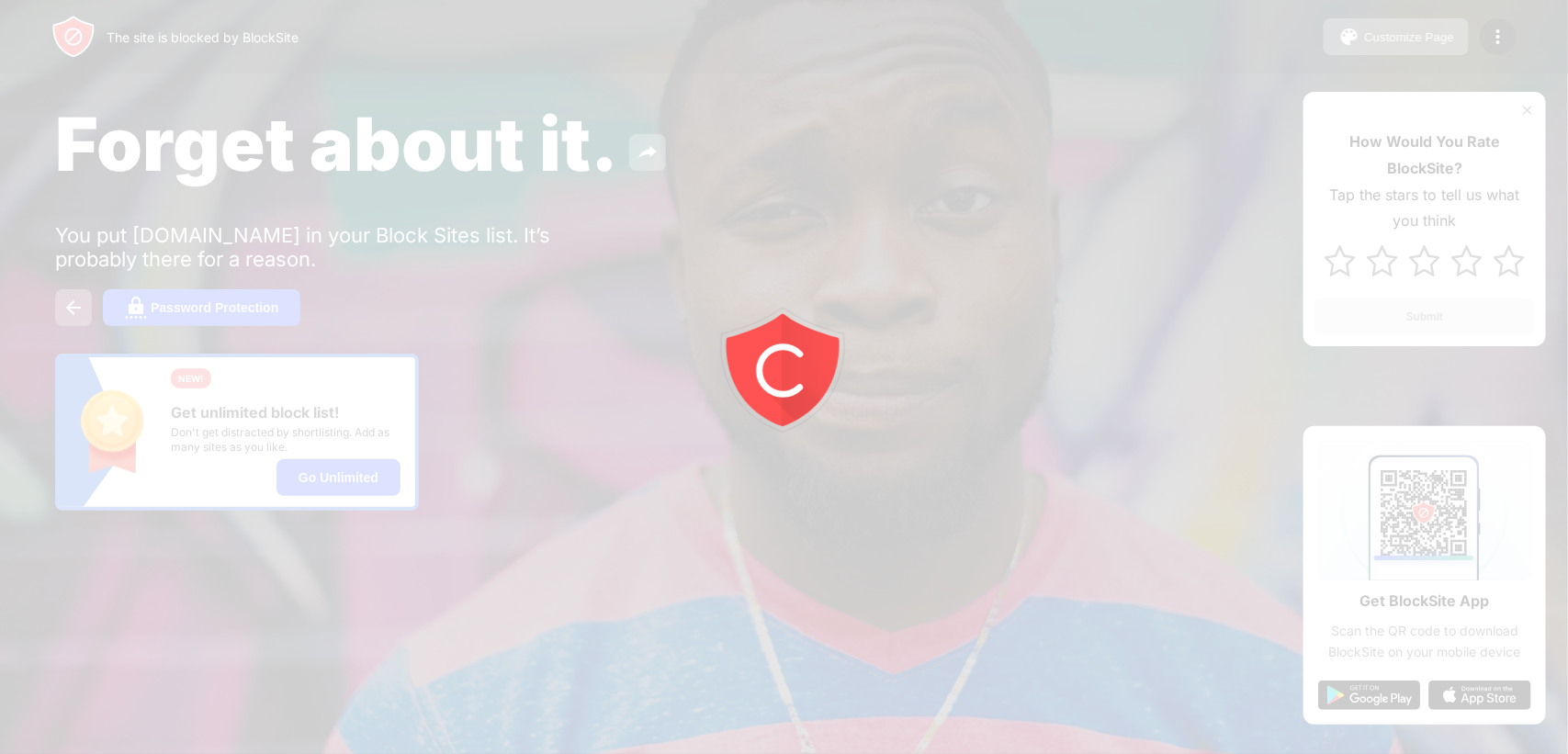 click at bounding box center (784, 377) 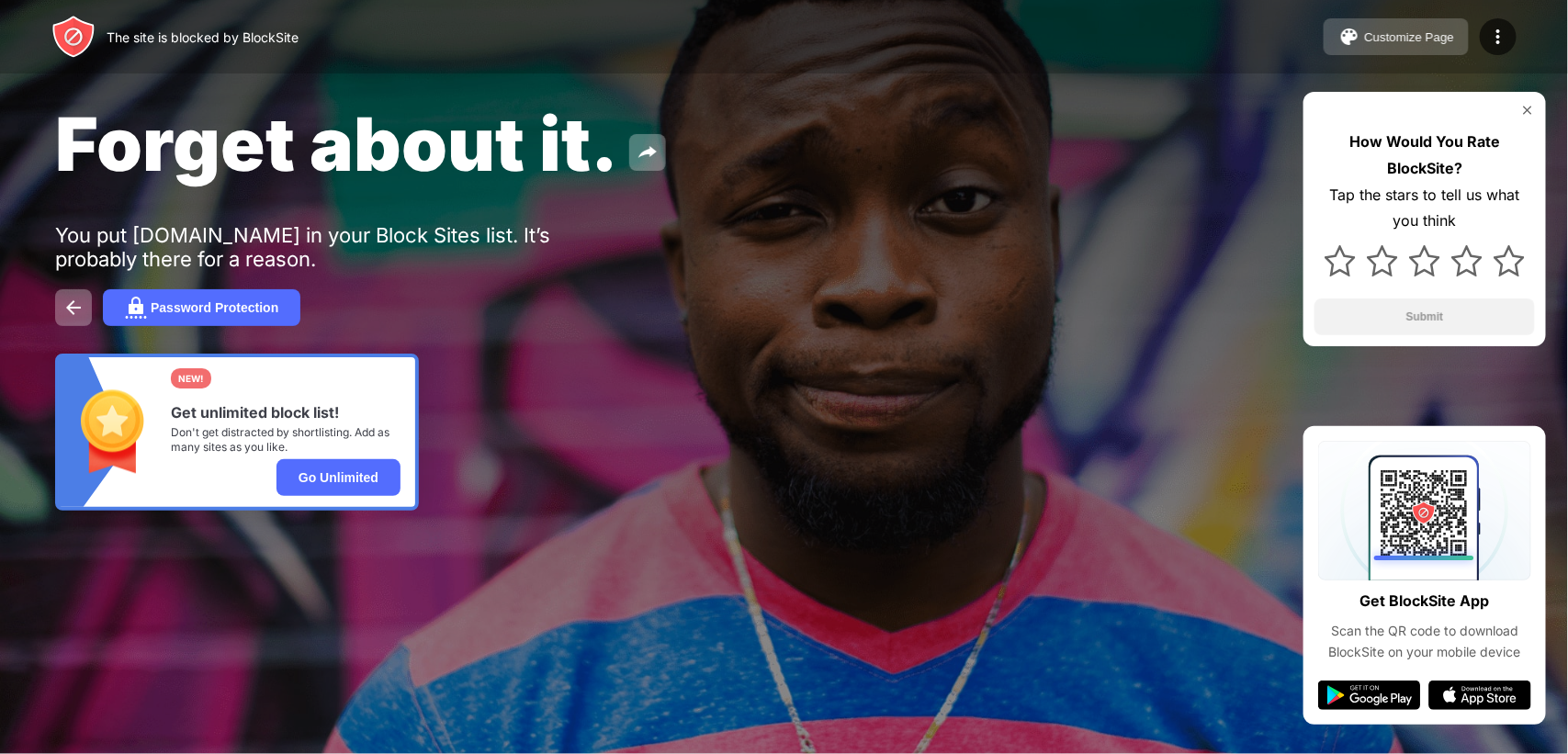 click on "Customize Page" at bounding box center (1396, 37) 